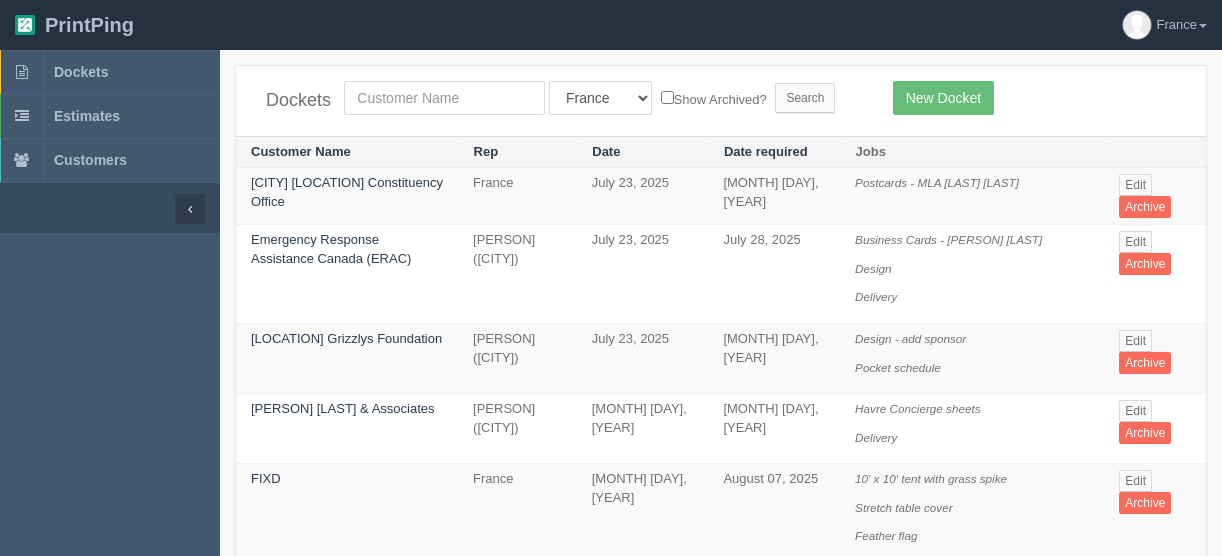 scroll, scrollTop: 0, scrollLeft: 0, axis: both 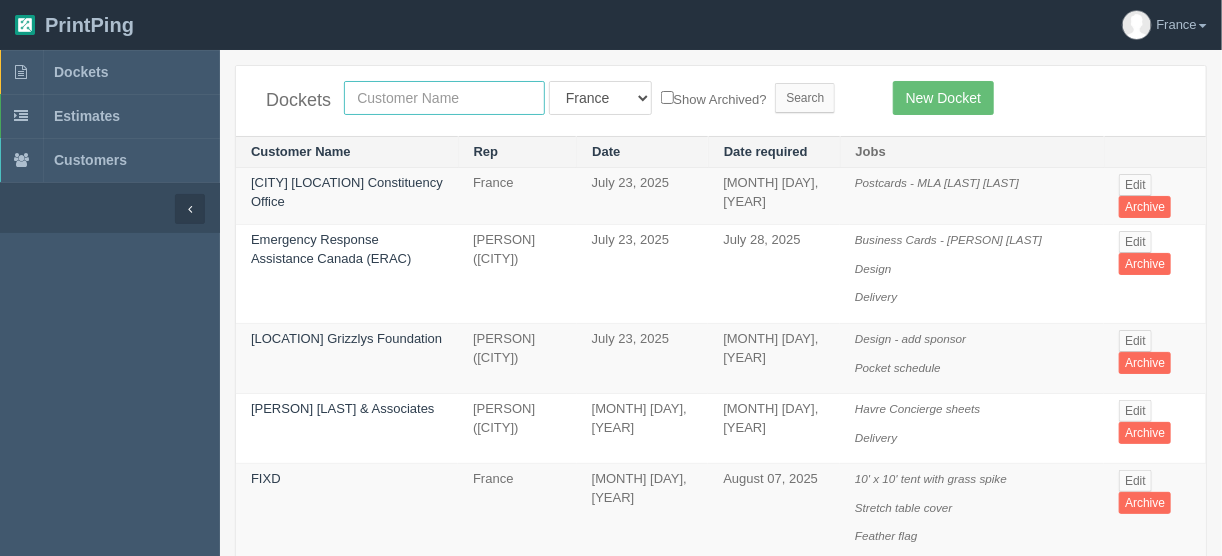 click at bounding box center (444, 98) 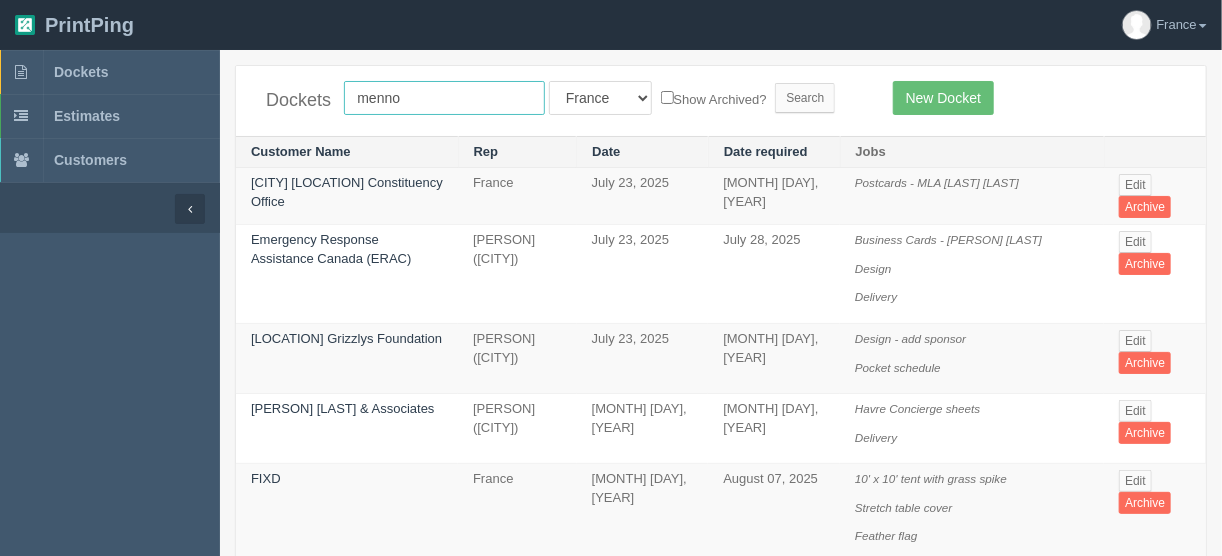 type on "menno" 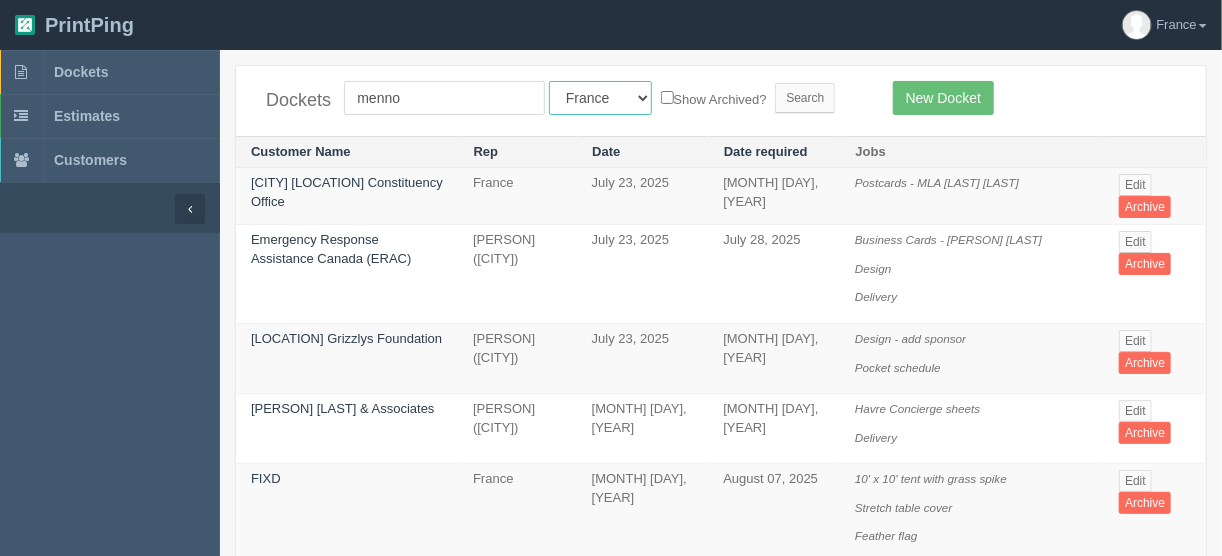 click on "All Users
Ali
Ali Test 1
Aly
Amy
Ankit
Arif
Brandon
Dan
France
Greg
Jim
Mark
Matthew
Mehmud
Mikayla
Moe
Phil
Rebecca
Sam
Stacy
Steve
Viki
Zach
Zack
Zunaid" at bounding box center (600, 98) 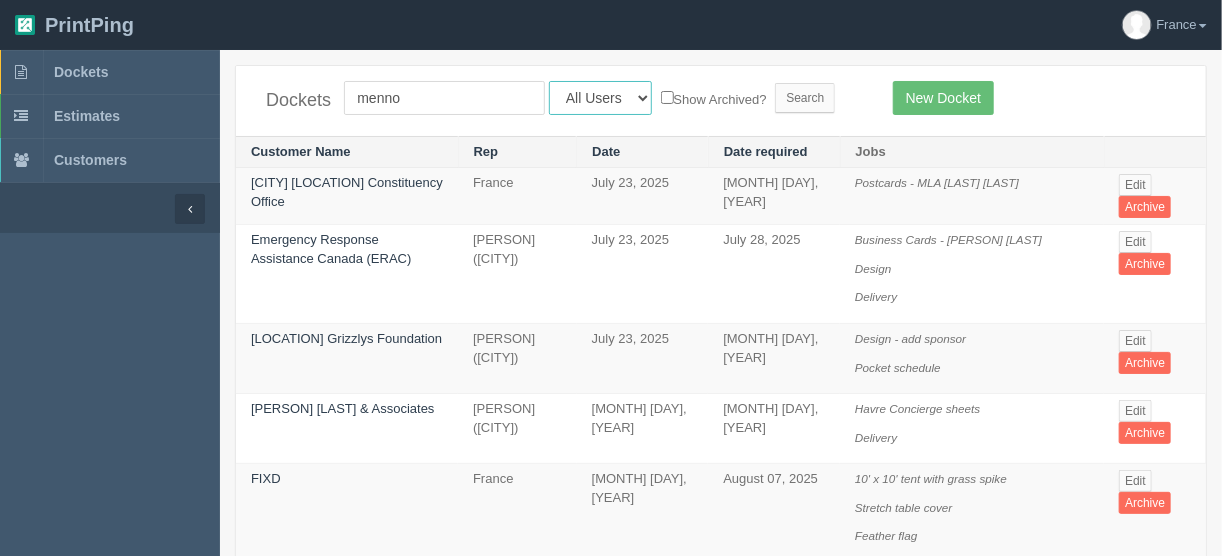 click on "All Users
Ali
Ali Test 1
Aly
Amy
Ankit
Arif
Brandon
Dan
France
Greg
Jim
Mark
Matthew
Mehmud
Mikayla
Moe
Phil
Rebecca
Sam
Stacy
Steve
Viki
Zach
Zack
Zunaid" at bounding box center (600, 98) 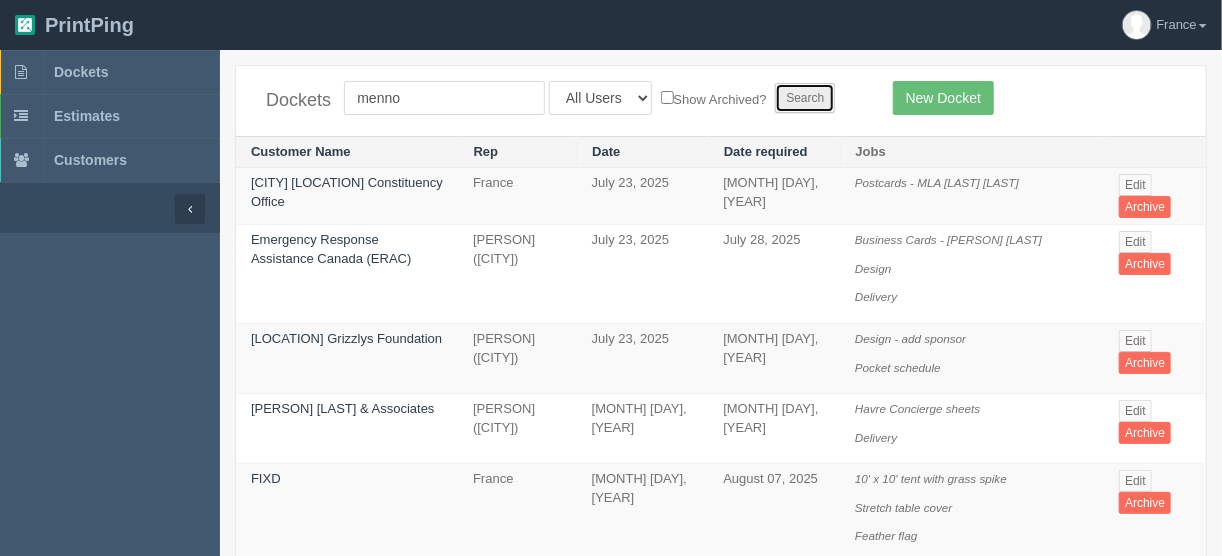 click on "Search" at bounding box center [805, 98] 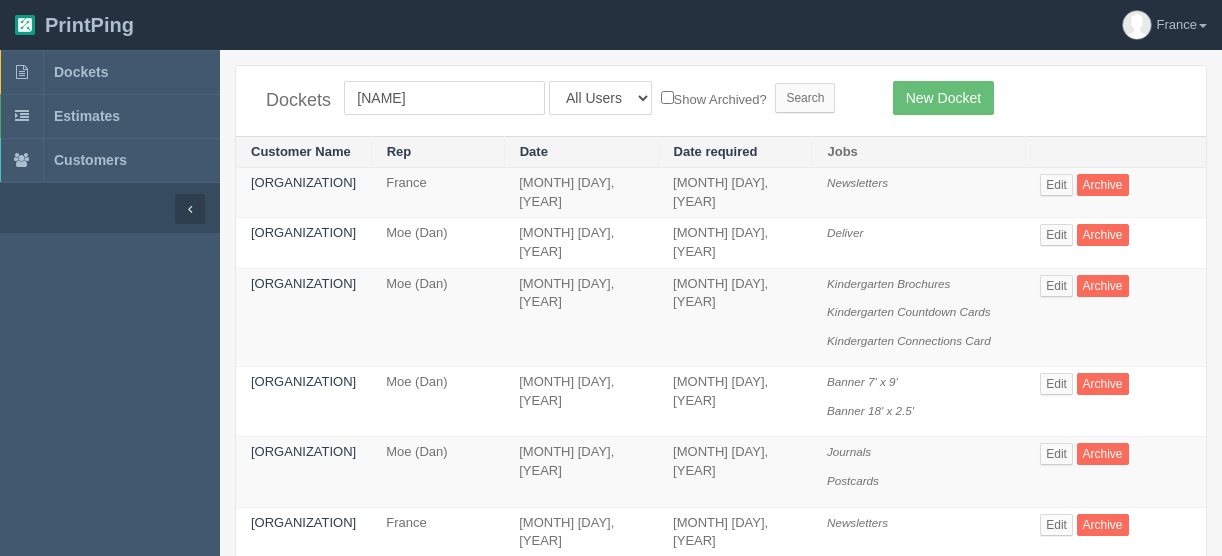 scroll, scrollTop: 0, scrollLeft: 0, axis: both 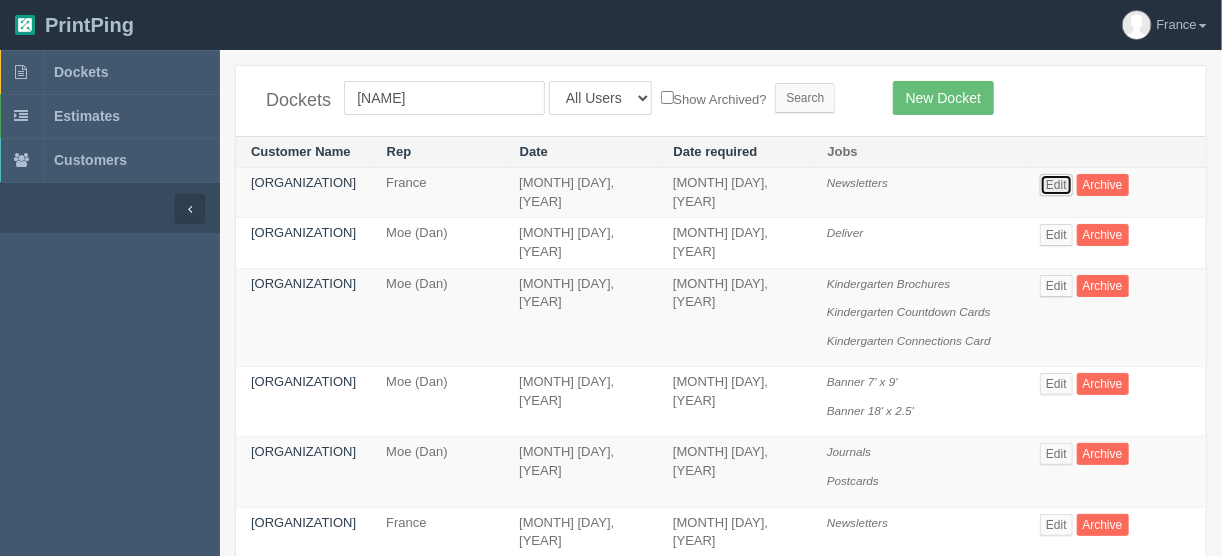 click on "Edit" at bounding box center [1056, 185] 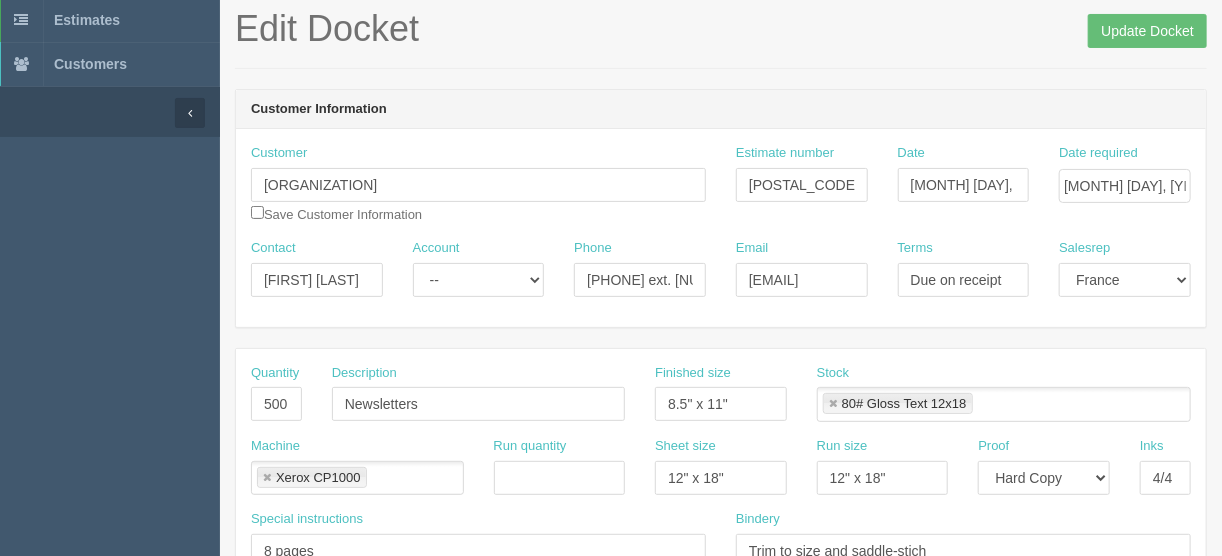 scroll, scrollTop: 0, scrollLeft: 0, axis: both 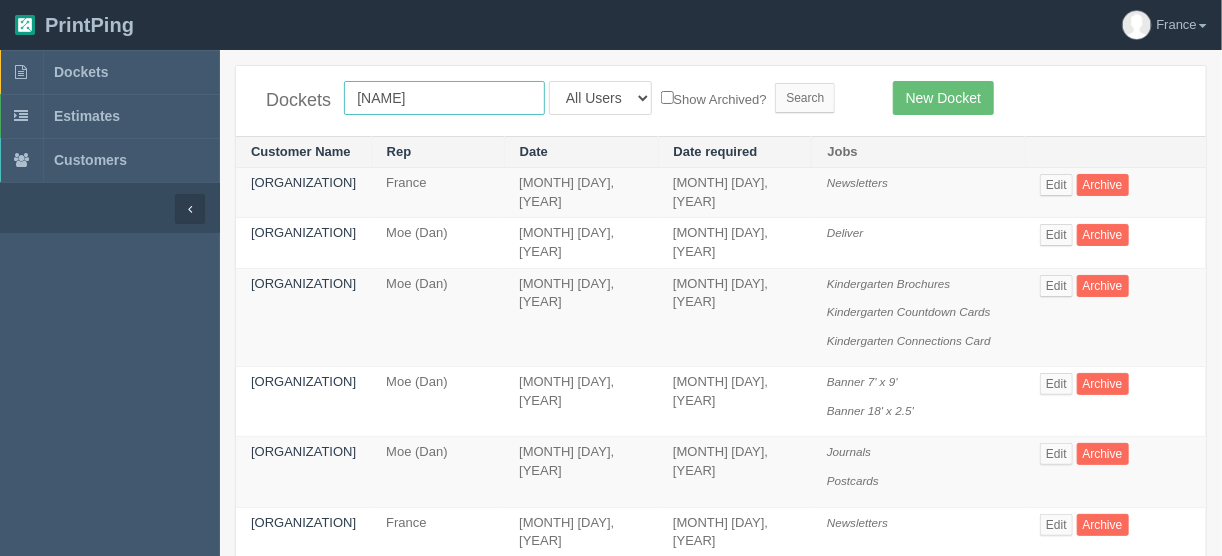 drag, startPoint x: 424, startPoint y: 95, endPoint x: 296, endPoint y: 96, distance: 128.0039 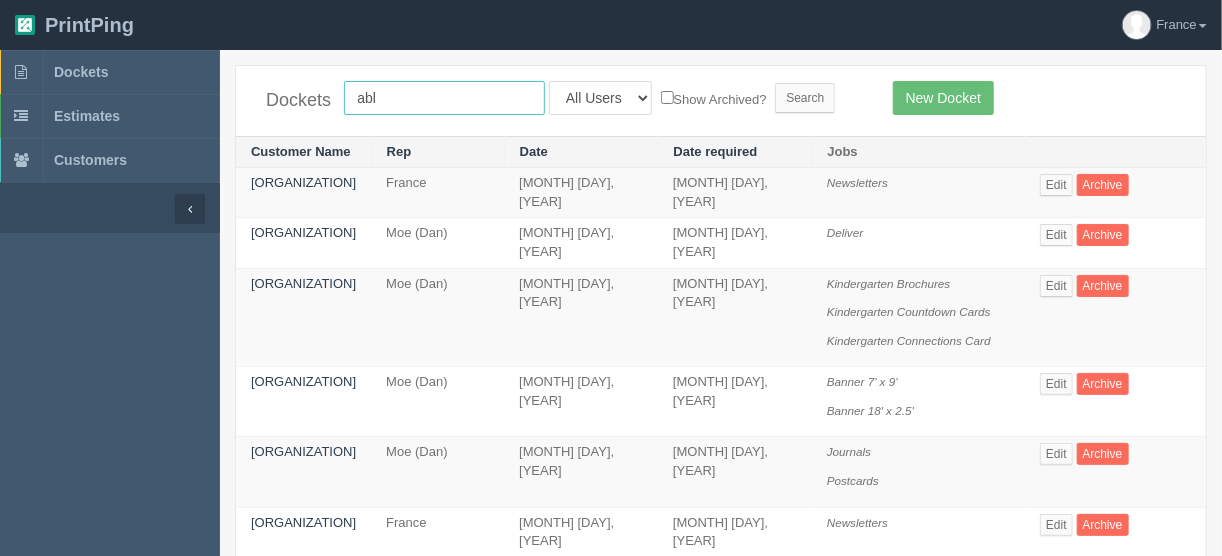 type on "abl imag" 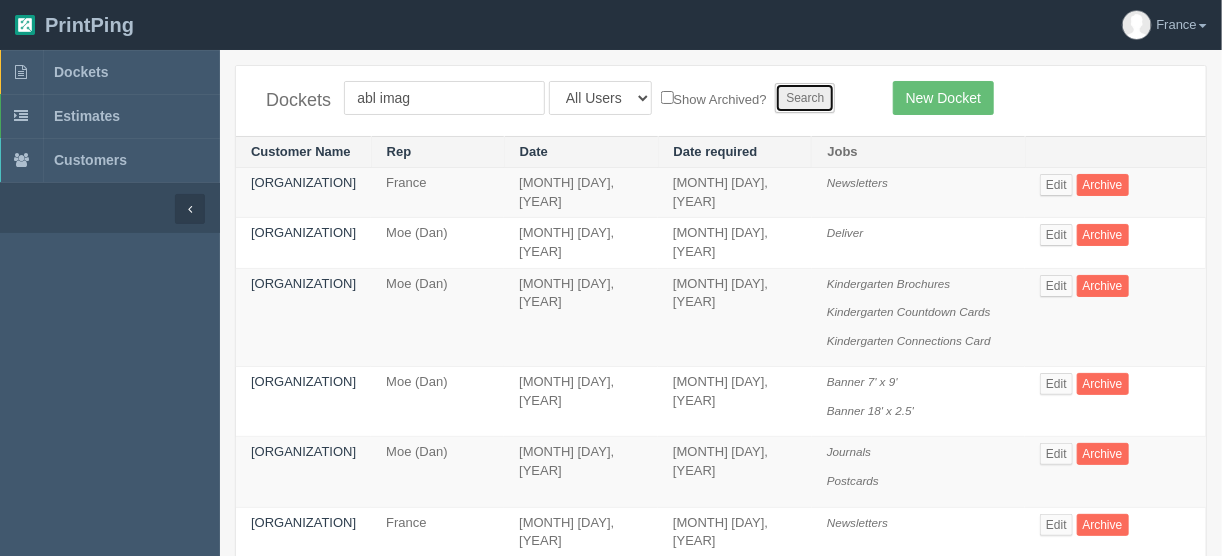 click on "Search" at bounding box center [805, 98] 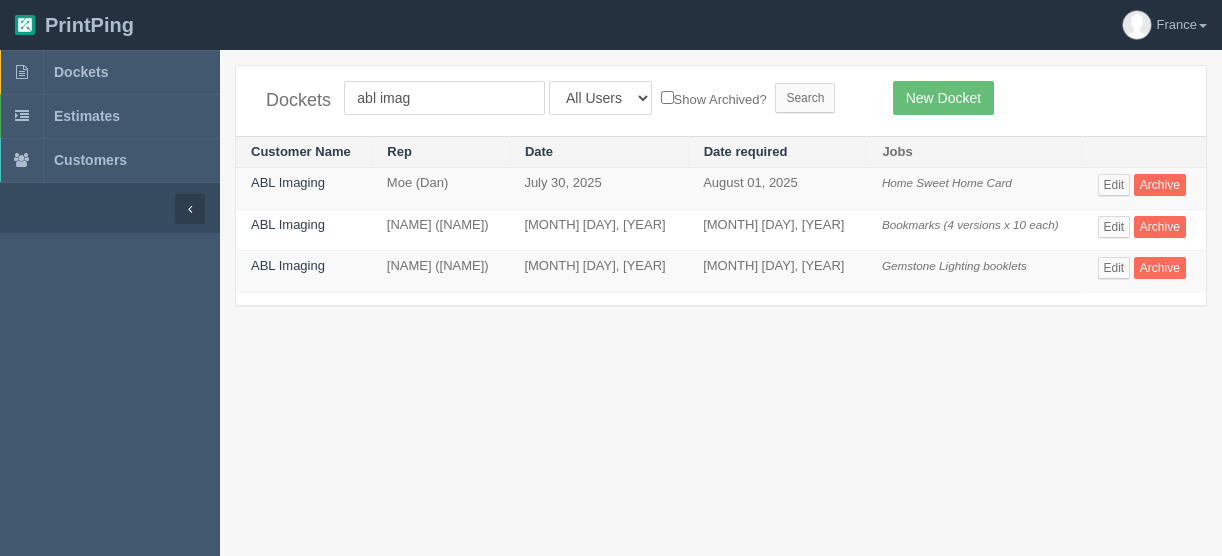 scroll, scrollTop: 0, scrollLeft: 0, axis: both 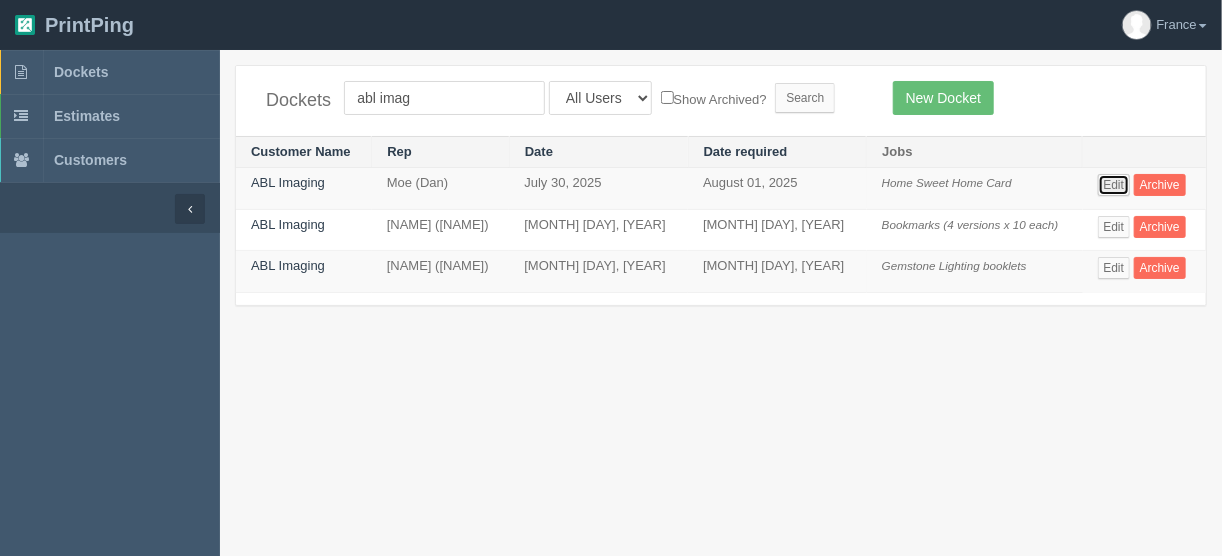 click on "Edit" at bounding box center (1114, 185) 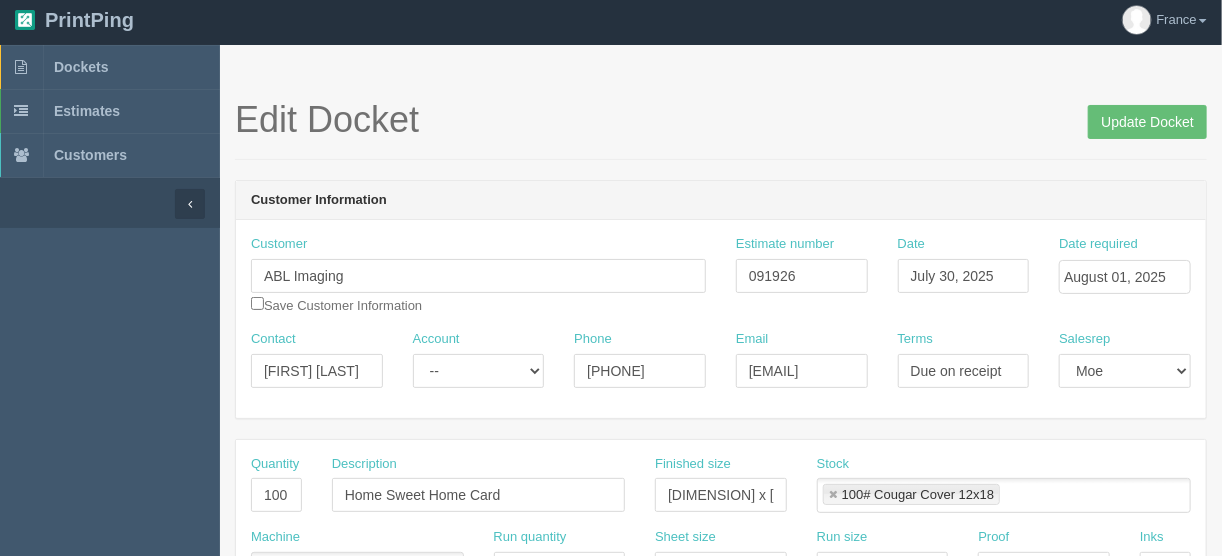 scroll, scrollTop: 0, scrollLeft: 0, axis: both 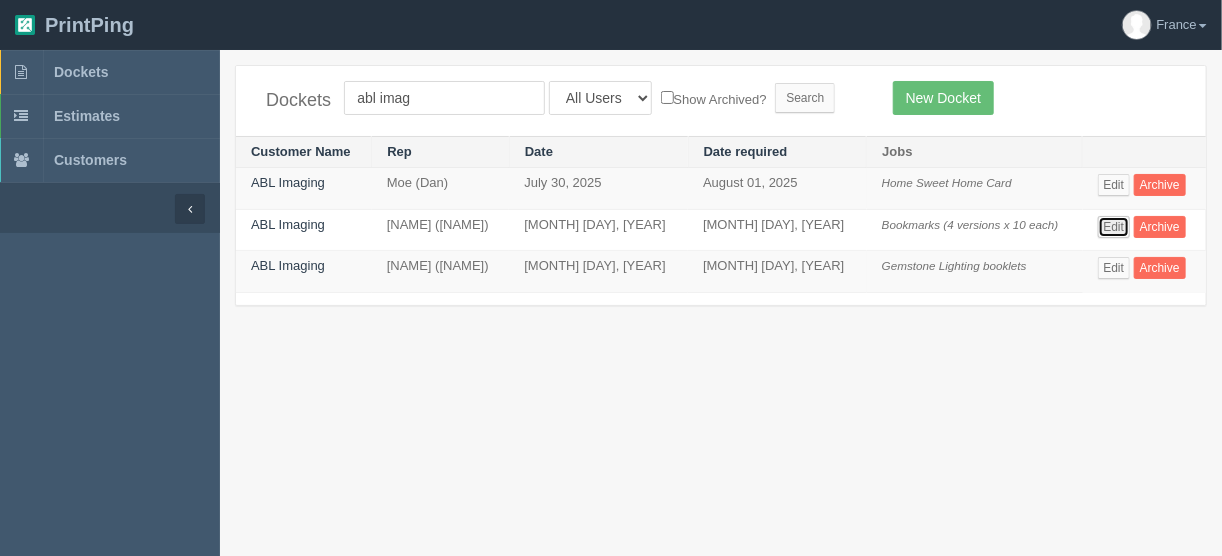 click on "Edit" at bounding box center [1114, 227] 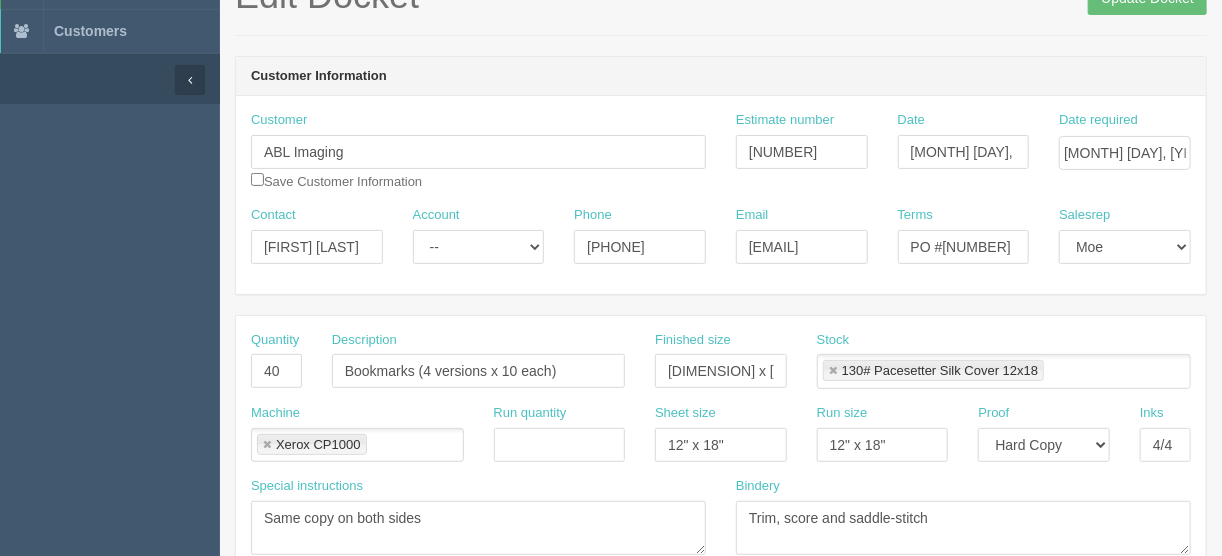 scroll, scrollTop: 240, scrollLeft: 0, axis: vertical 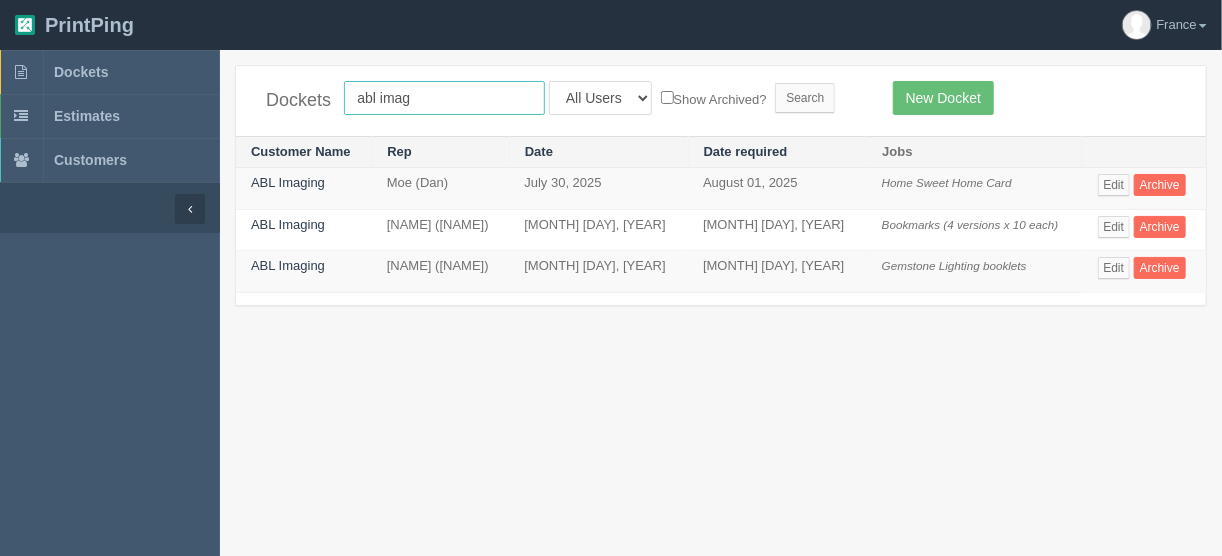 drag, startPoint x: 420, startPoint y: 107, endPoint x: 281, endPoint y: 132, distance: 141.2303 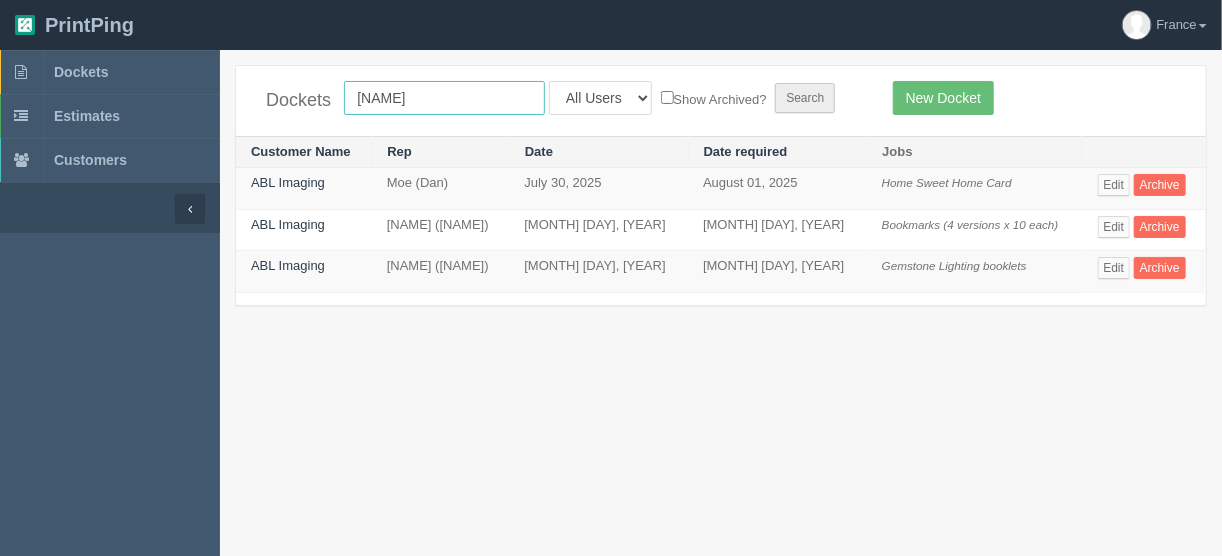 type on "[FIRST]" 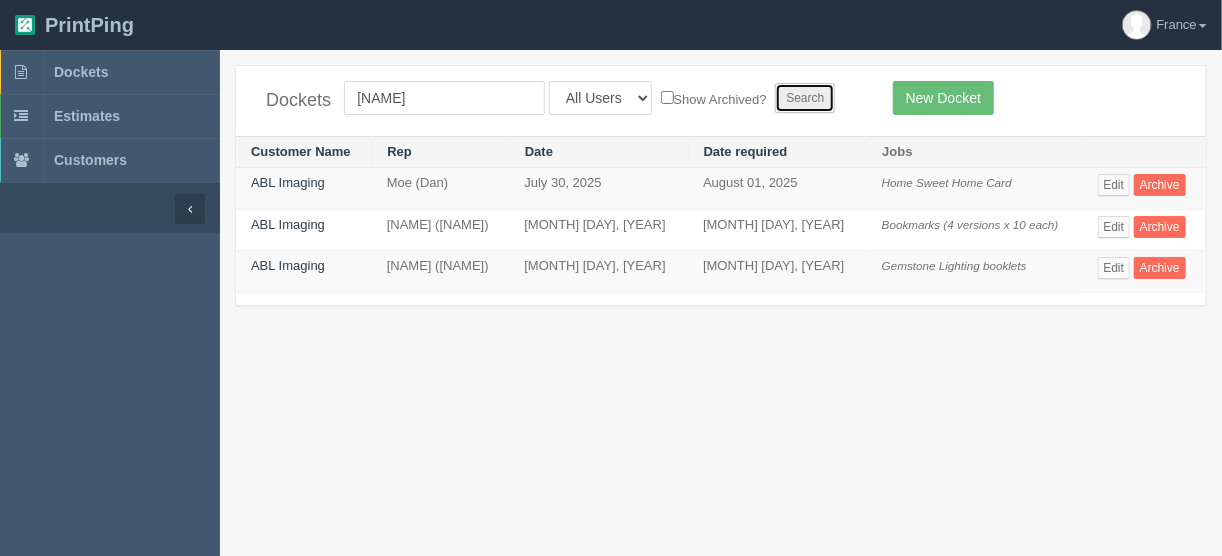 click on "Search" at bounding box center (805, 98) 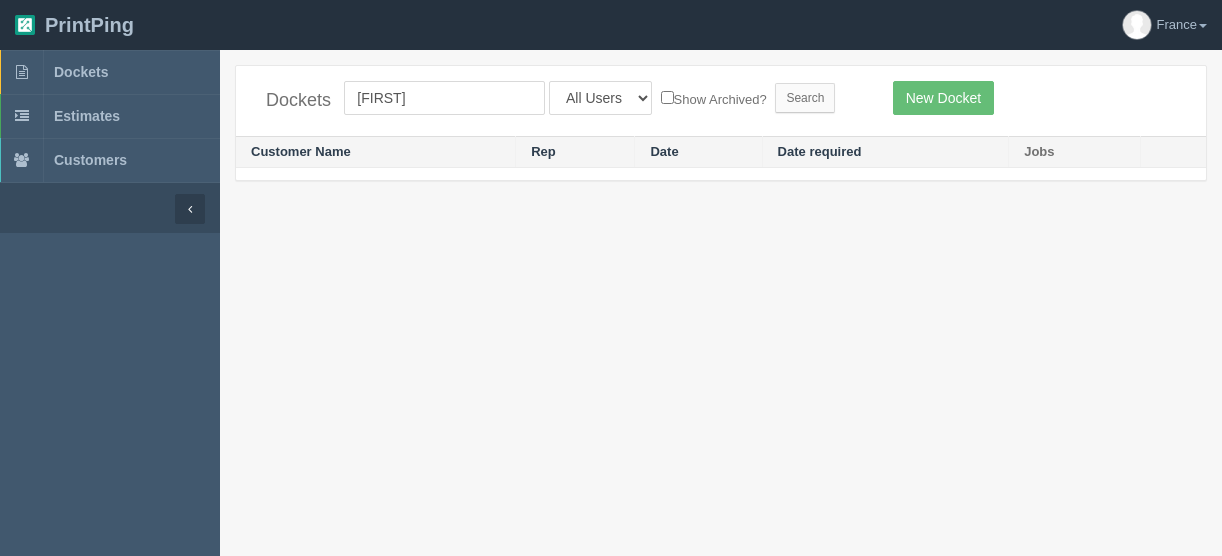 scroll, scrollTop: 0, scrollLeft: 0, axis: both 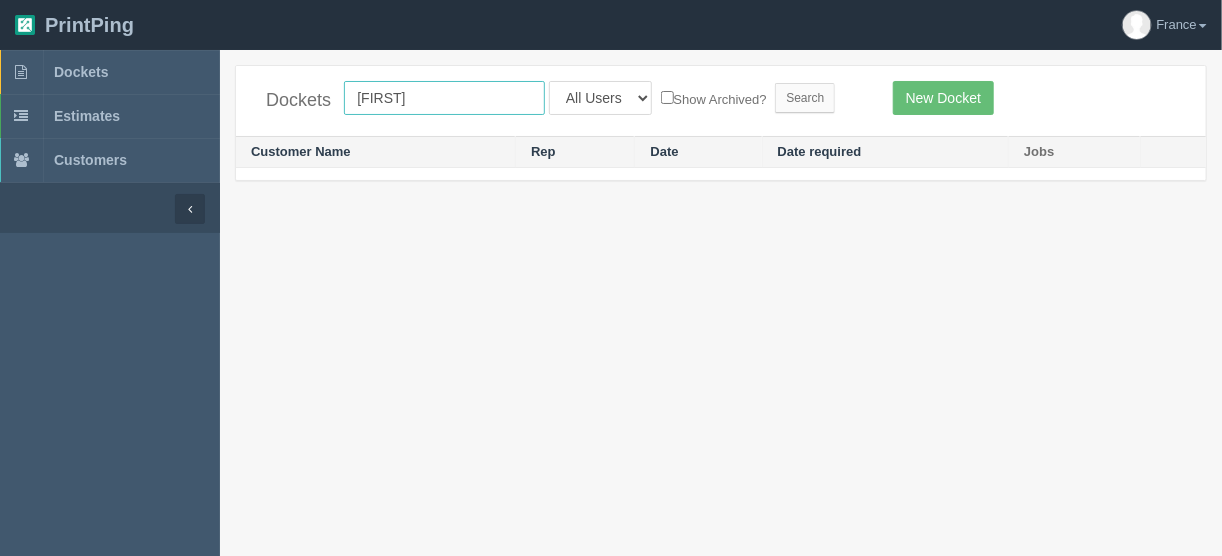 drag, startPoint x: 423, startPoint y: 88, endPoint x: 460, endPoint y: 200, distance: 117.953384 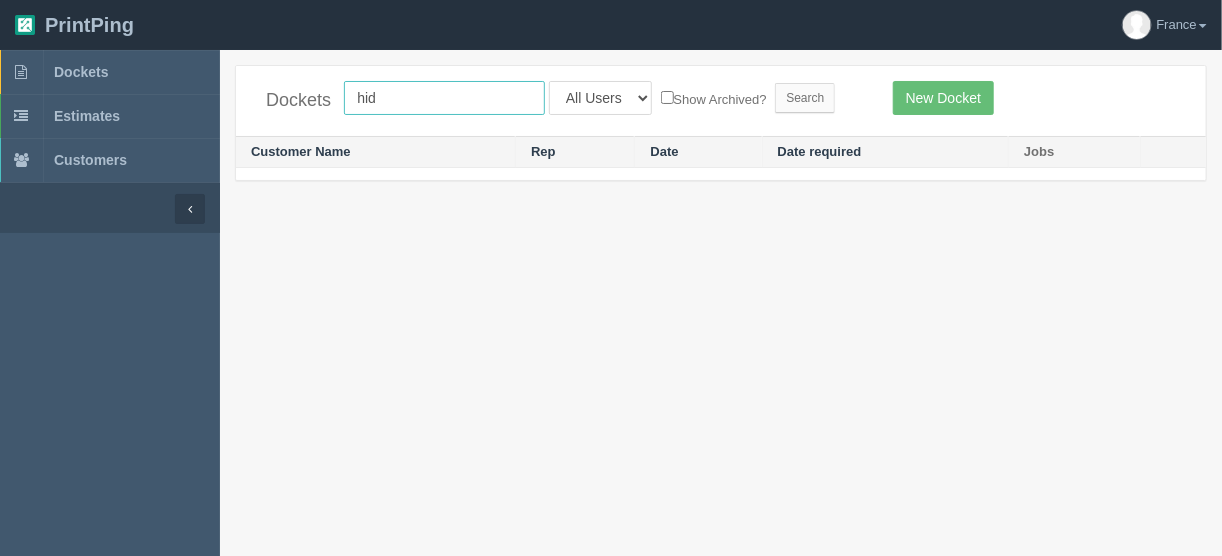 type on "hidden" 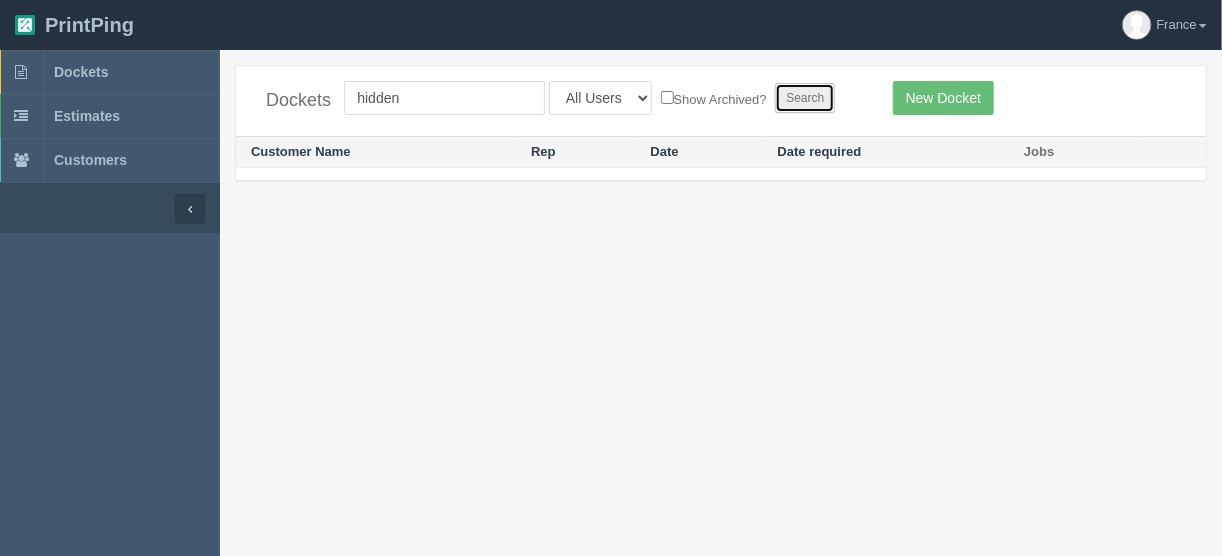 click on "Search" at bounding box center [805, 98] 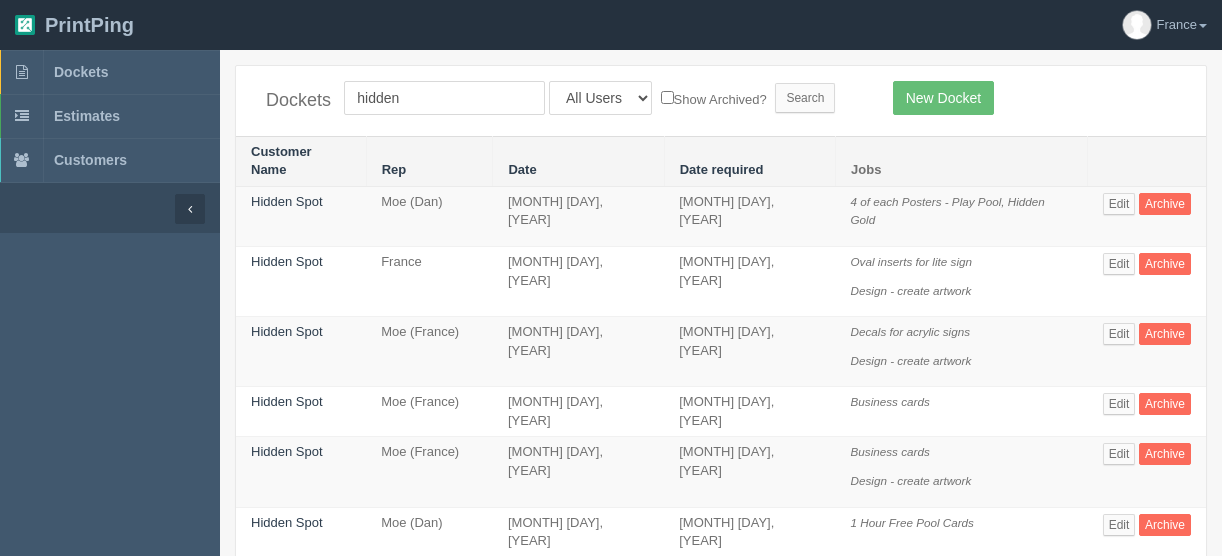 scroll, scrollTop: 0, scrollLeft: 0, axis: both 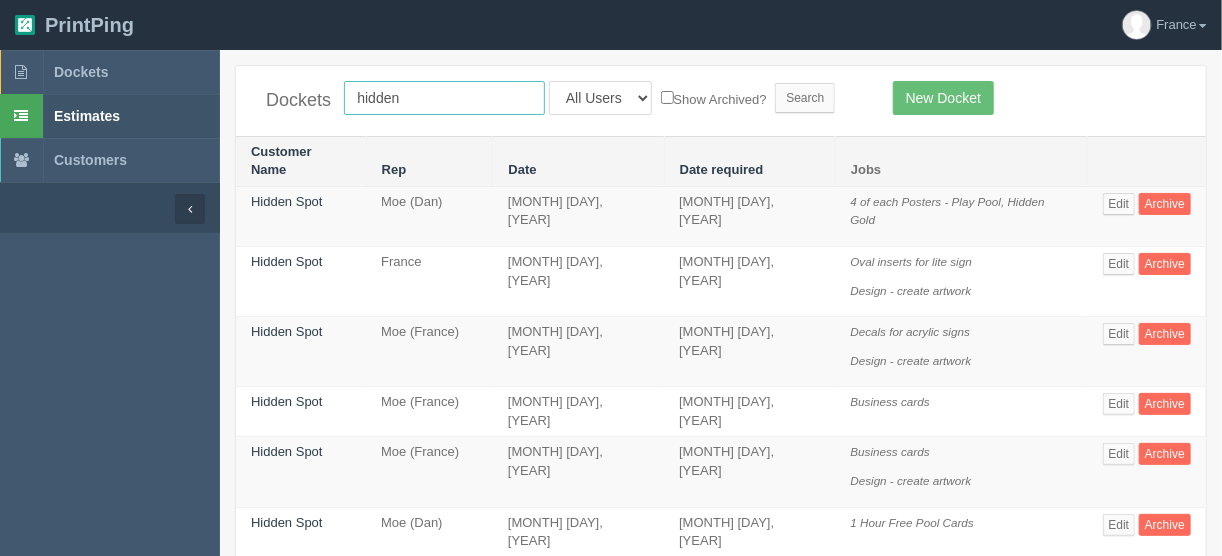 drag, startPoint x: 432, startPoint y: 104, endPoint x: 202, endPoint y: 106, distance: 230.0087 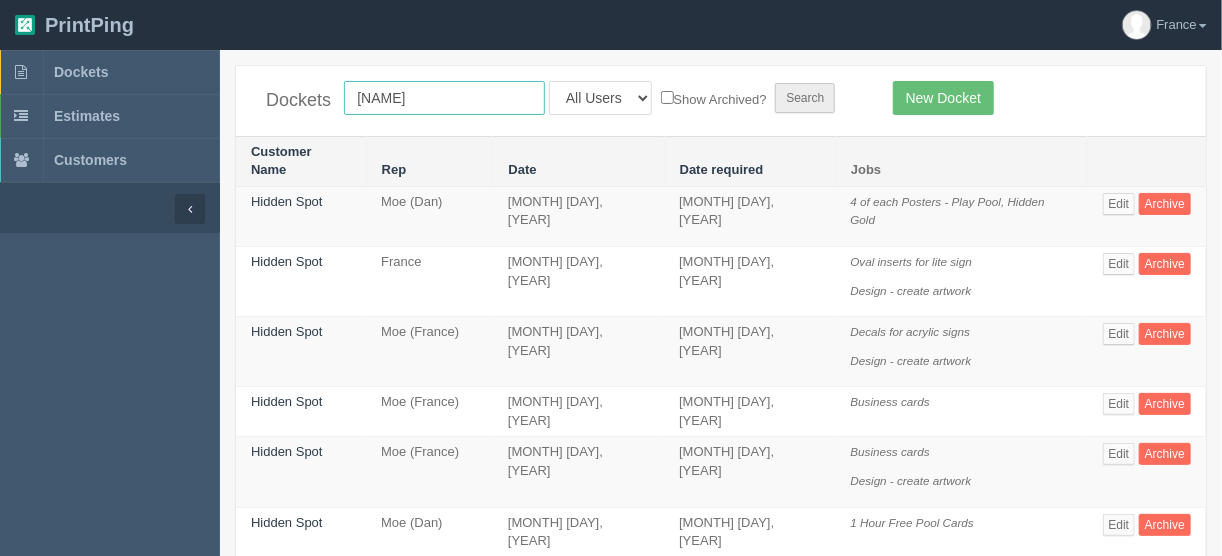 type on "elena" 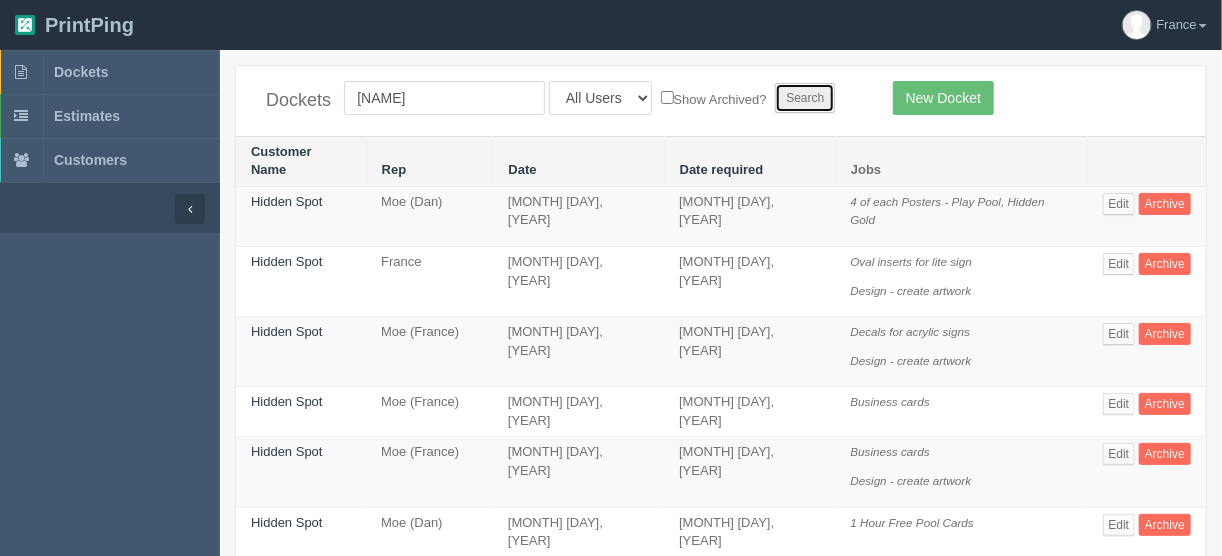click on "Search" at bounding box center (805, 98) 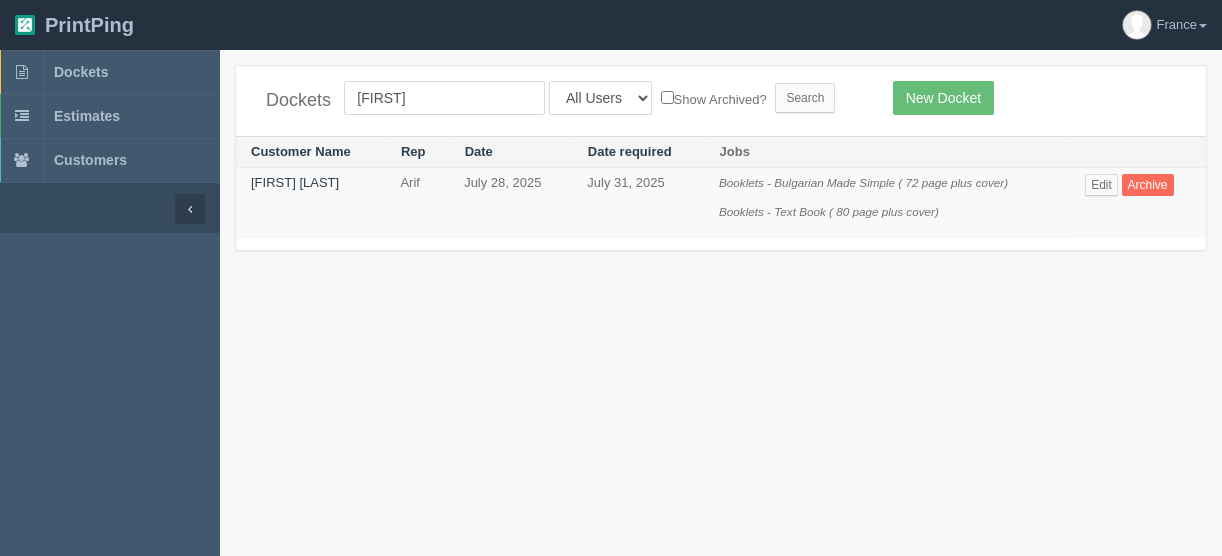scroll, scrollTop: 0, scrollLeft: 0, axis: both 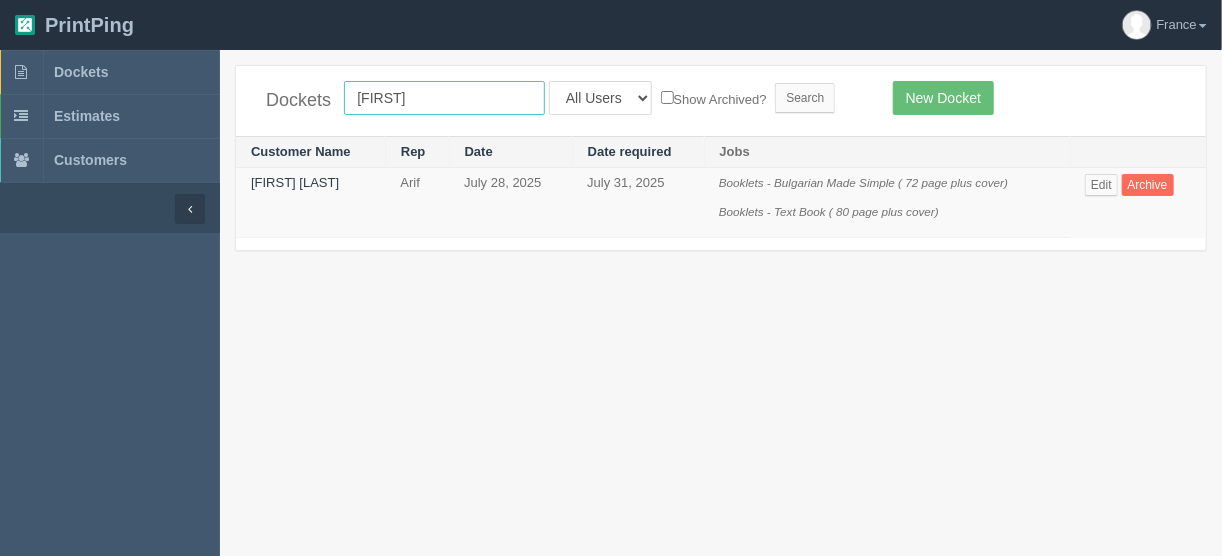 drag, startPoint x: 462, startPoint y: 95, endPoint x: 280, endPoint y: 54, distance: 186.56099 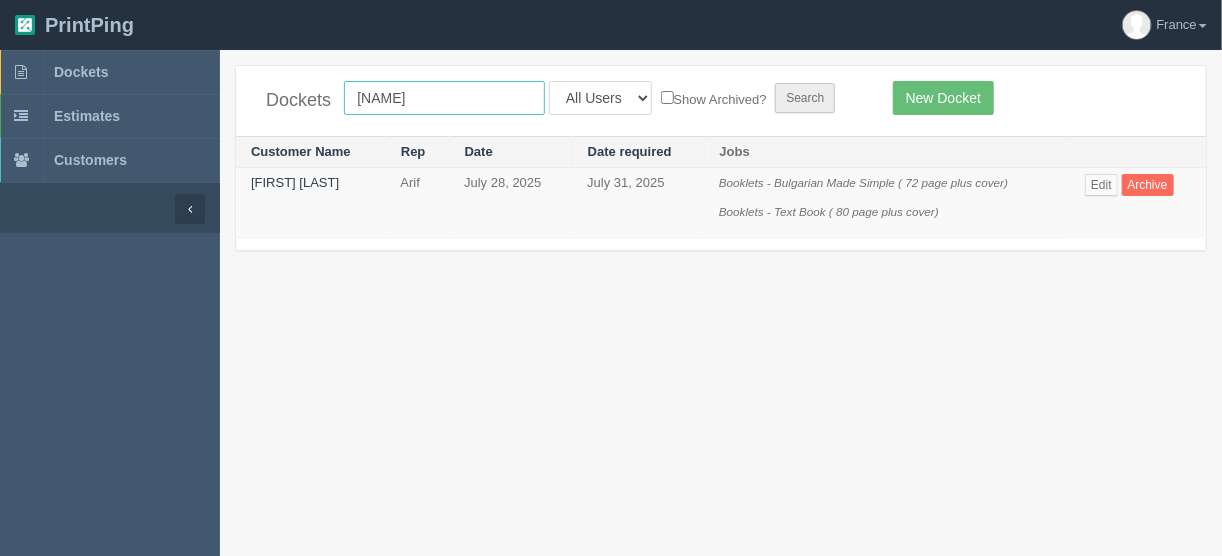 type on "falcon" 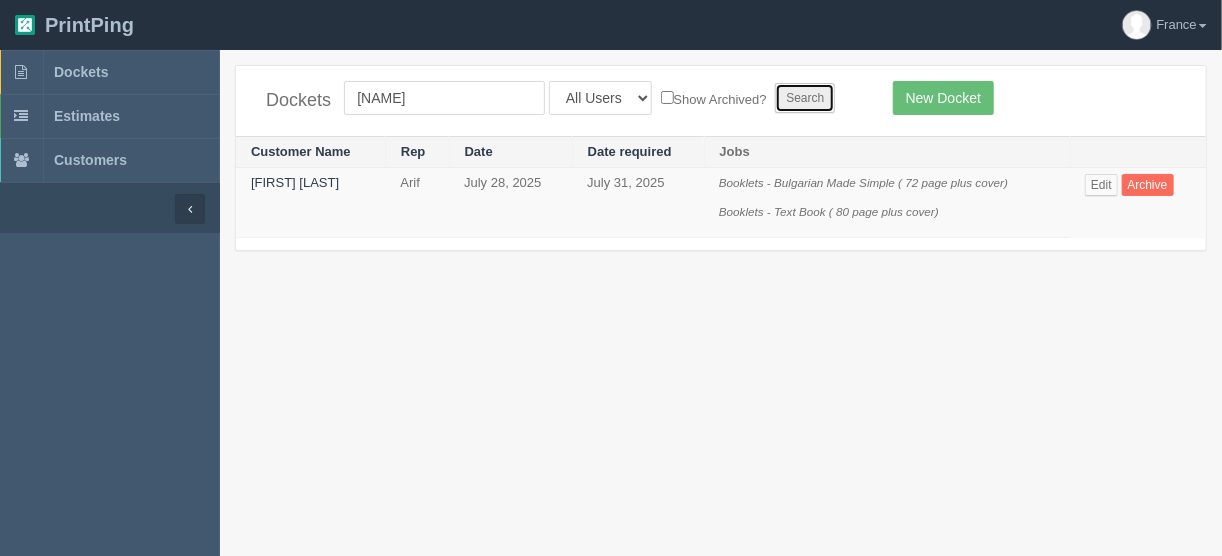 click on "Search" at bounding box center [805, 98] 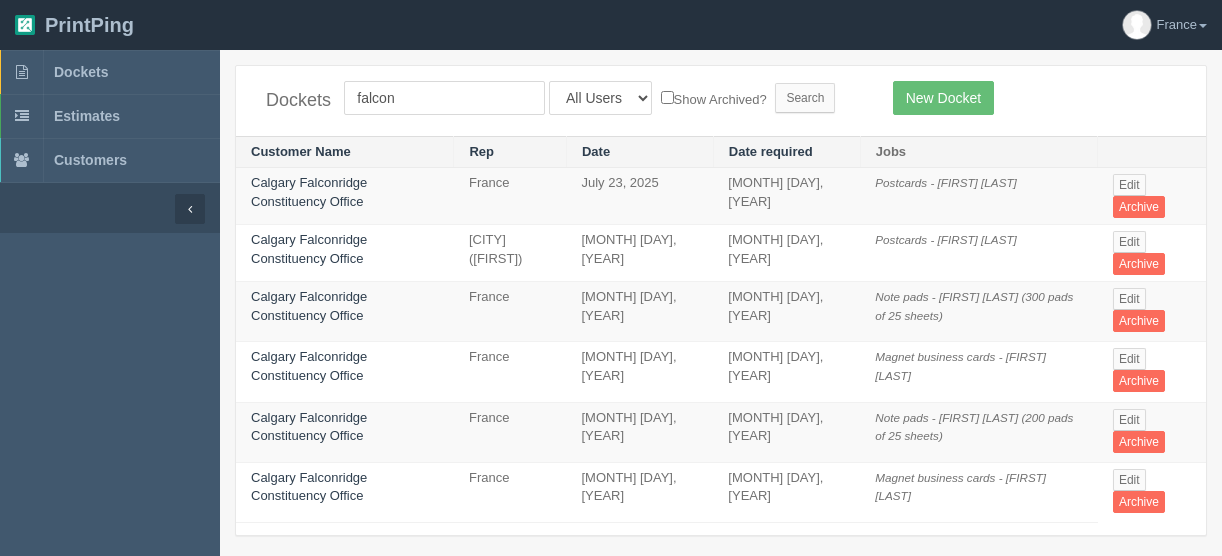 scroll, scrollTop: 0, scrollLeft: 0, axis: both 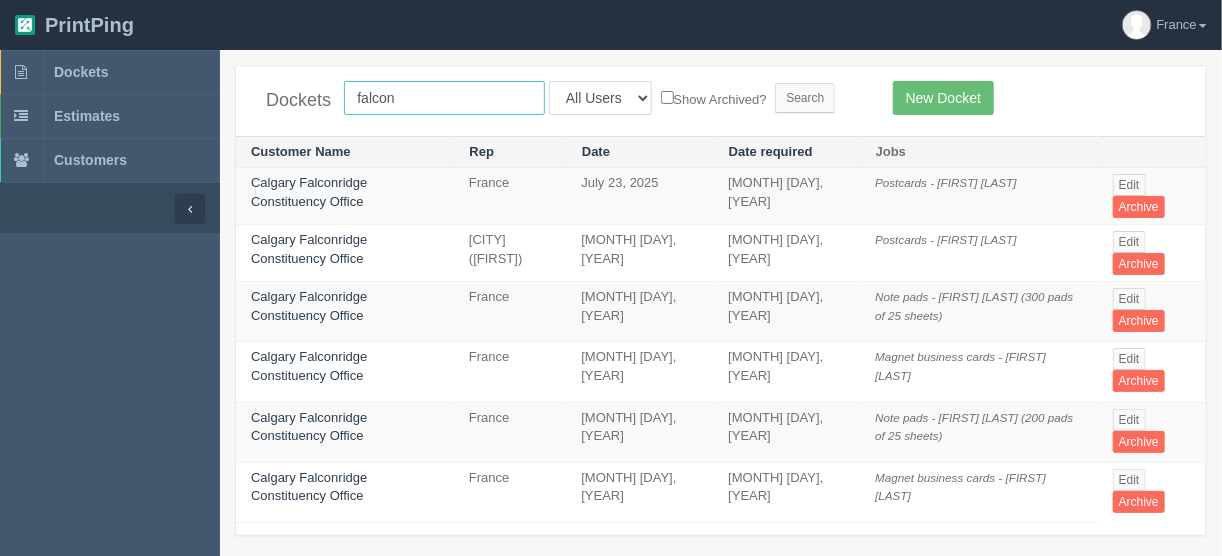 drag, startPoint x: 439, startPoint y: 89, endPoint x: 357, endPoint y: 140, distance: 96.56604 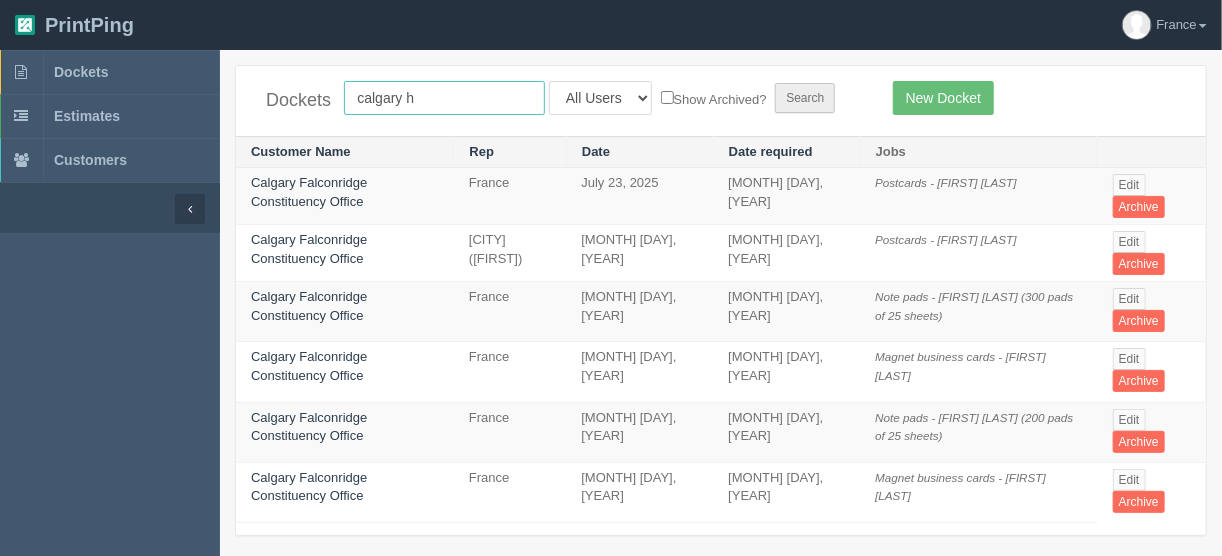 type on "calgary h" 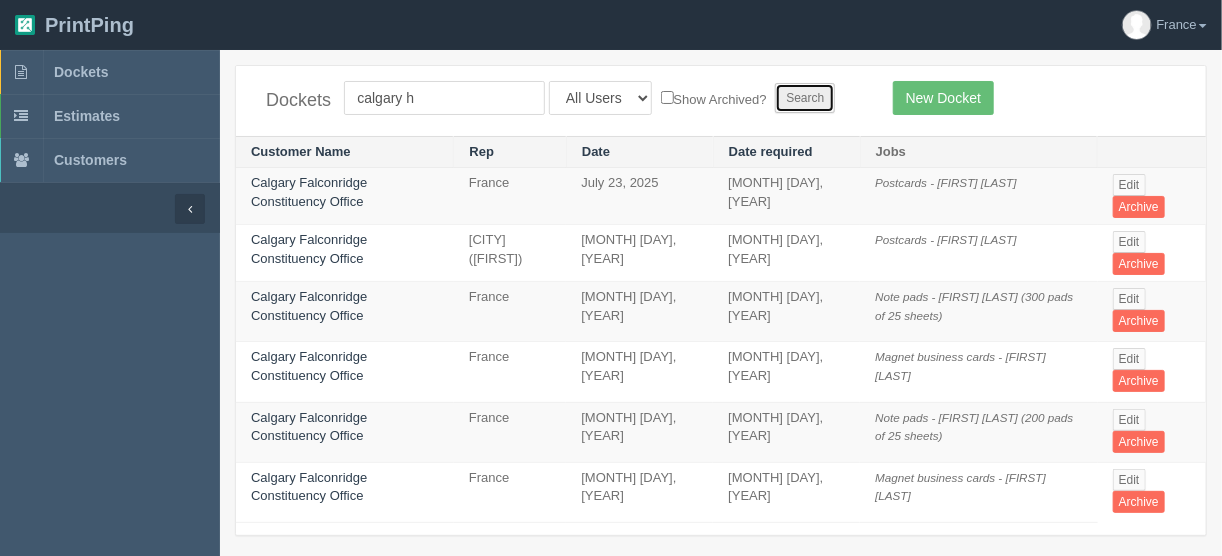 click on "Search" at bounding box center [805, 98] 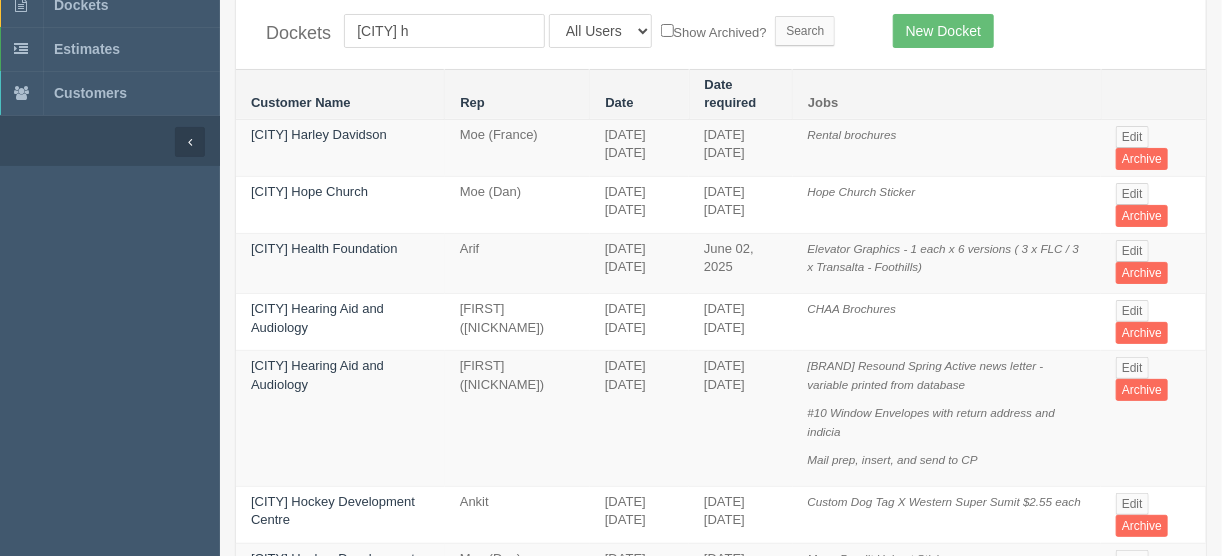 scroll, scrollTop: 0, scrollLeft: 0, axis: both 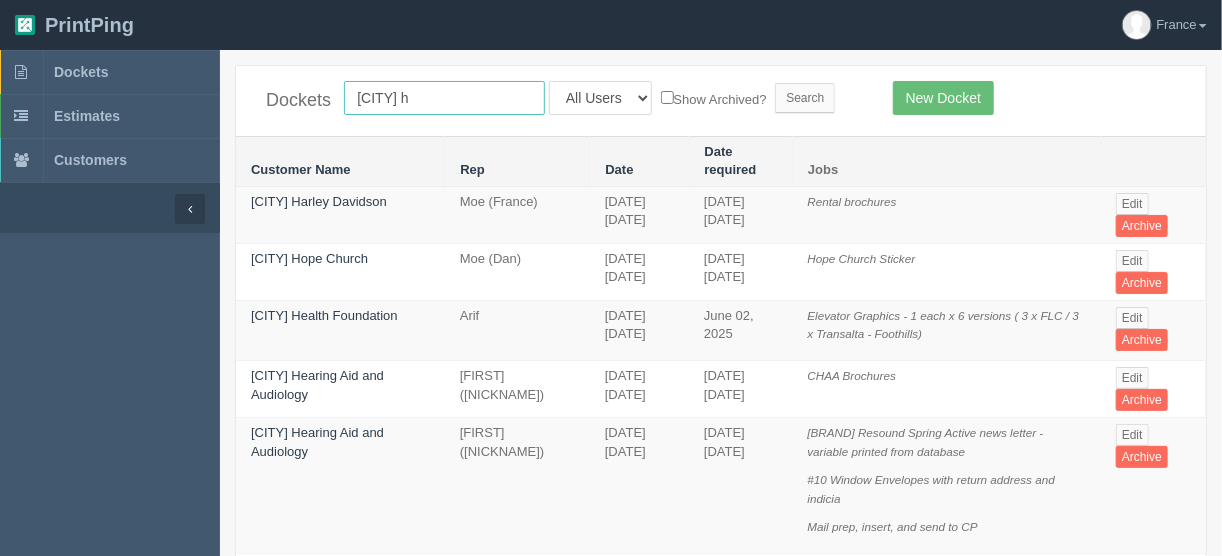 drag, startPoint x: 423, startPoint y: 99, endPoint x: 439, endPoint y: 102, distance: 16.27882 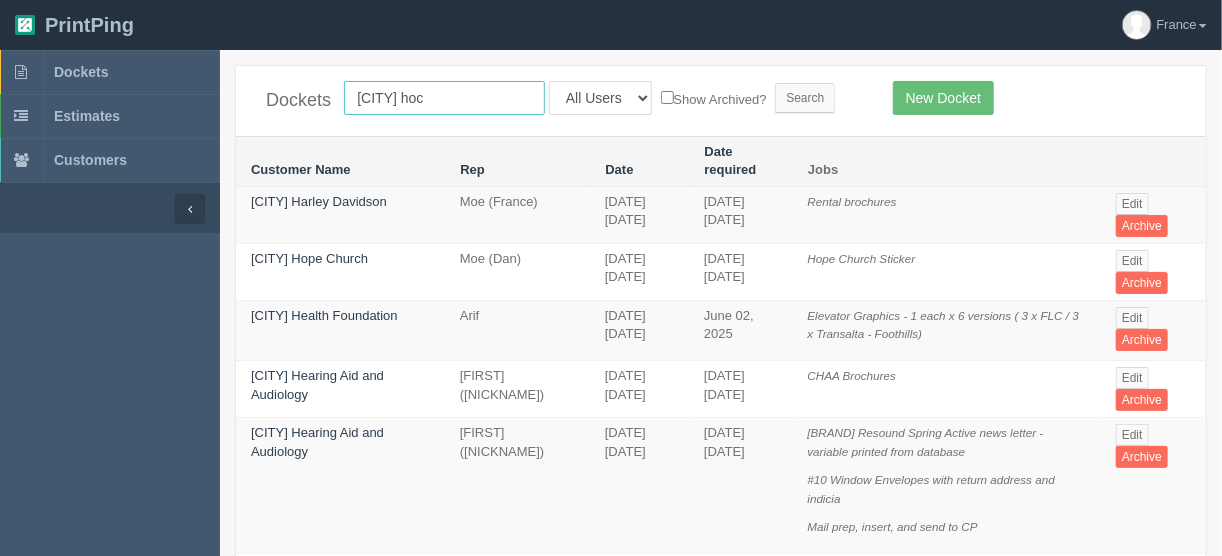 type on "[CITY] hock" 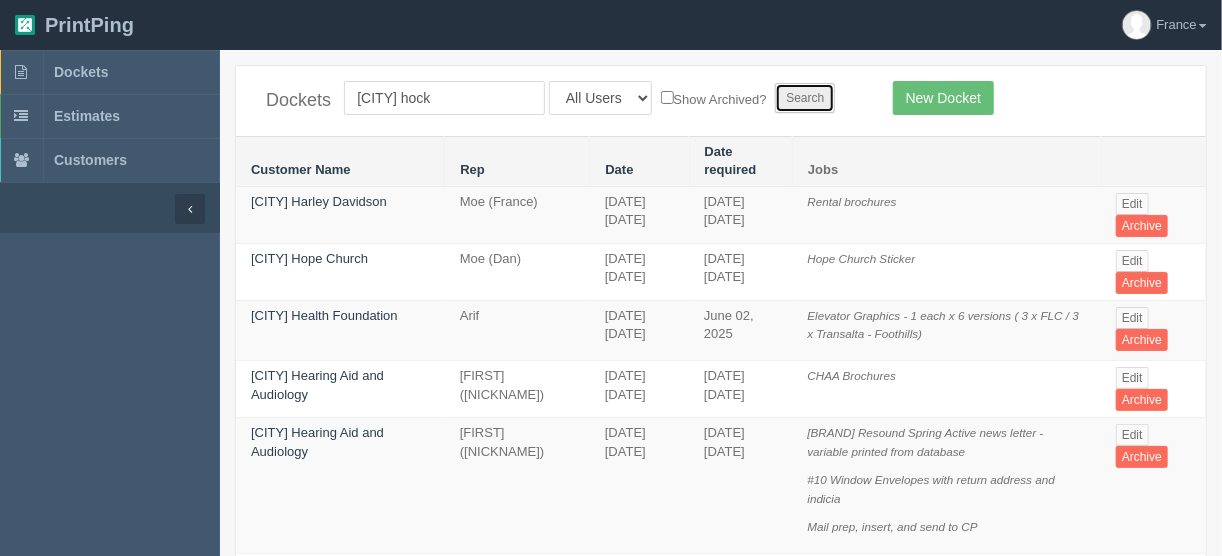 click on "Search" at bounding box center (805, 98) 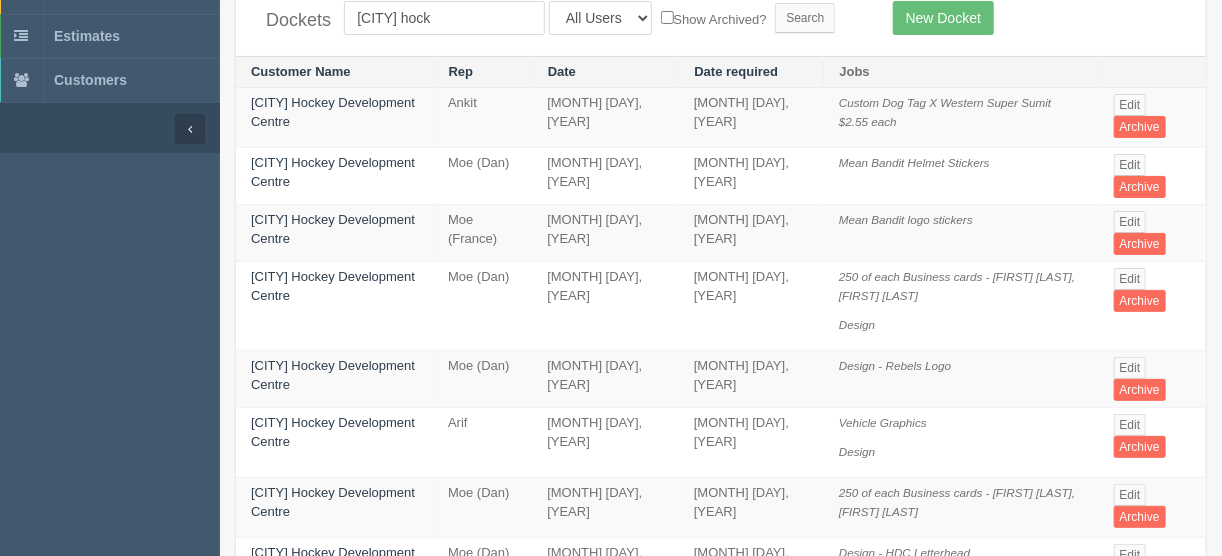 scroll, scrollTop: 0, scrollLeft: 0, axis: both 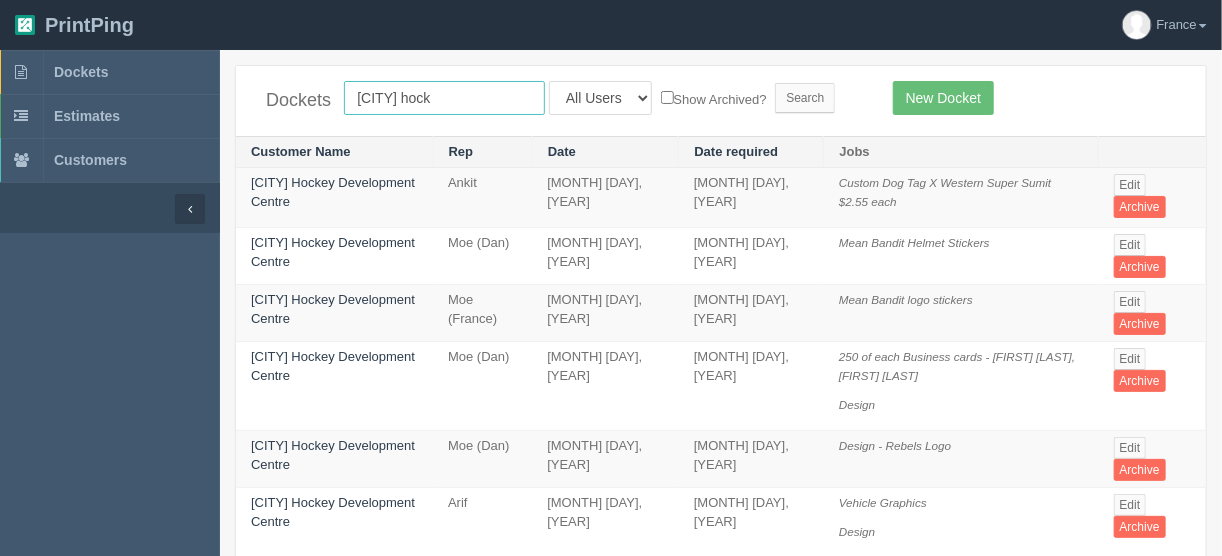 drag, startPoint x: 446, startPoint y: 99, endPoint x: 410, endPoint y: 91, distance: 36.878178 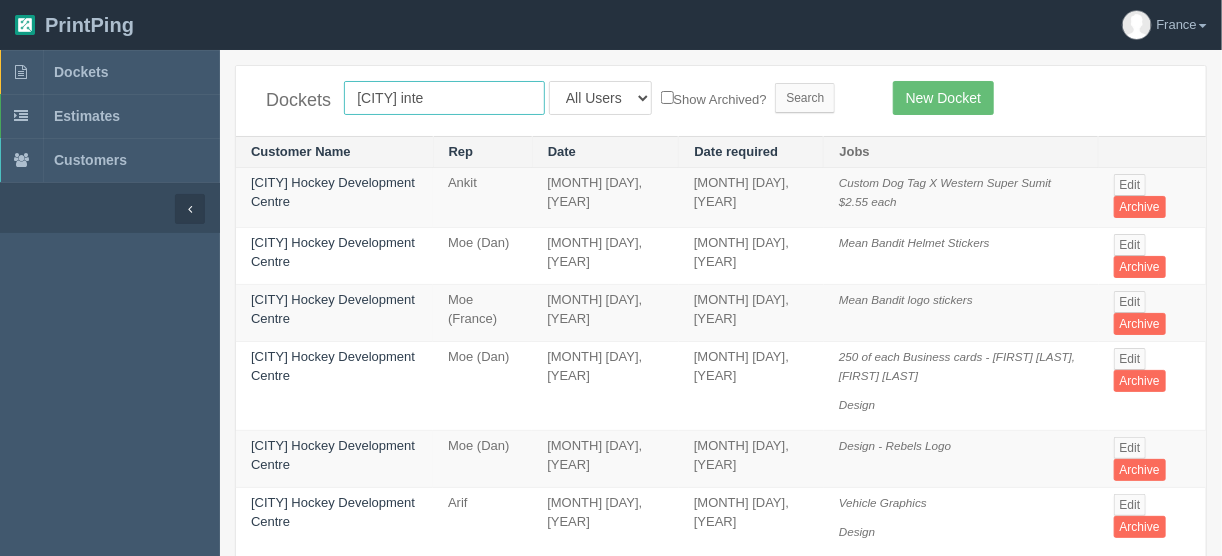 type on "[CITY] [STATE]" 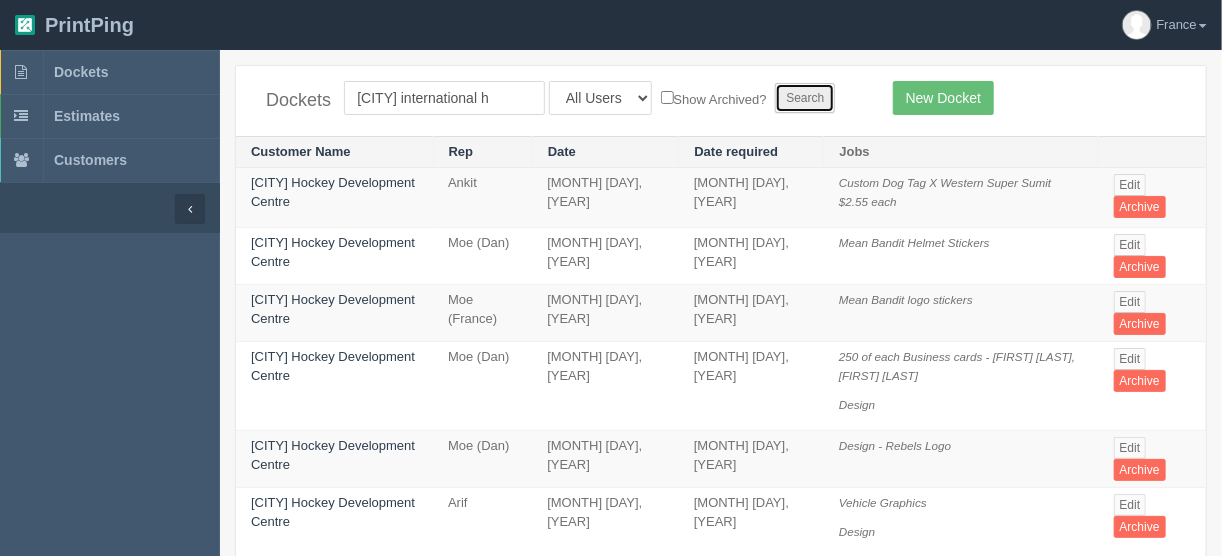 click on "Search" at bounding box center (805, 98) 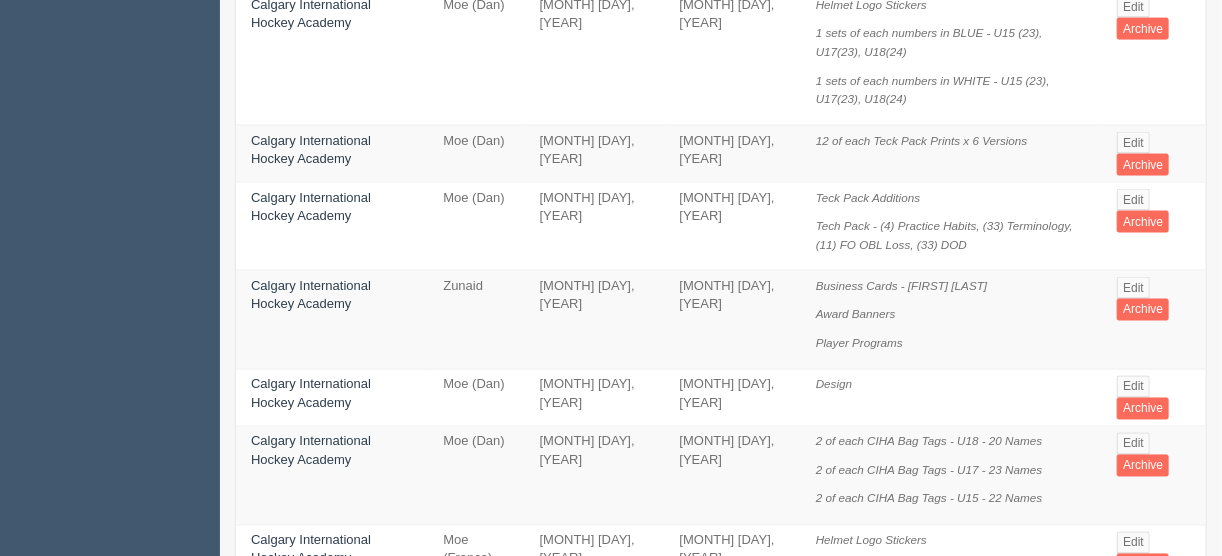 scroll, scrollTop: 1280, scrollLeft: 0, axis: vertical 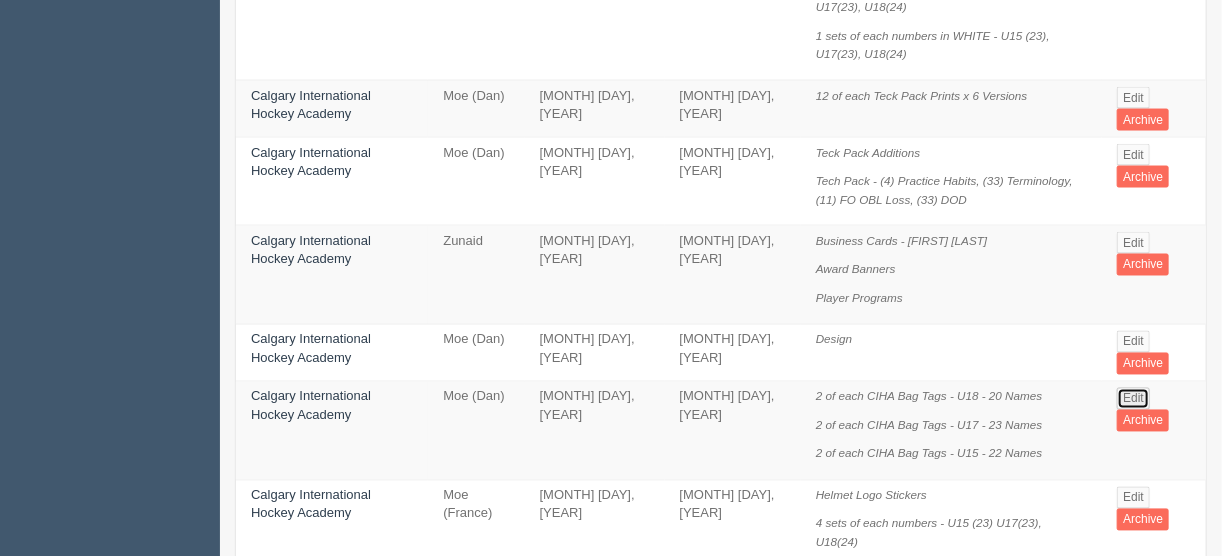 click on "Edit" at bounding box center [1133, 399] 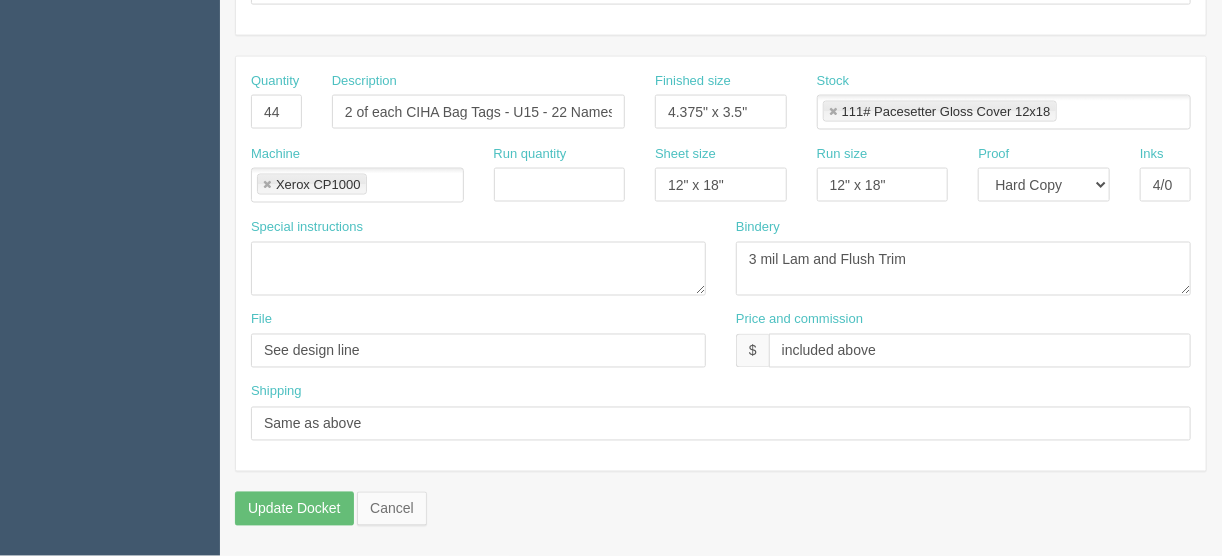 scroll, scrollTop: 0, scrollLeft: 0, axis: both 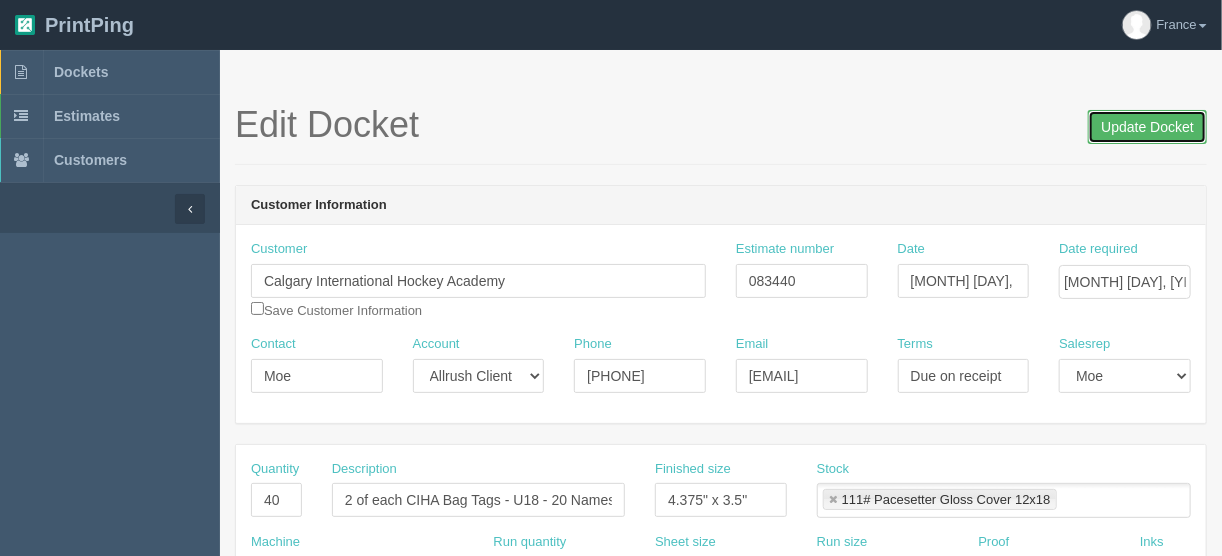 click on "Update Docket" at bounding box center [1147, 127] 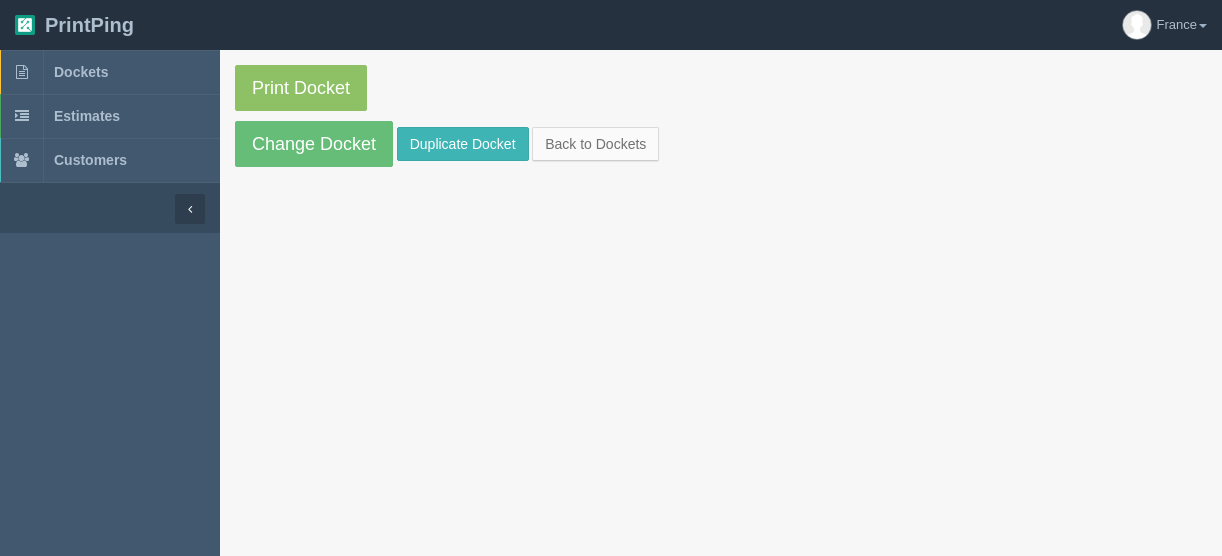 scroll, scrollTop: 0, scrollLeft: 0, axis: both 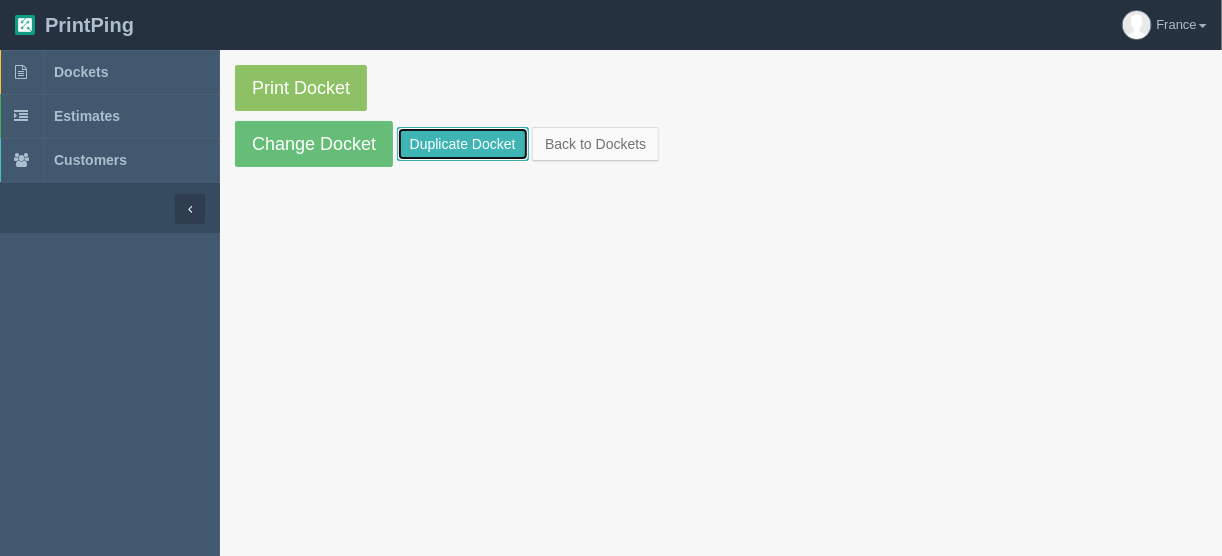 click on "Duplicate Docket" at bounding box center [463, 144] 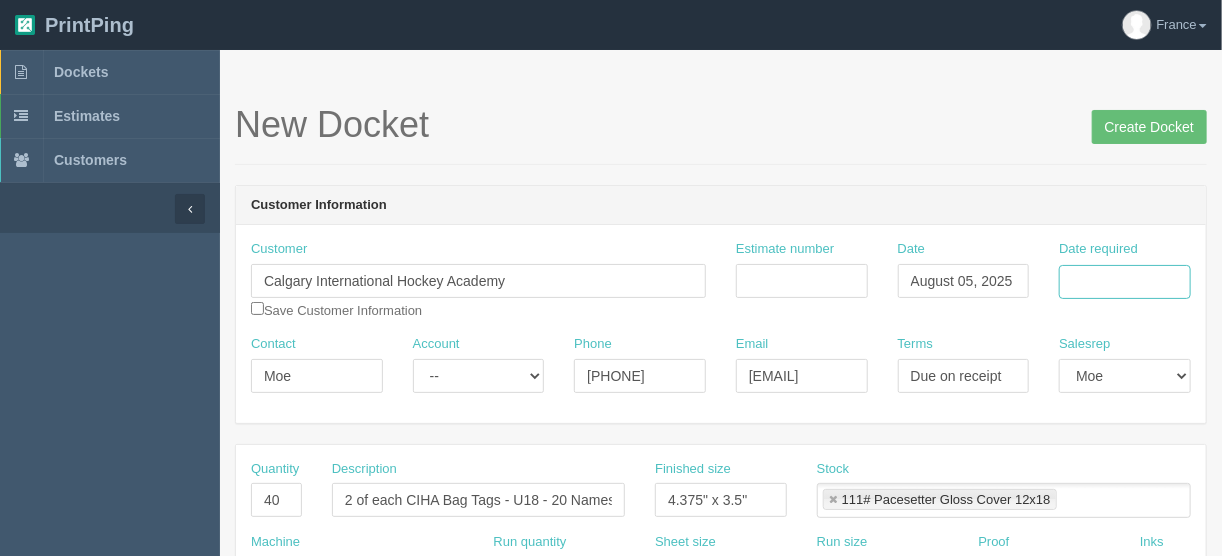 click on "Date required" at bounding box center (1125, 282) 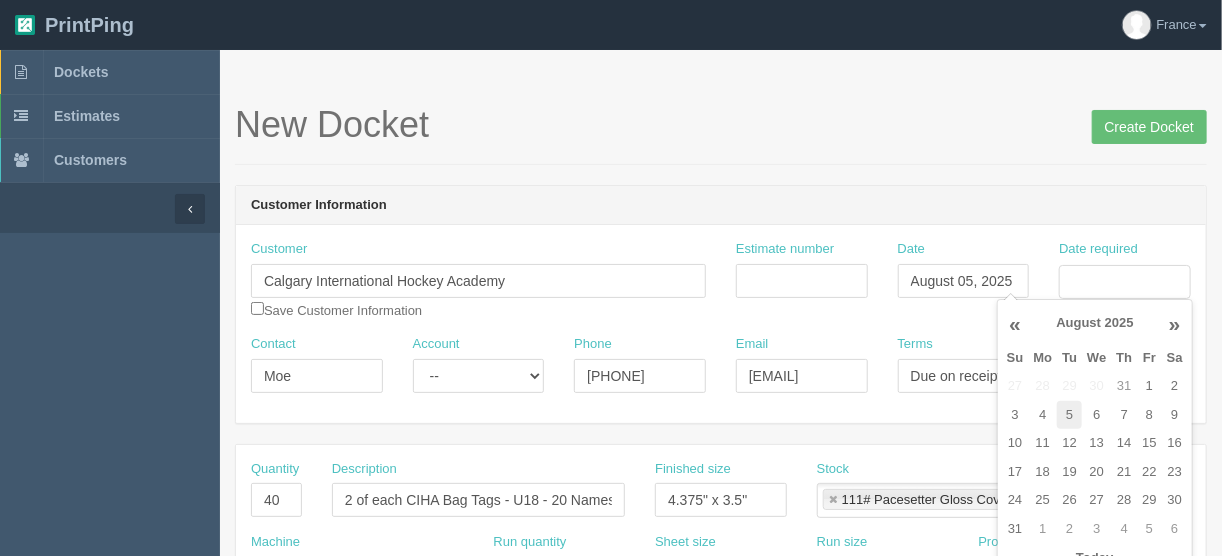 click on "5" at bounding box center [1069, 415] 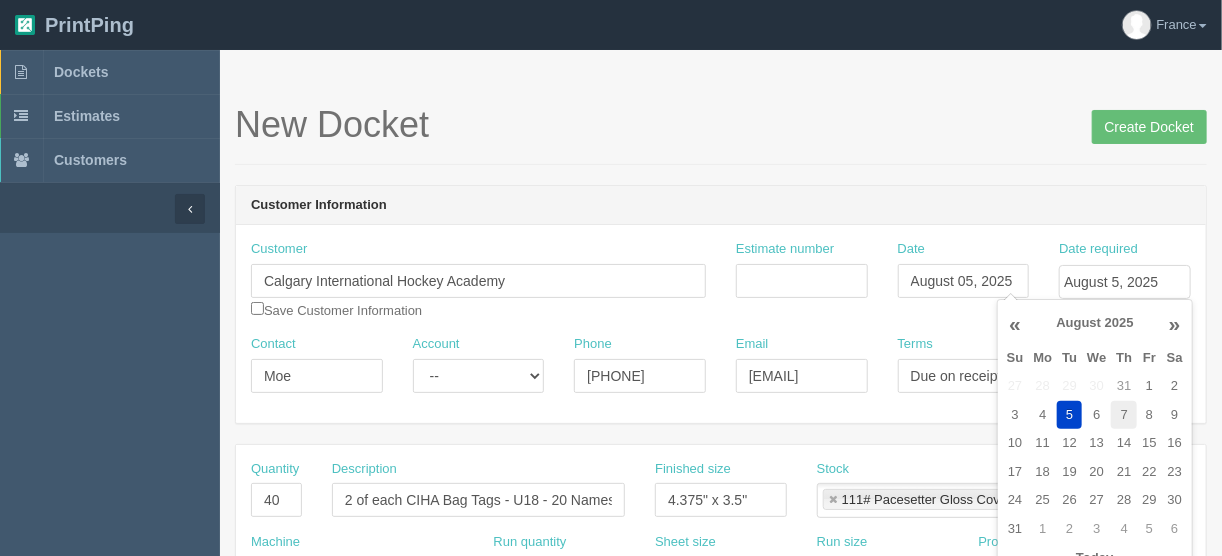 click on "7" at bounding box center (1124, 415) 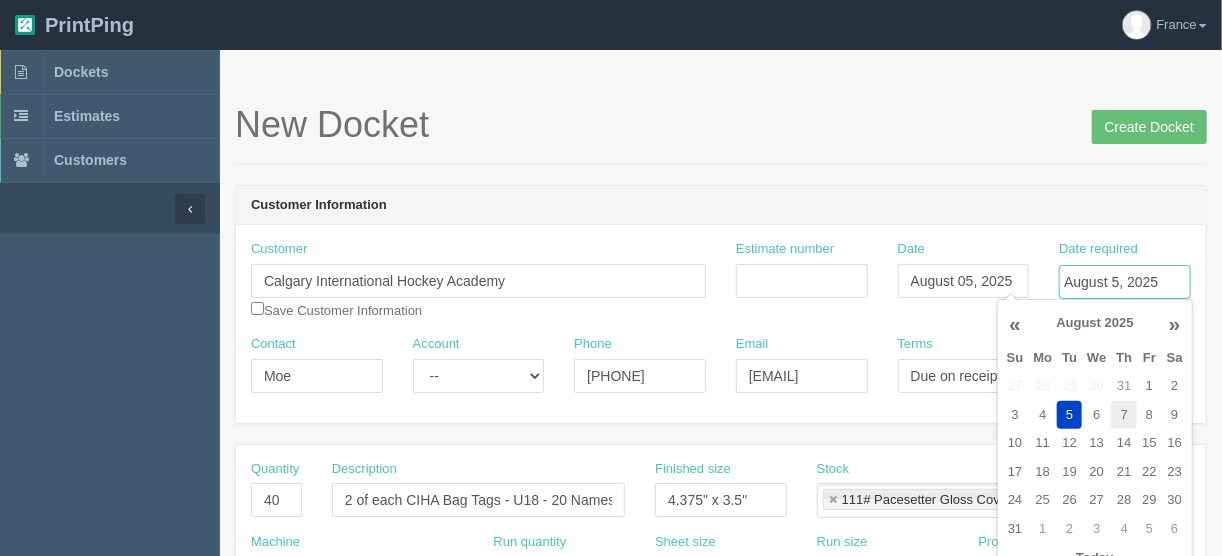 type on "August 7, 2025" 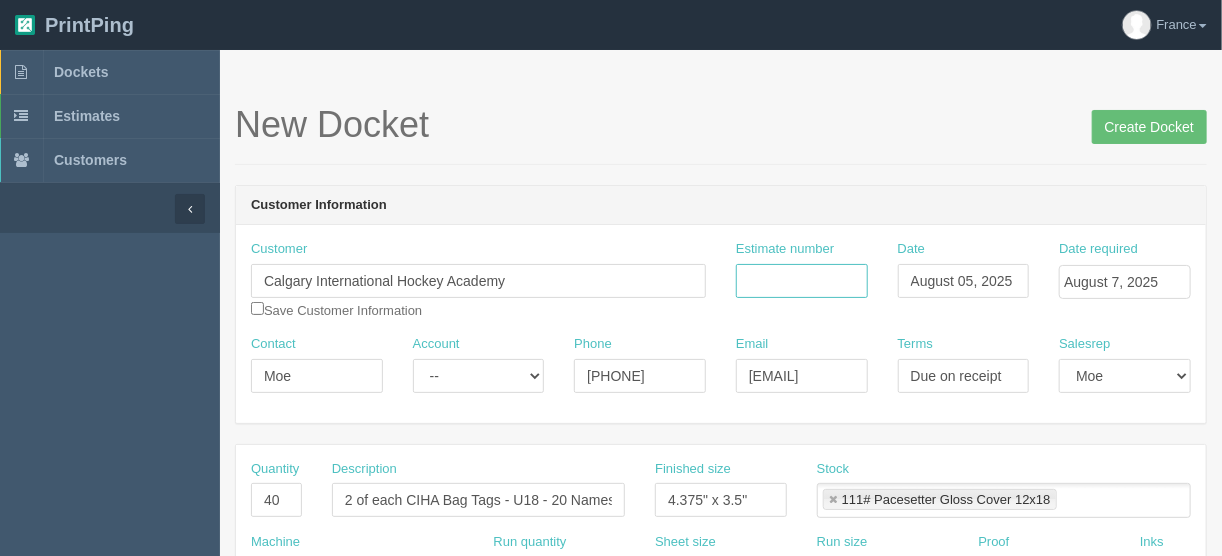 drag, startPoint x: 815, startPoint y: 271, endPoint x: 826, endPoint y: 295, distance: 26.400757 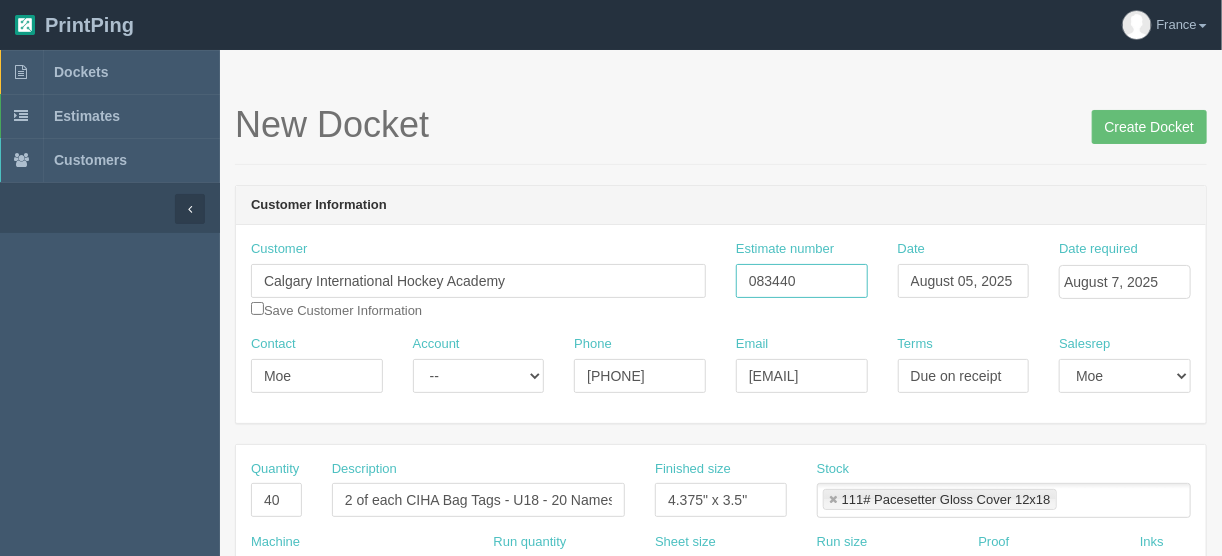 type on "083440" 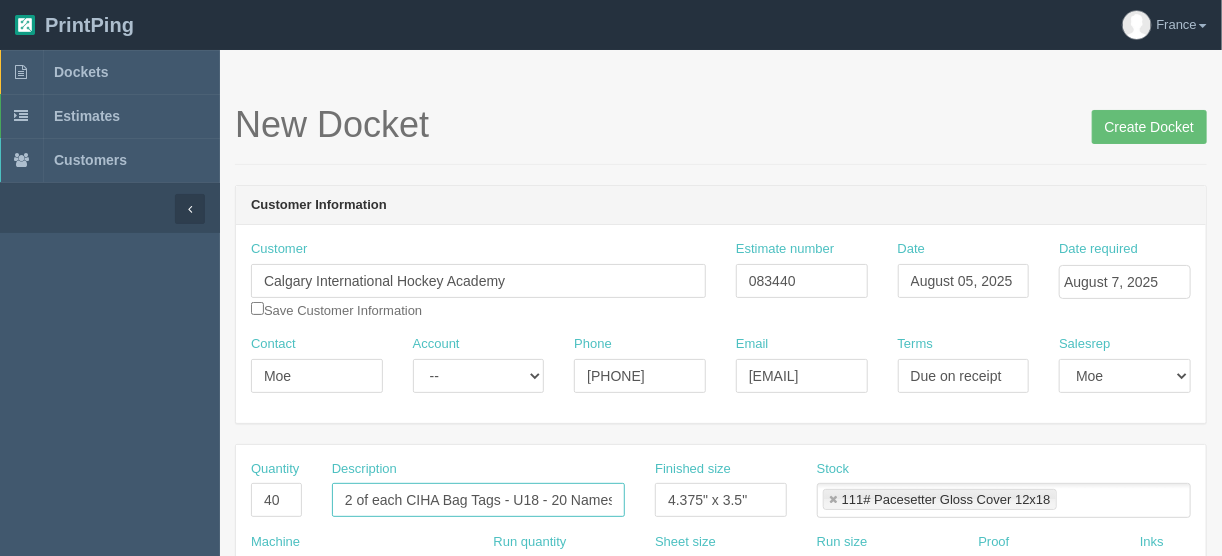 click on "2 of each CIHA Bag Tags - U18 - 20 Names" at bounding box center [478, 500] 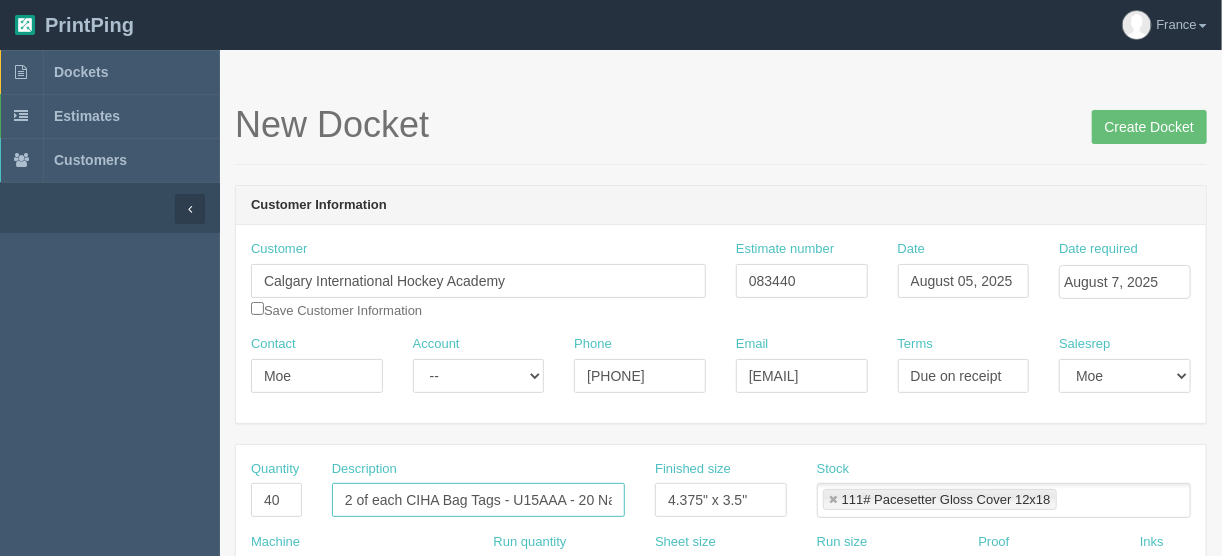 scroll, scrollTop: 0, scrollLeft: 29, axis: horizontal 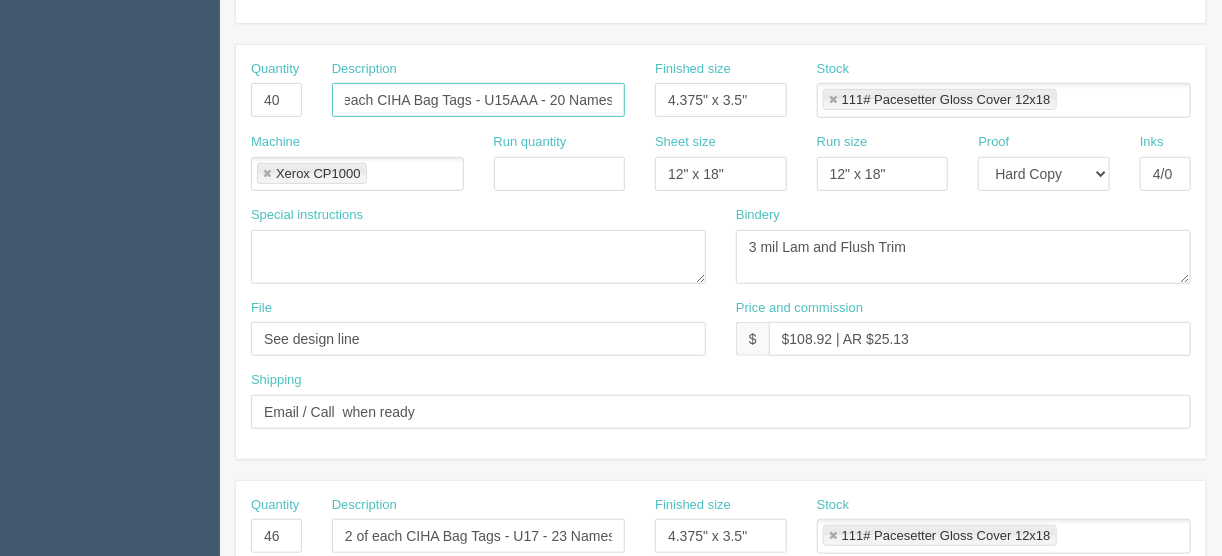 type on "2 of each CIHA Bag Tags - U15AAA - 20 Names" 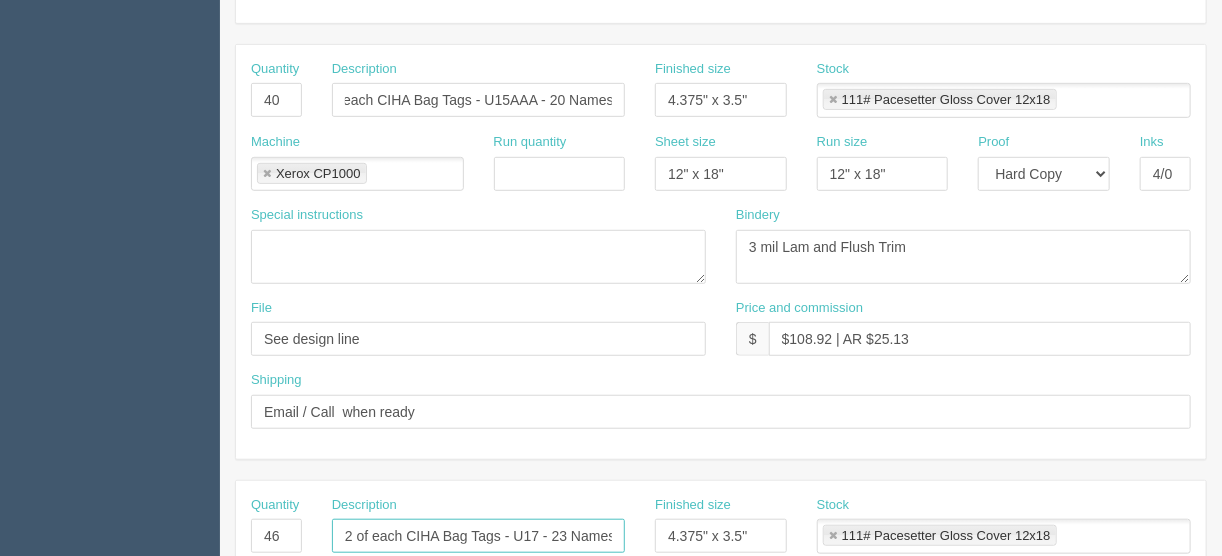 click on "2 of each CIHA Bag Tags - U17 - 23 Names" at bounding box center (478, 536) 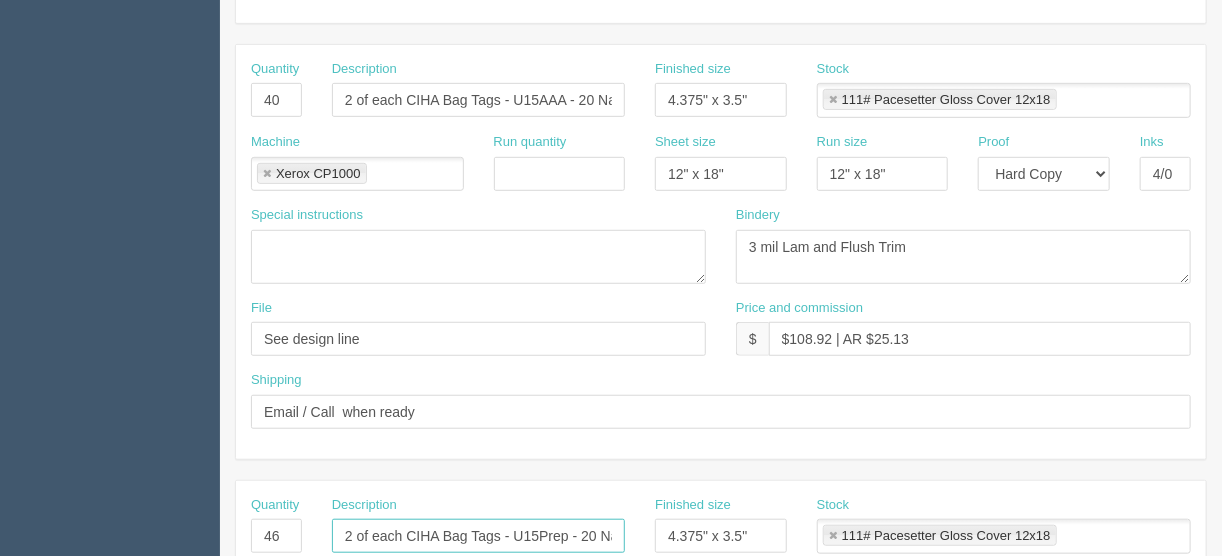 type on "2 of each CIHA Bag Tags - U15Prep - 20 Names" 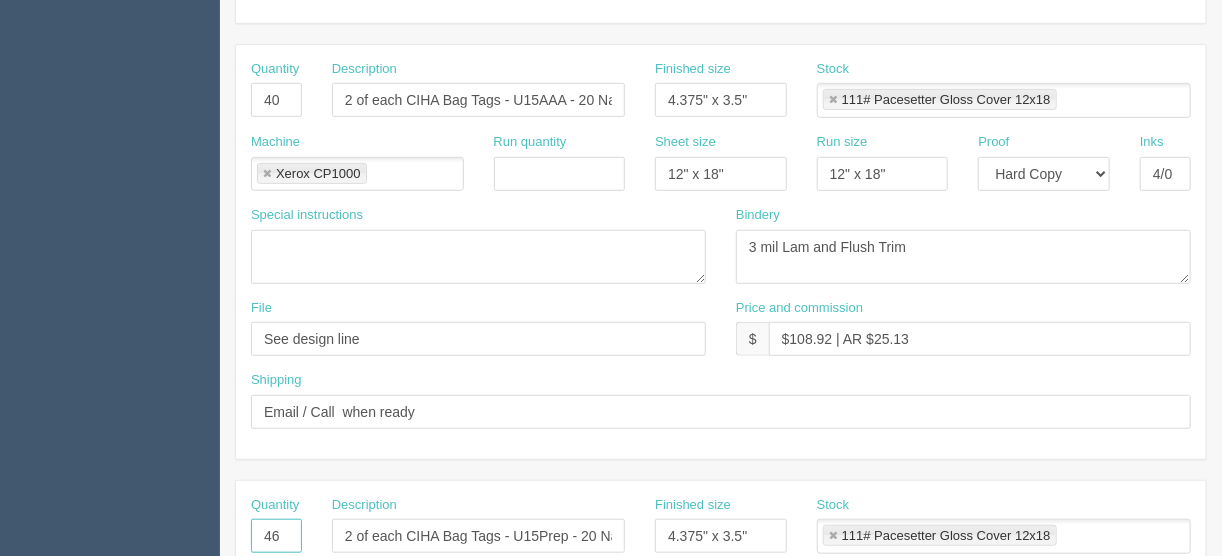 click on "46" at bounding box center (276, 536) 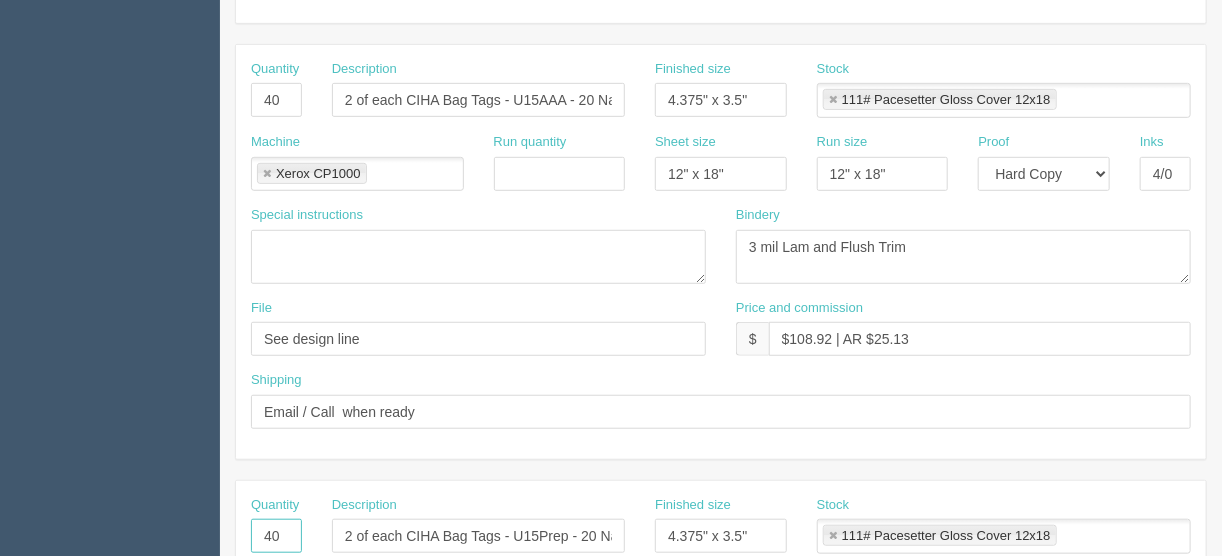 type on "40" 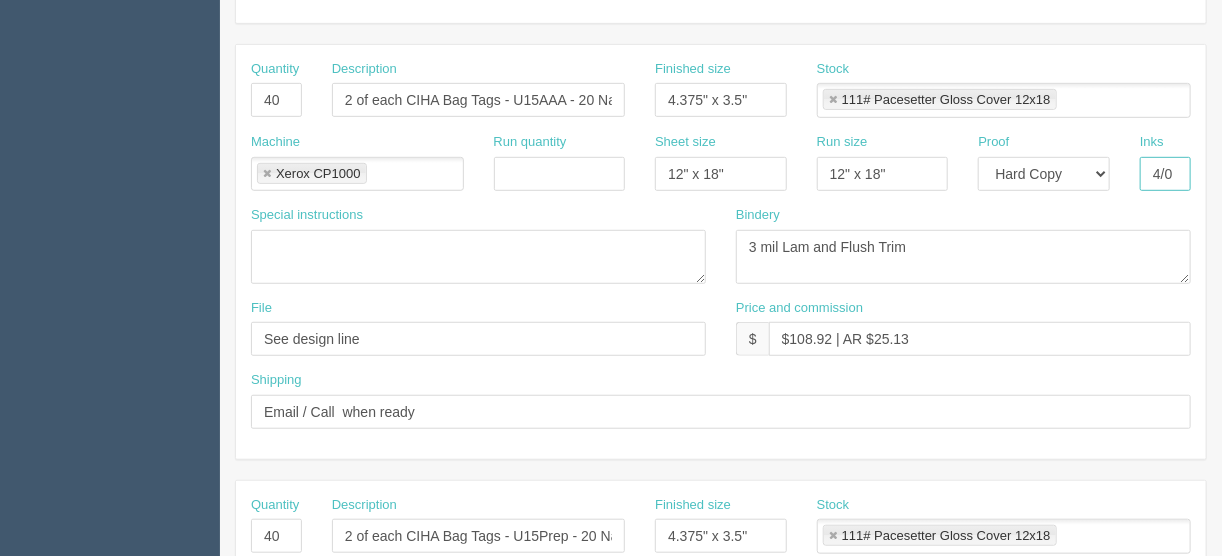 click on "4/0" at bounding box center [1165, 174] 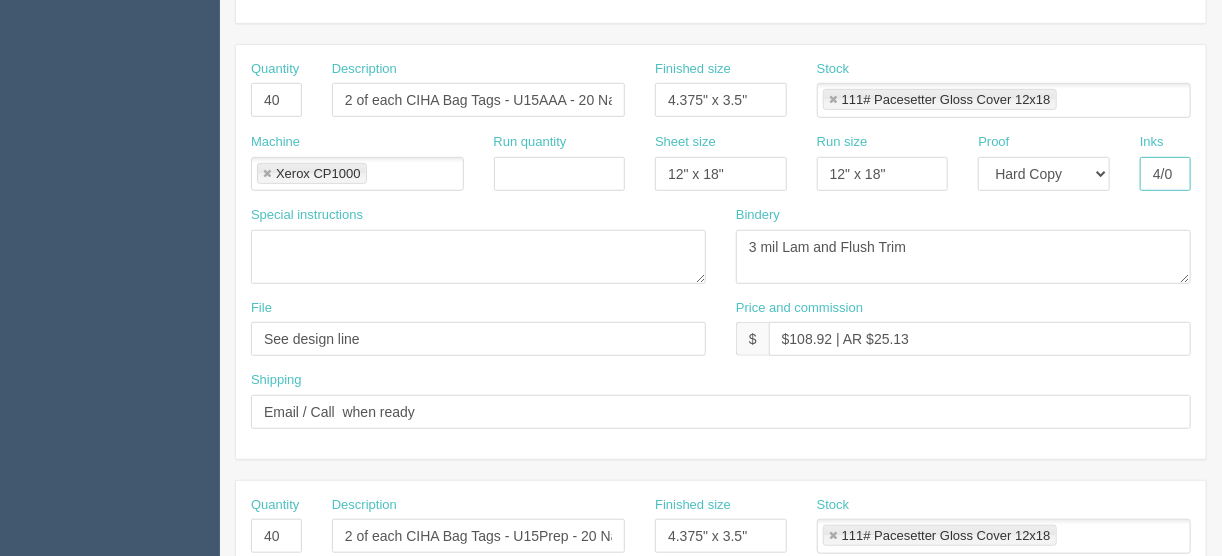 type on "4/0 + VI" 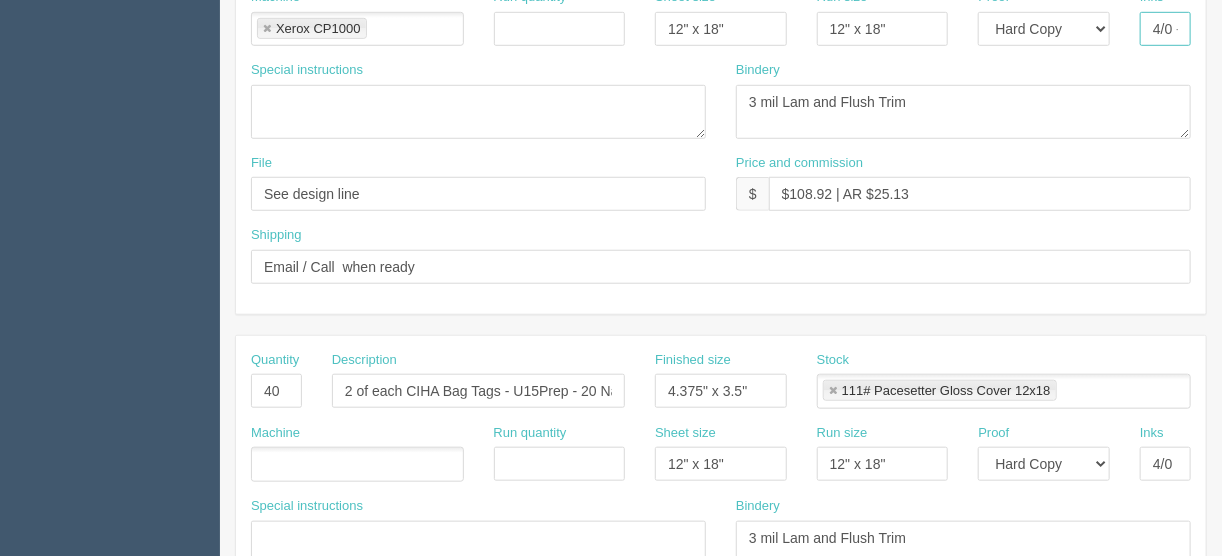 scroll, scrollTop: 720, scrollLeft: 0, axis: vertical 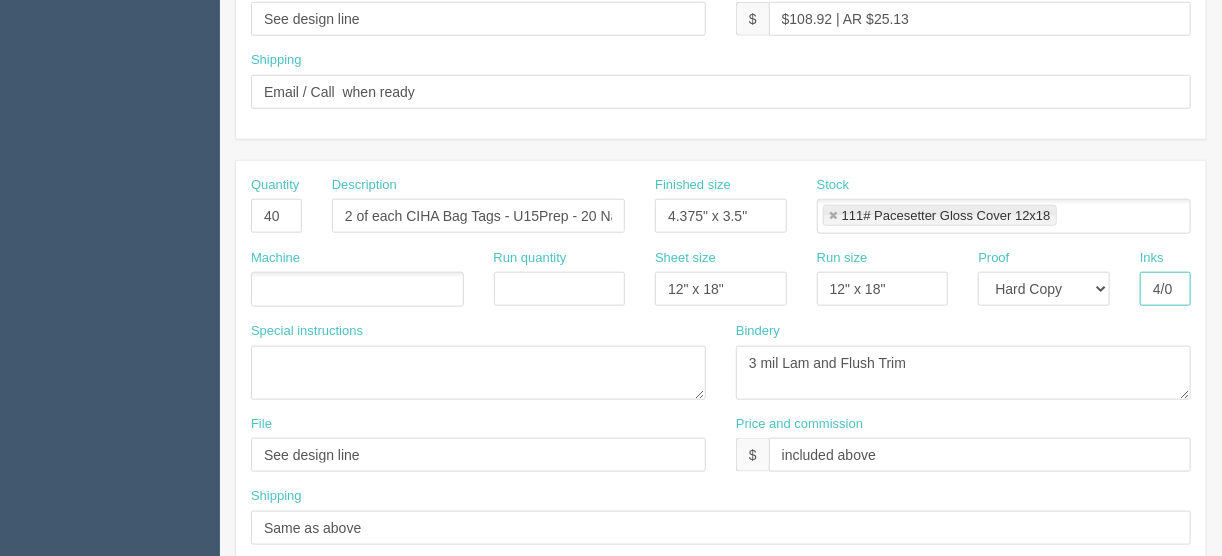 click on "4/0" at bounding box center (1165, 289) 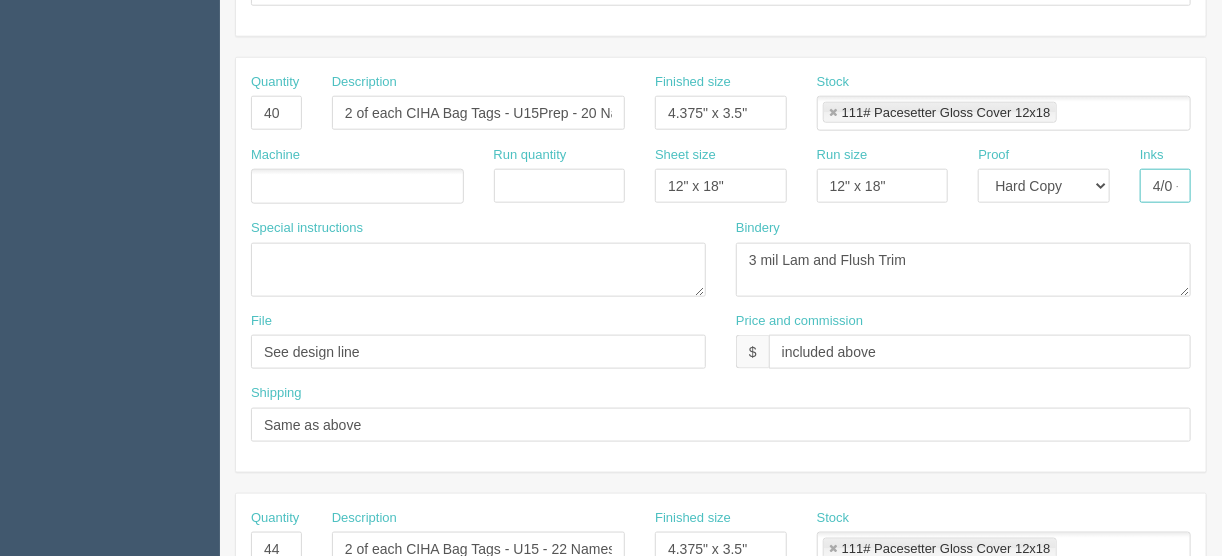 scroll, scrollTop: 960, scrollLeft: 0, axis: vertical 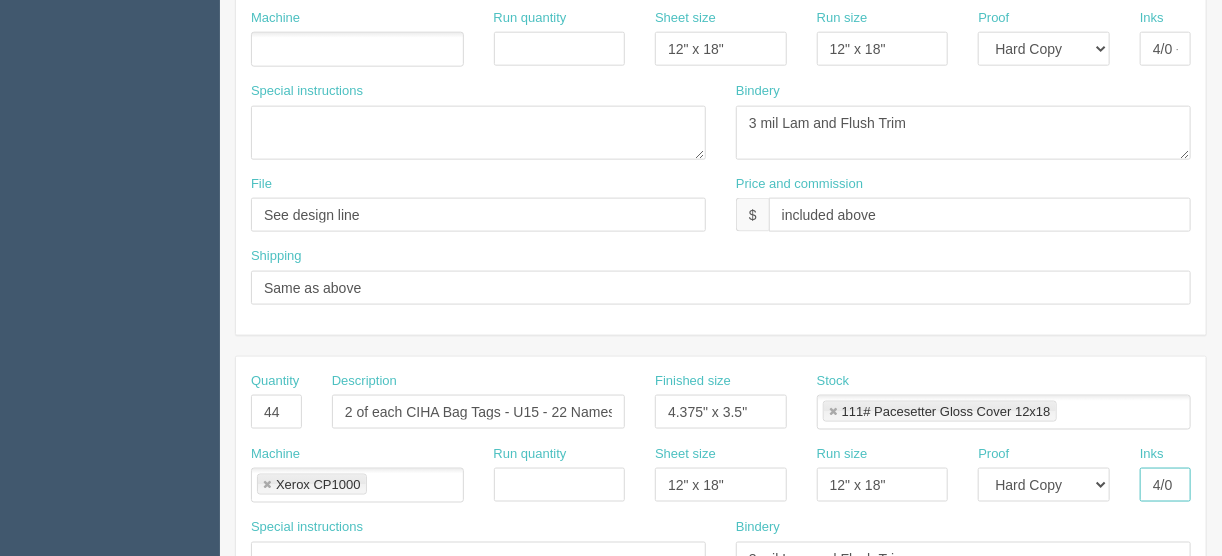 click on "4/0" at bounding box center (1165, 485) 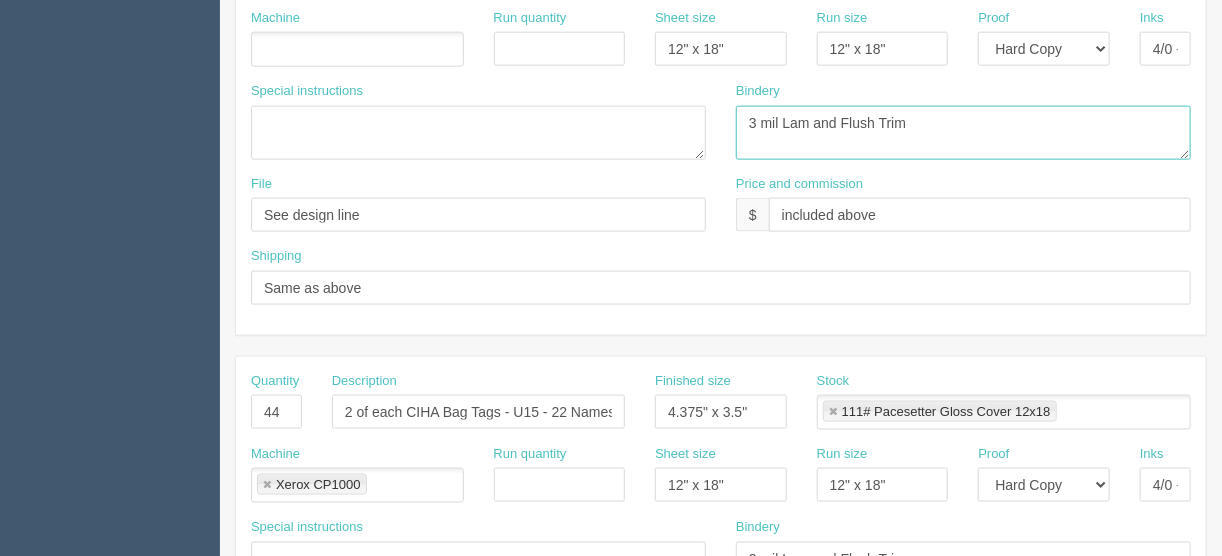 click on "3 mil Lam and Flush Trim" at bounding box center [963, 133] 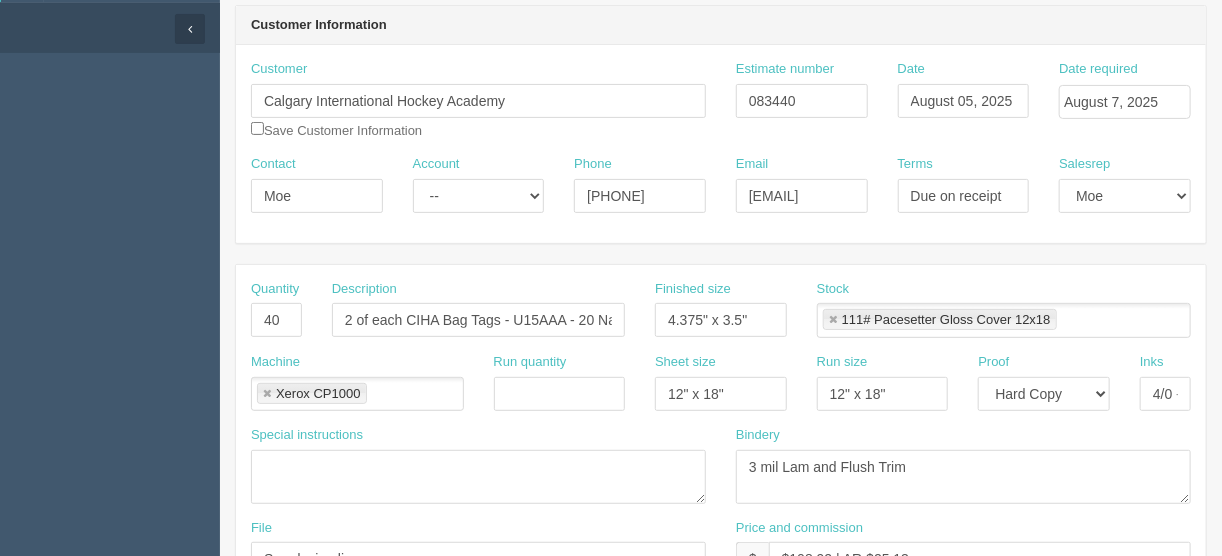 scroll, scrollTop: 240, scrollLeft: 0, axis: vertical 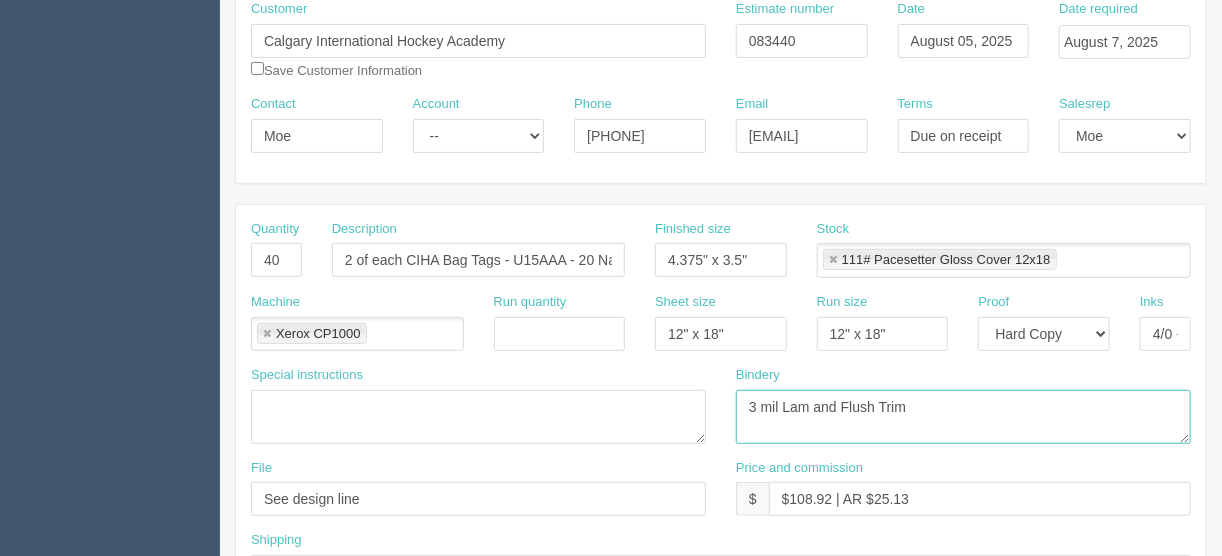 drag, startPoint x: 926, startPoint y: 399, endPoint x: 938, endPoint y: 399, distance: 12 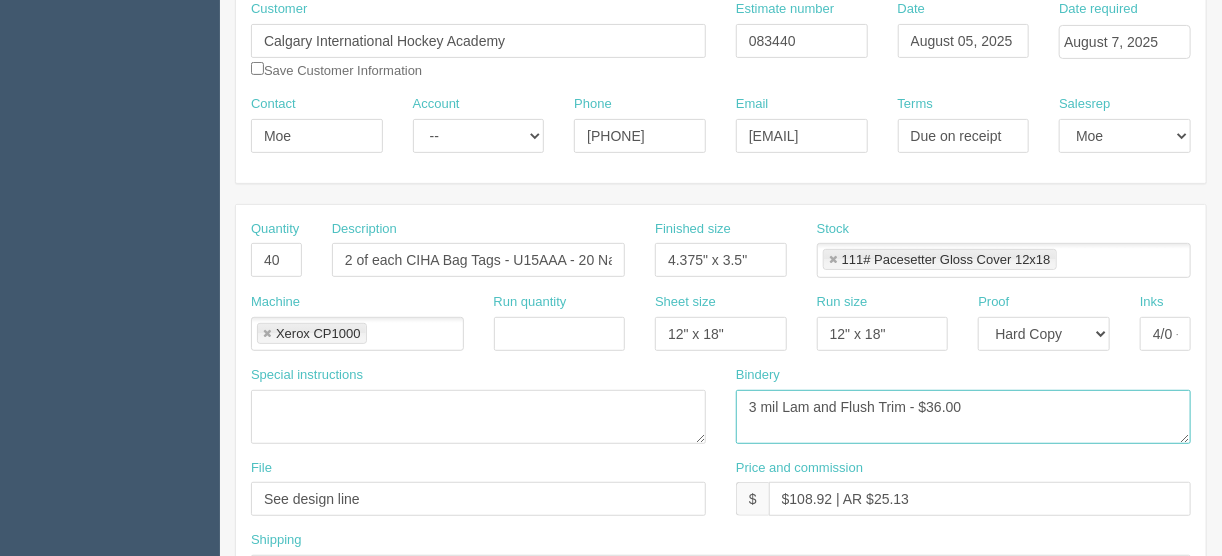 click on "3 mil Lam and Flush Trim" at bounding box center (963, 417) 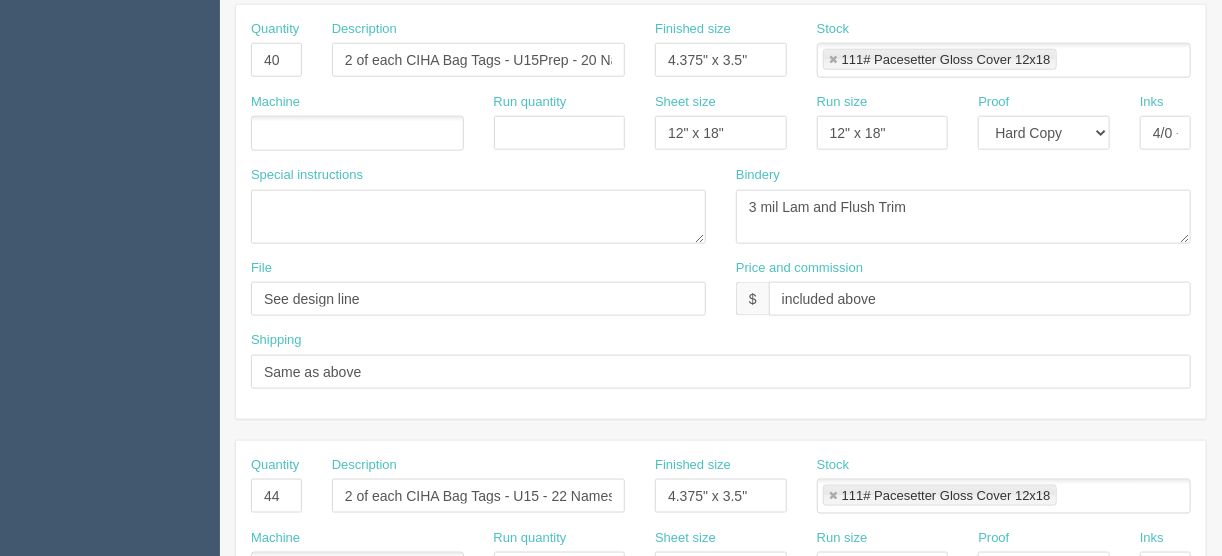 scroll, scrollTop: 1040, scrollLeft: 0, axis: vertical 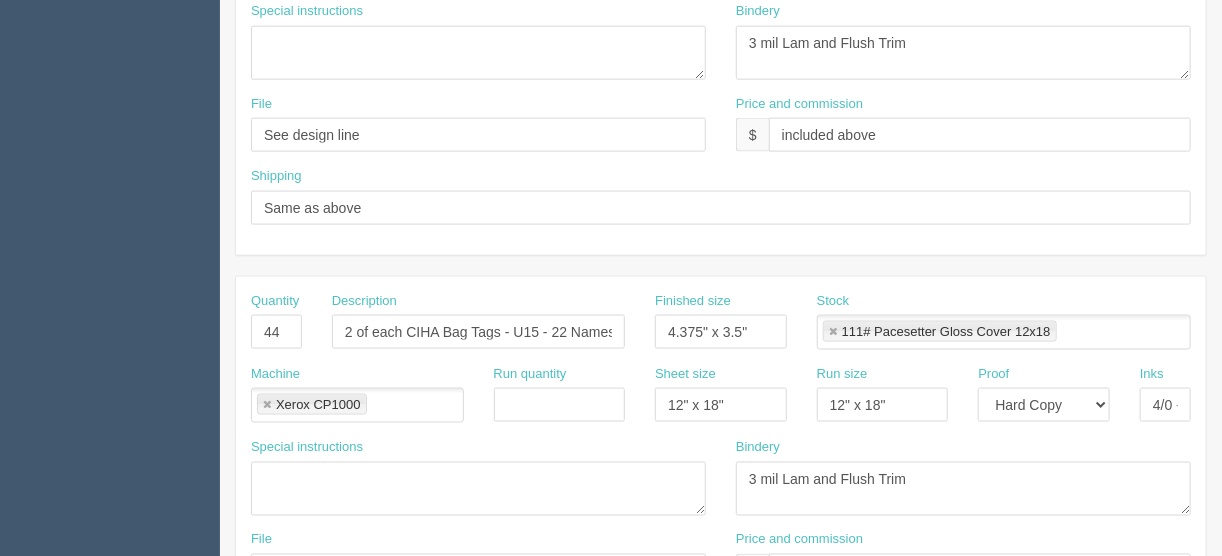 type on "ARB - 3 mil Lam and Flush Trim - $36.00" 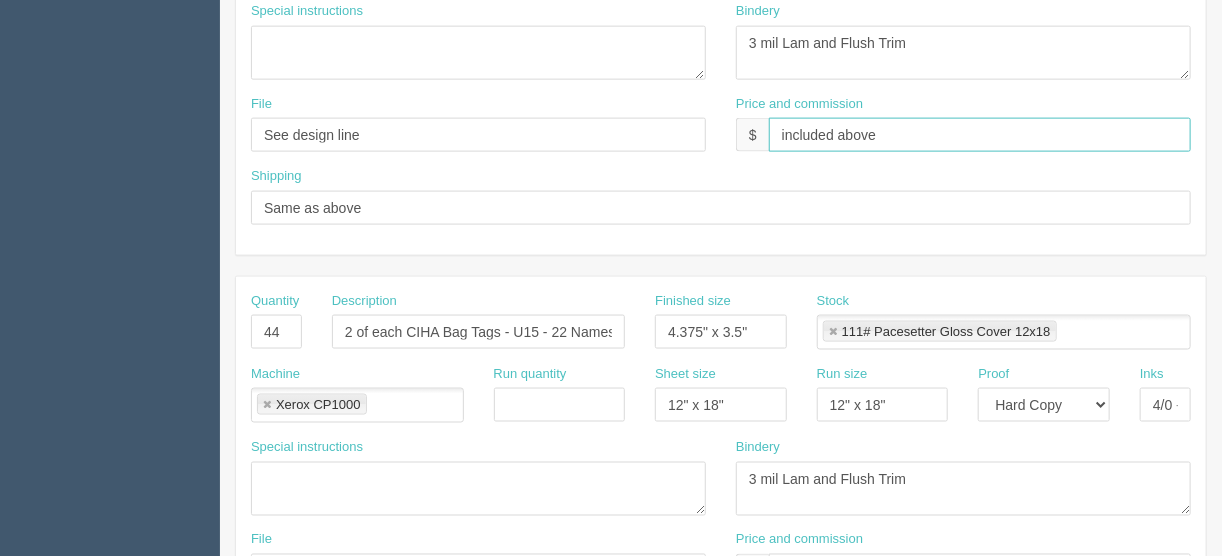 drag, startPoint x: 883, startPoint y: 123, endPoint x: 753, endPoint y: 137, distance: 130.75168 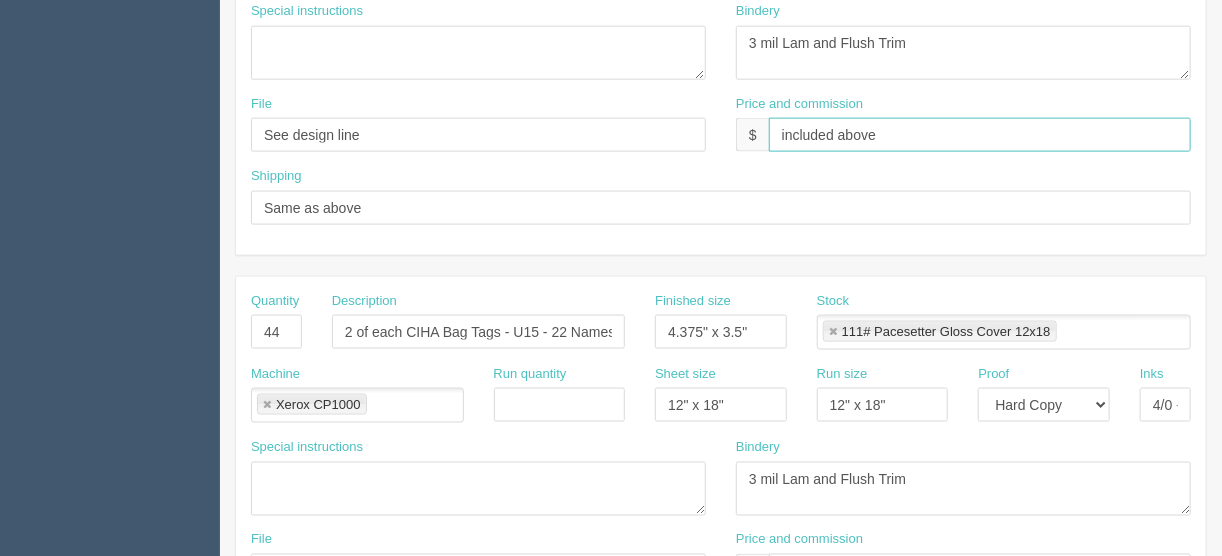 type on "4" 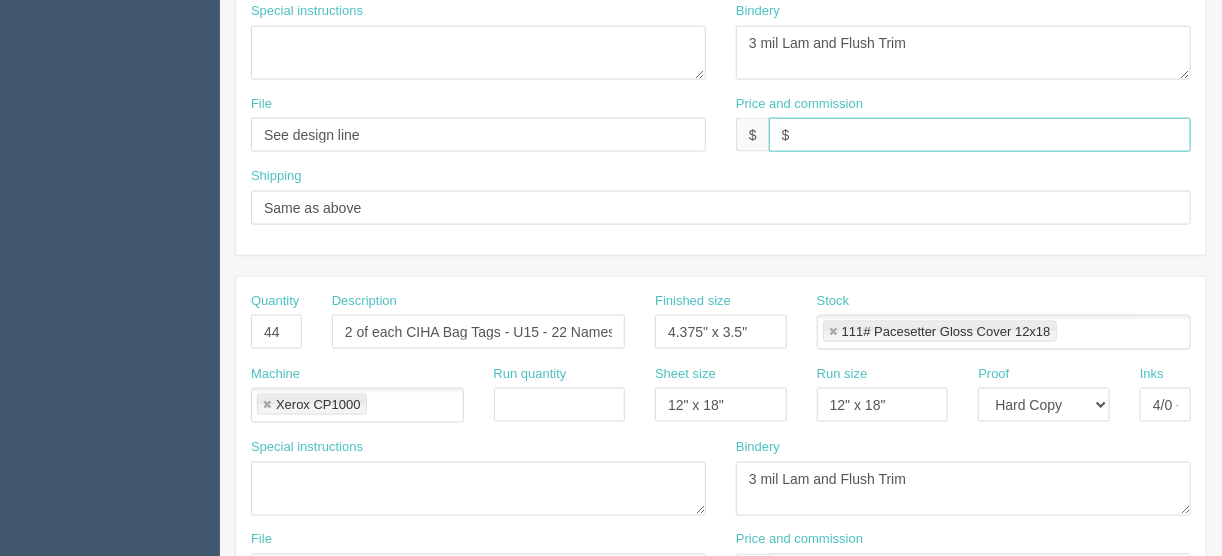 type on "$Included above" 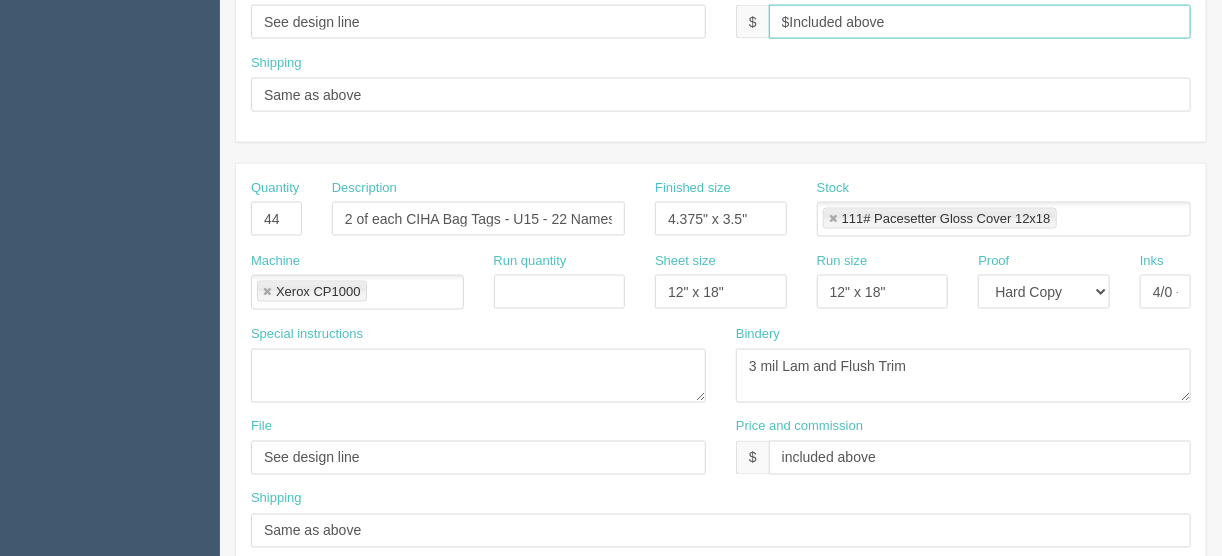 scroll, scrollTop: 1249, scrollLeft: 0, axis: vertical 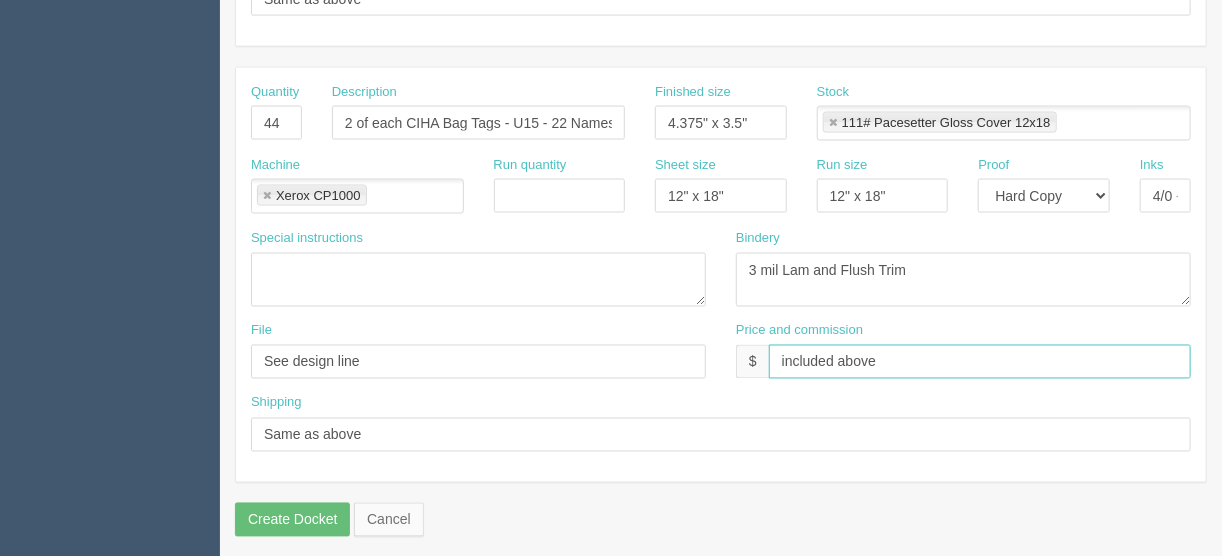 drag, startPoint x: 896, startPoint y: 353, endPoint x: 723, endPoint y: 361, distance: 173.18488 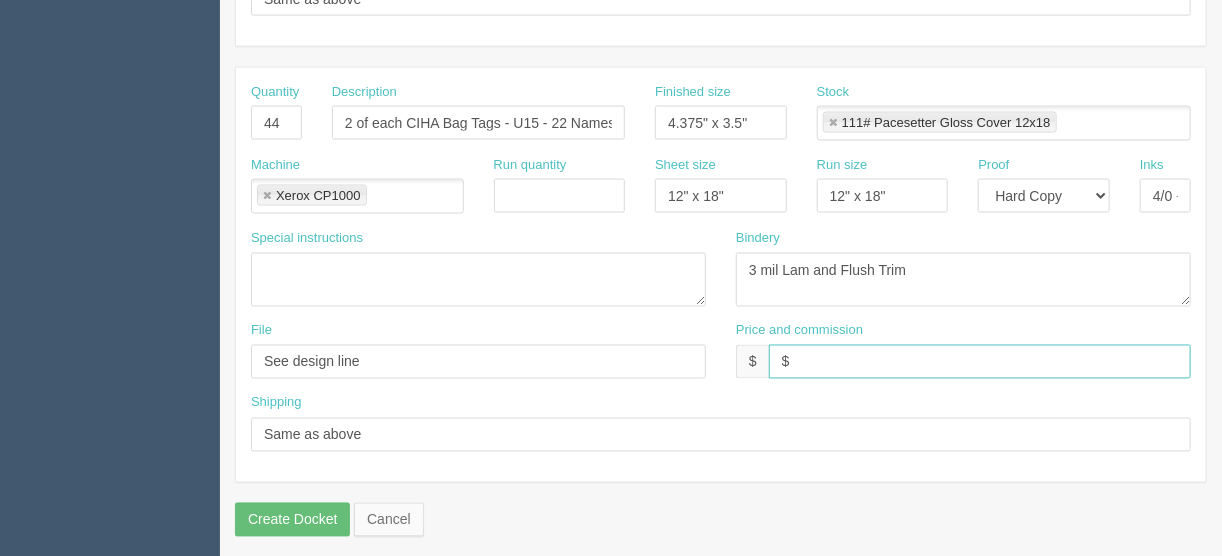 type on "$Included above" 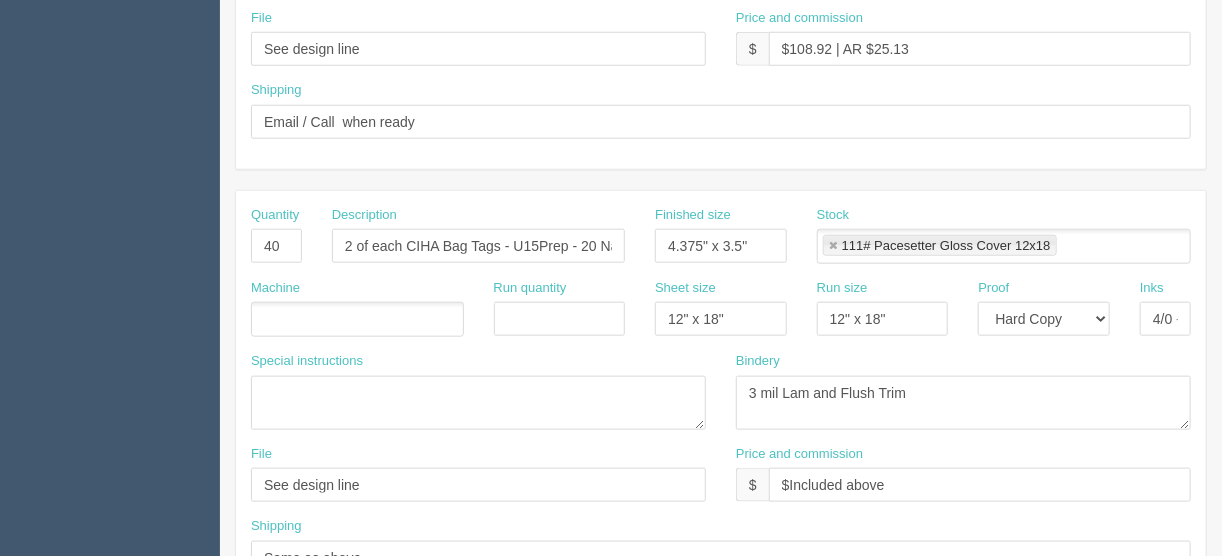 scroll, scrollTop: 769, scrollLeft: 0, axis: vertical 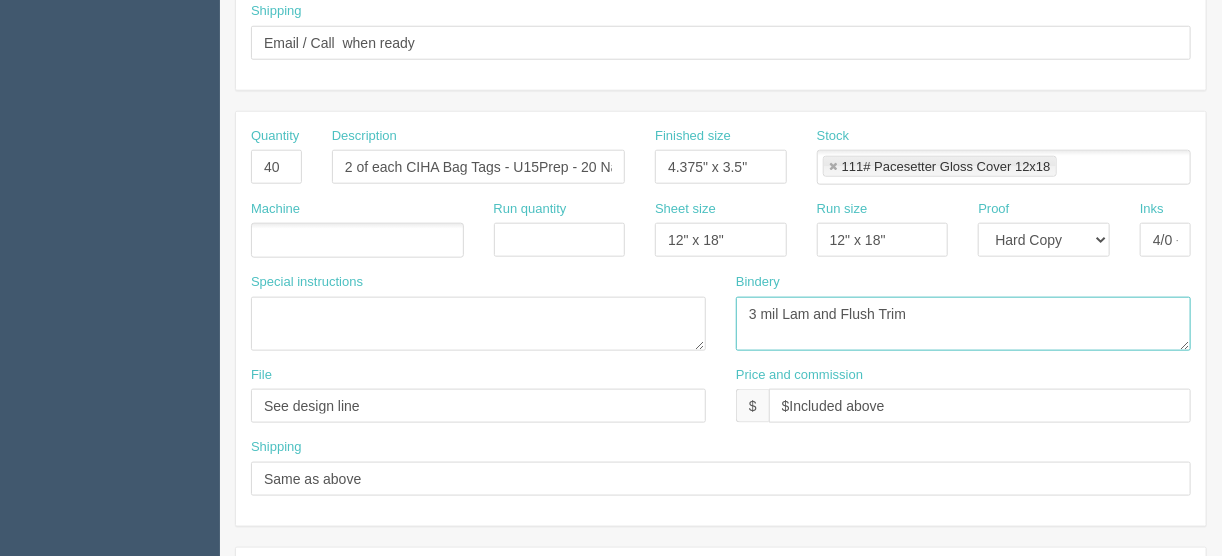 click on "3 mil Lam and Flush Trim" at bounding box center [963, 324] 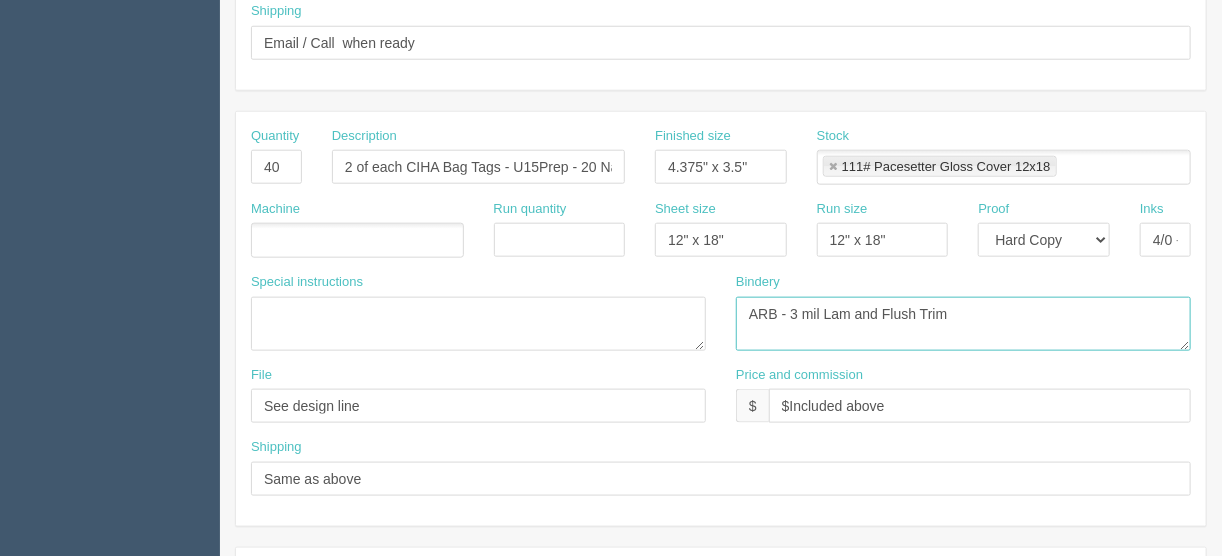 click on "3 mil Lam and Flush Trim" at bounding box center (963, 324) 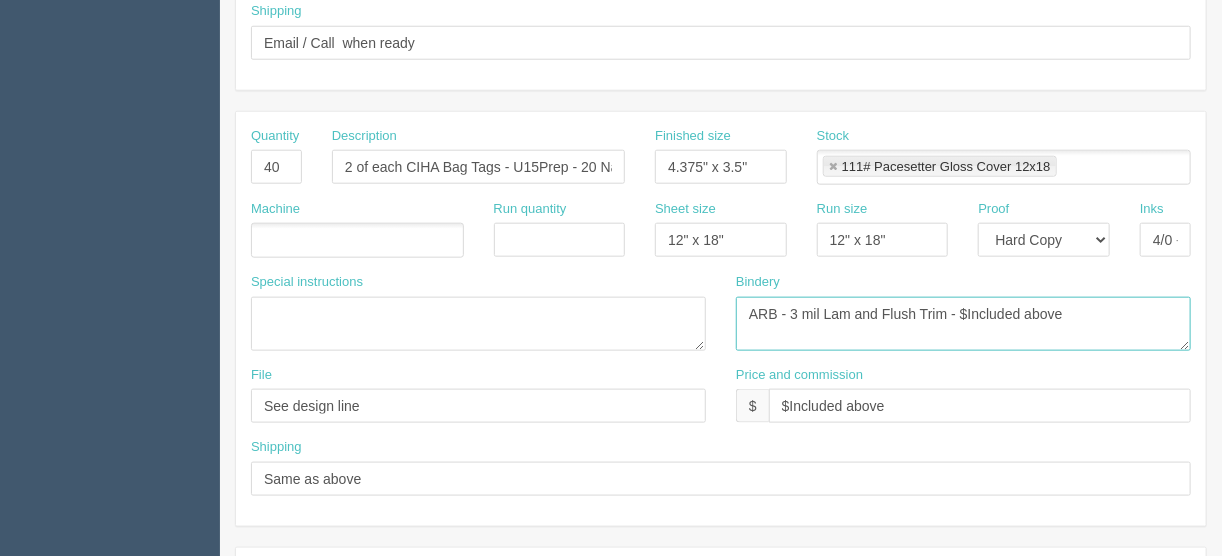 drag, startPoint x: 1069, startPoint y: 303, endPoint x: 565, endPoint y: 290, distance: 504.16763 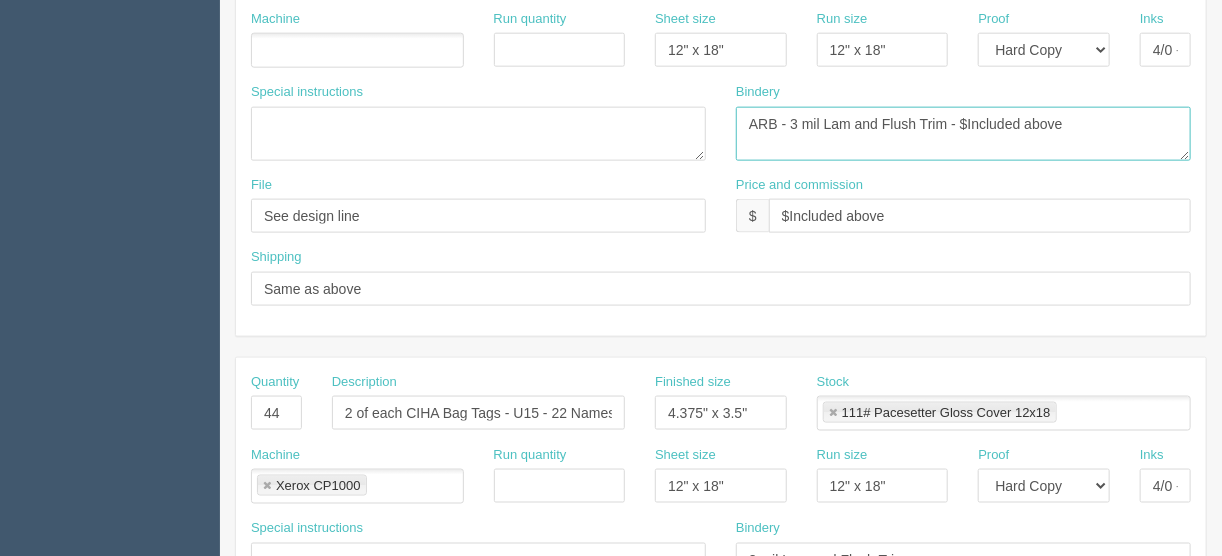 scroll, scrollTop: 1089, scrollLeft: 0, axis: vertical 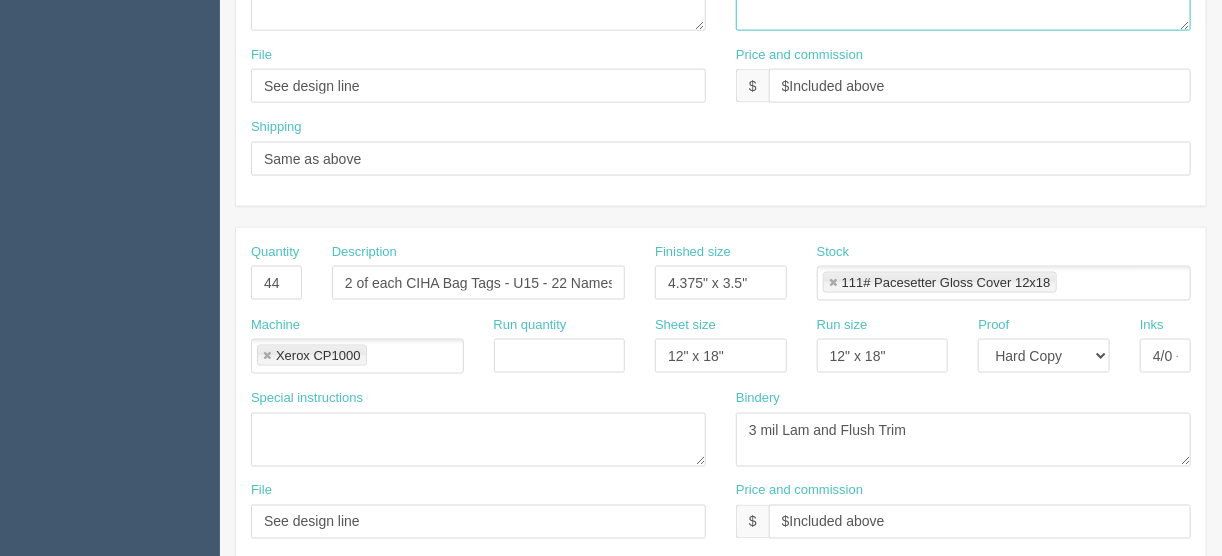 type on "ARB - 3 mil Lam and Flush Trim - $Included above" 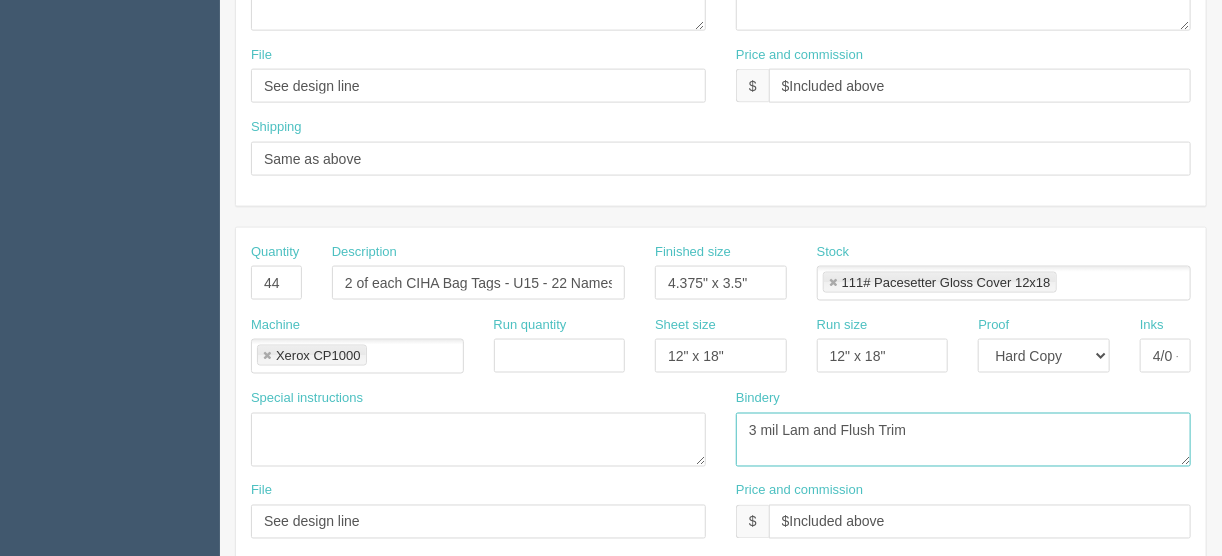 drag, startPoint x: 917, startPoint y: 418, endPoint x: 621, endPoint y: 413, distance: 296.04224 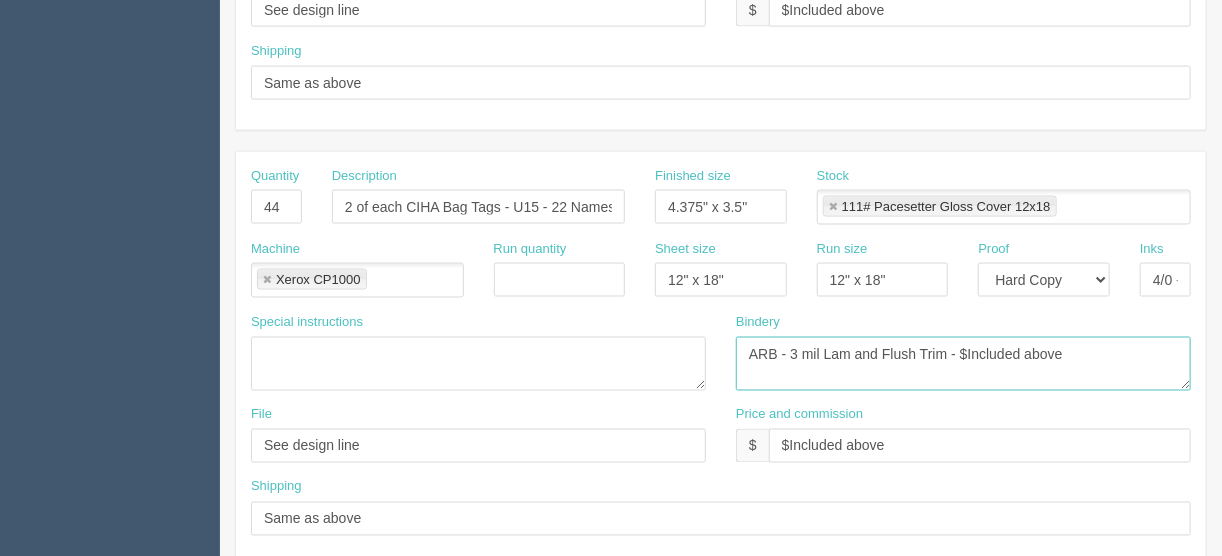 scroll, scrollTop: 1249, scrollLeft: 0, axis: vertical 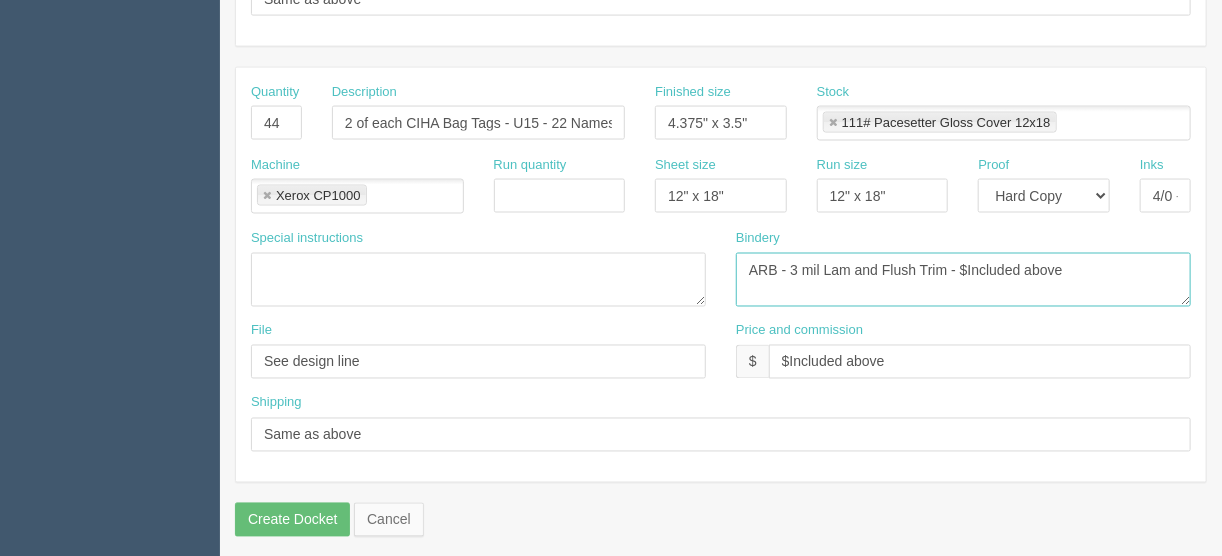 type on "ARB - 3 mil Lam and Flush Trim - $Included above" 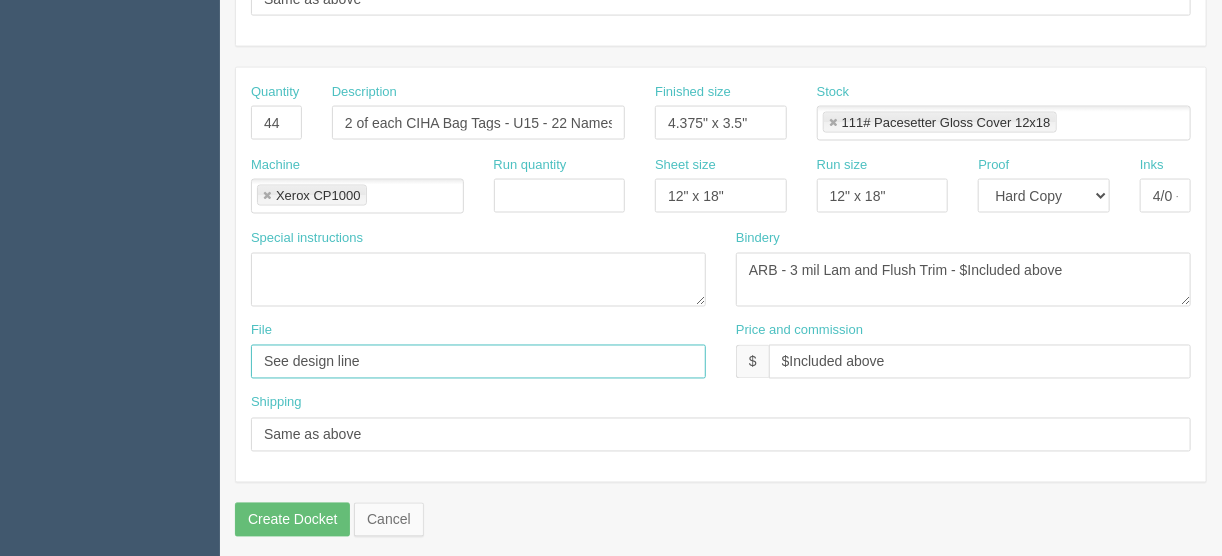 drag, startPoint x: 377, startPoint y: 348, endPoint x: 233, endPoint y: 348, distance: 144 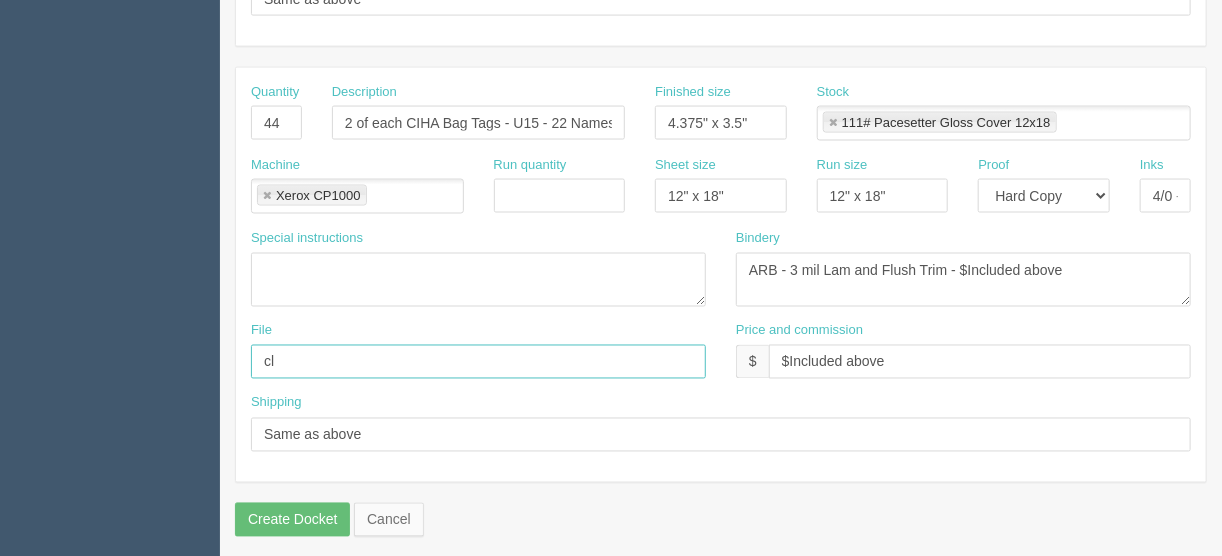 type on "Client files" 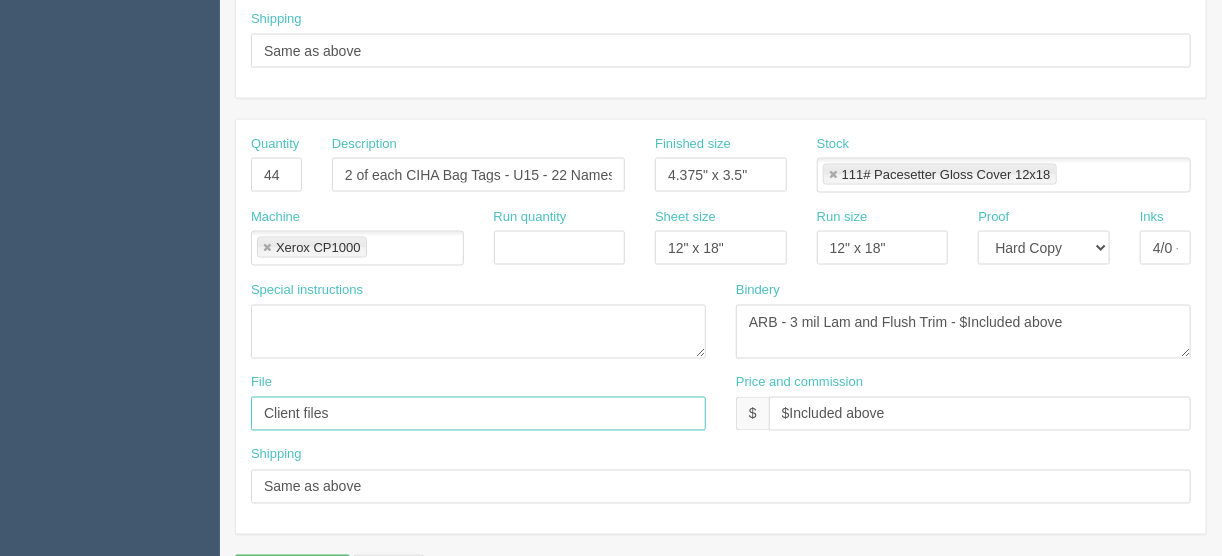 scroll, scrollTop: 1089, scrollLeft: 0, axis: vertical 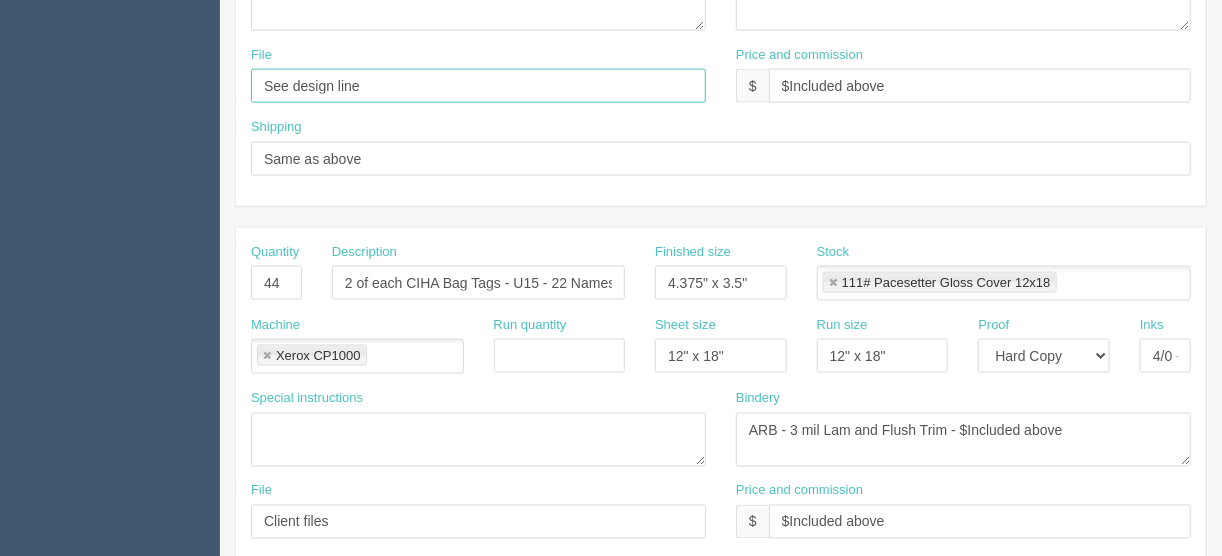 drag, startPoint x: 395, startPoint y: 83, endPoint x: 225, endPoint y: 62, distance: 171.29214 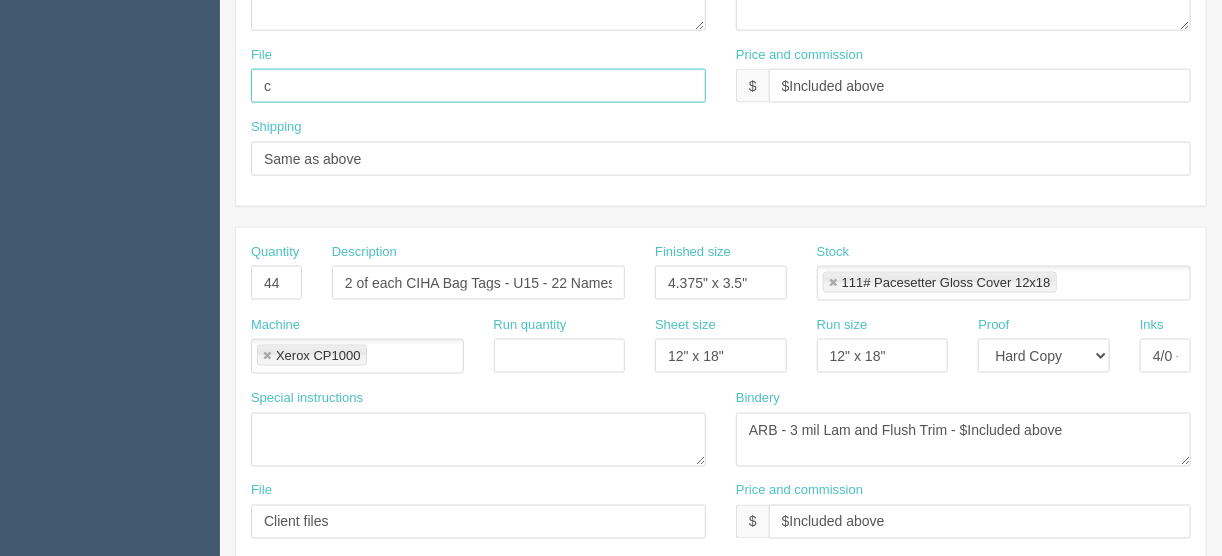type on "Client files" 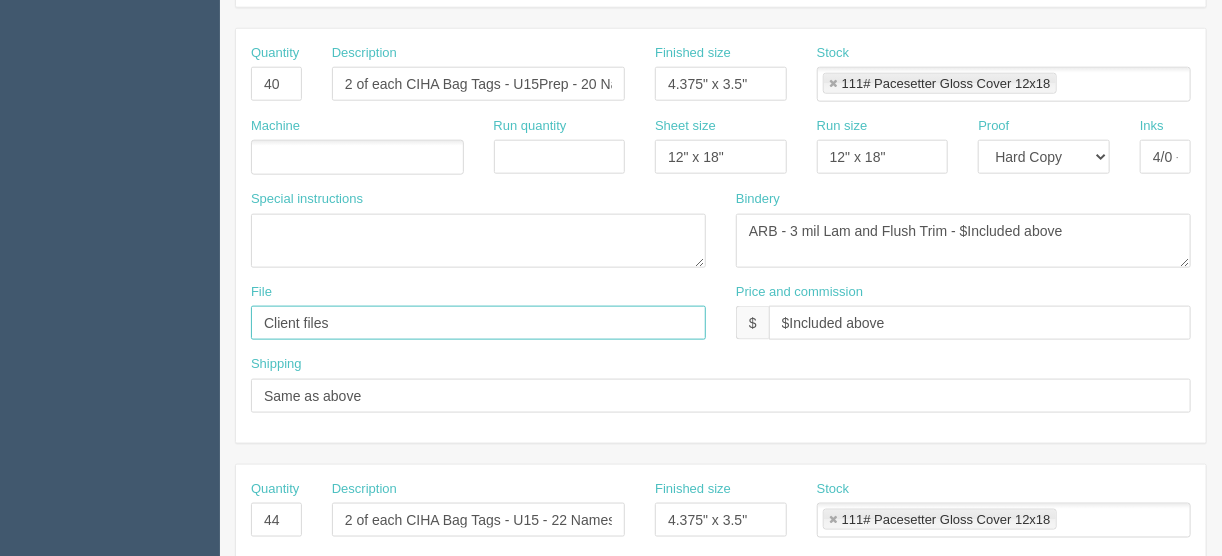 scroll, scrollTop: 849, scrollLeft: 0, axis: vertical 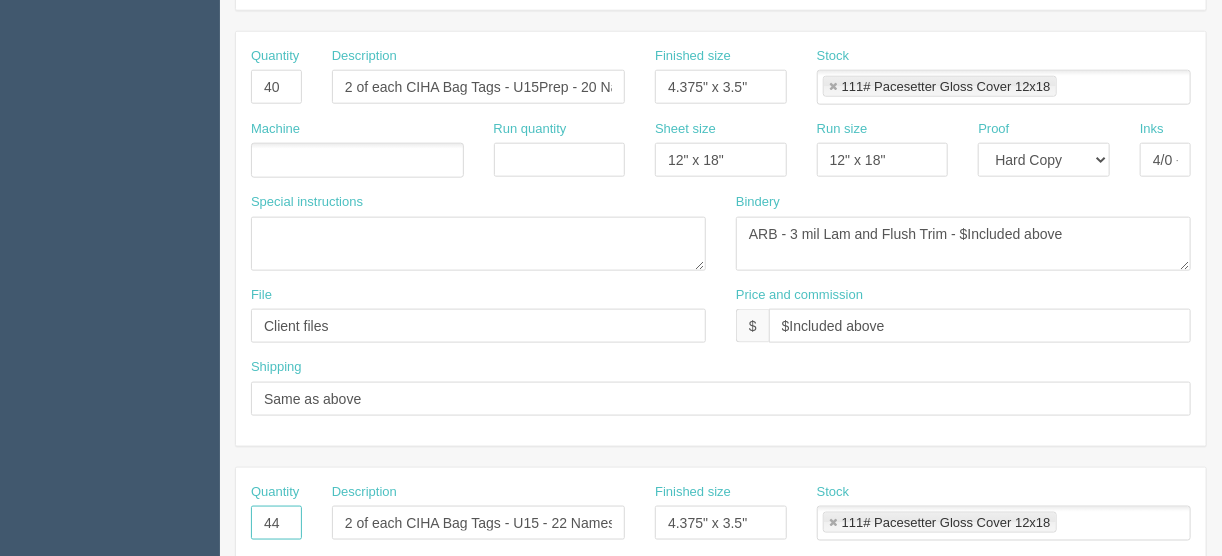 click on "44" at bounding box center [276, 523] 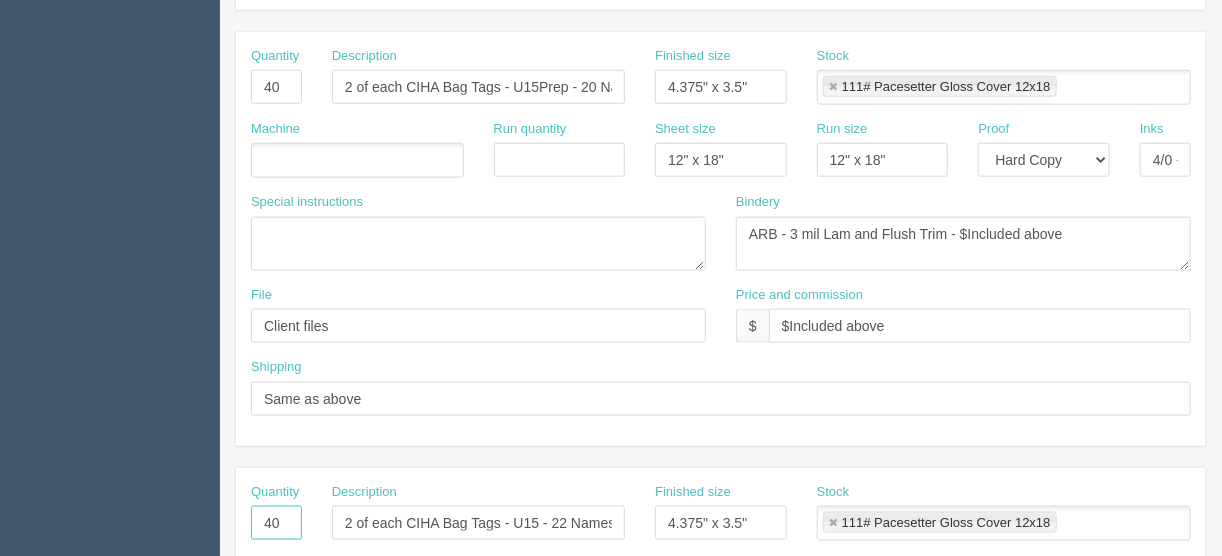 type on "40" 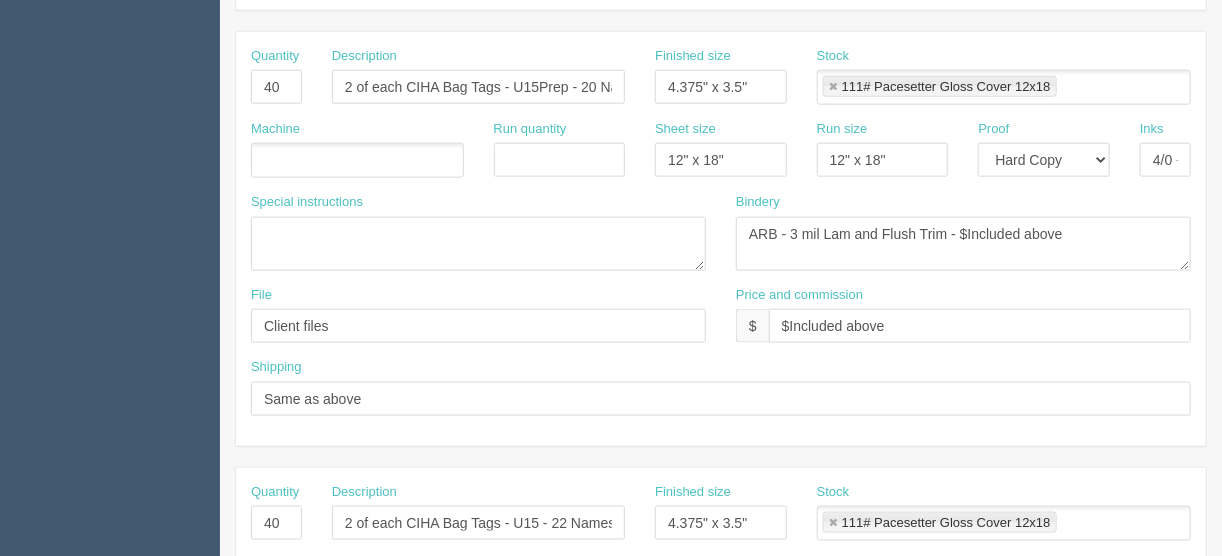 click on "Quantity
40
Description
2 of each CIHA Bag Tags - U15Prep - 20 Names
Finished size
4.375" x 3.5"
Stock
111# Pacesetter Gloss Cover 12x18                           111# Pacesetter Gloss Cover 12x18
Machine
Run quantity
Sheet size
12" x 18"
Run size Proof" at bounding box center (721, 239) 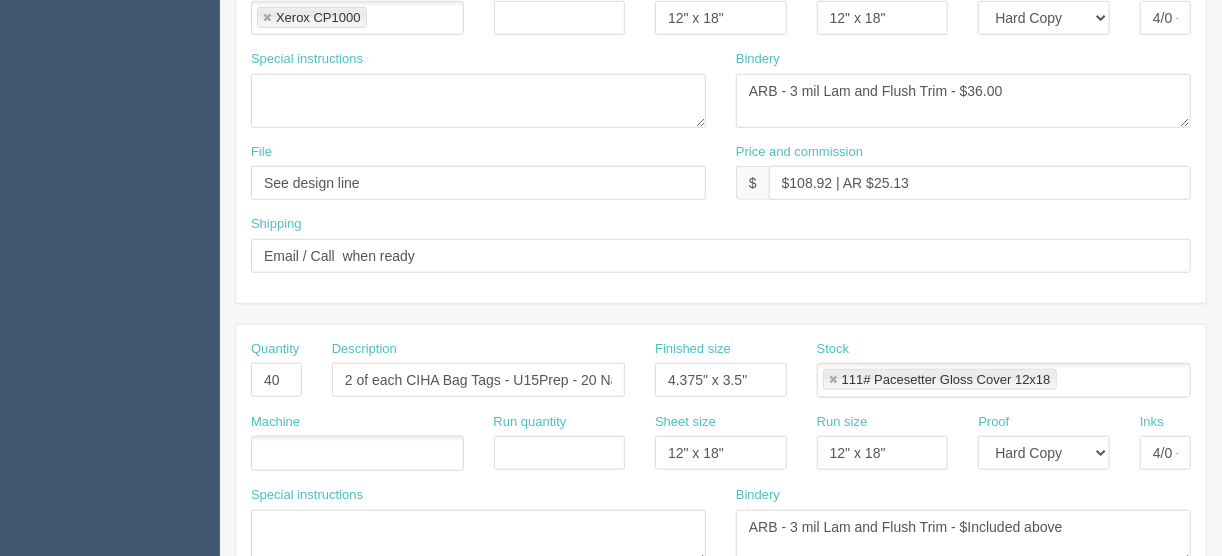 scroll, scrollTop: 529, scrollLeft: 0, axis: vertical 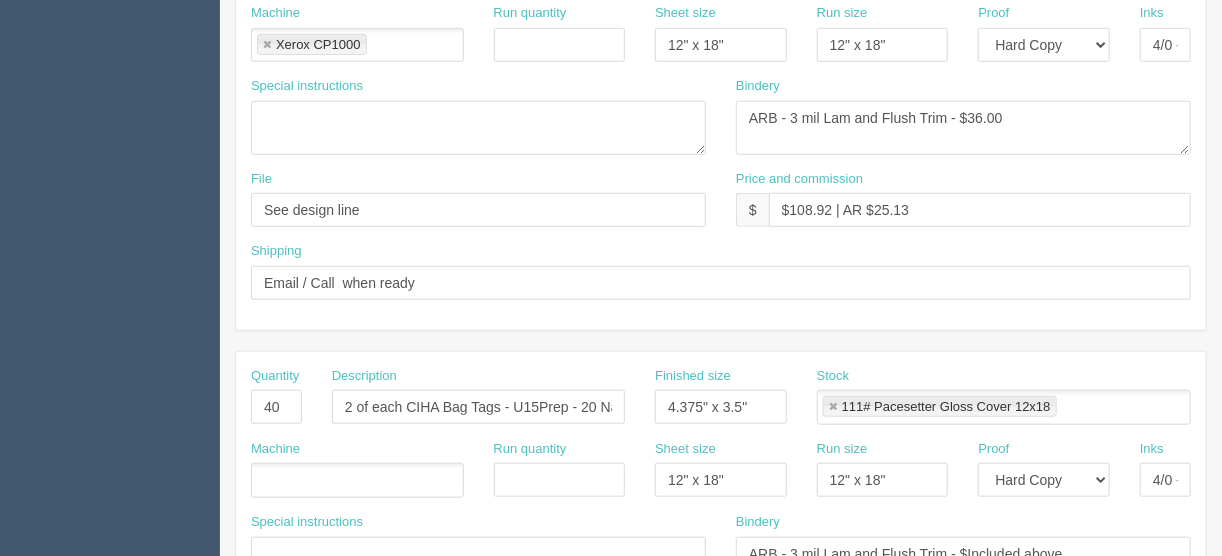 click at bounding box center (357, 480) 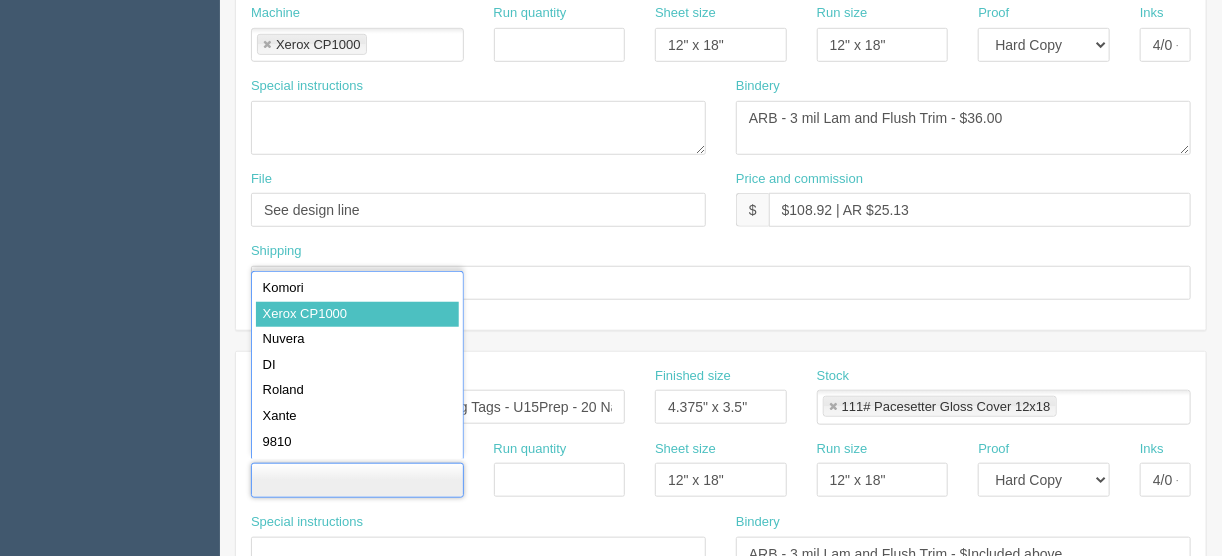 type on "Xerox CP1000" 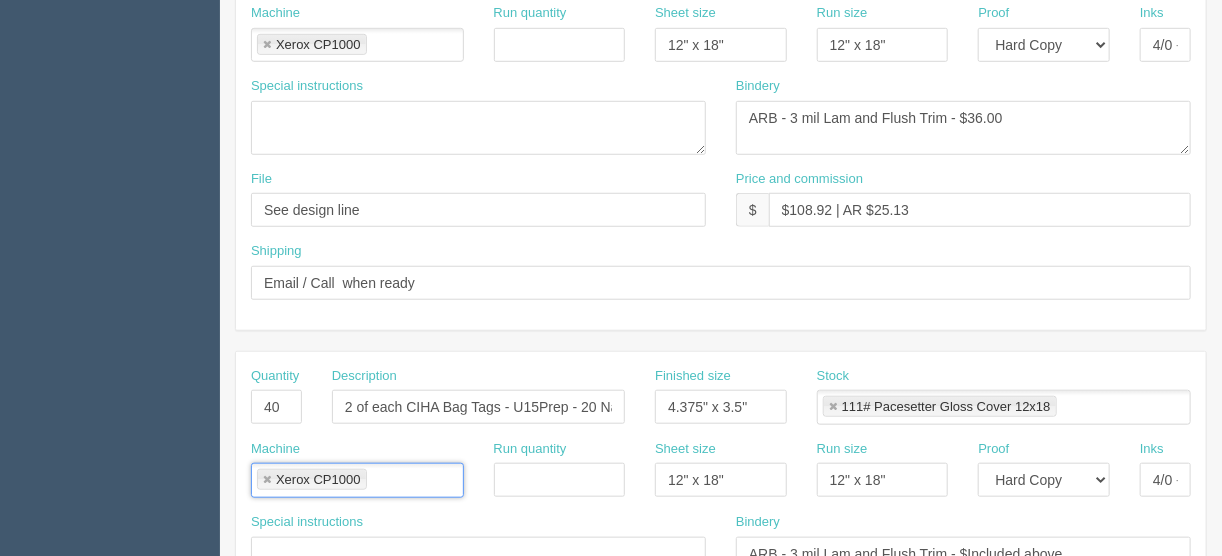 scroll, scrollTop: 369, scrollLeft: 0, axis: vertical 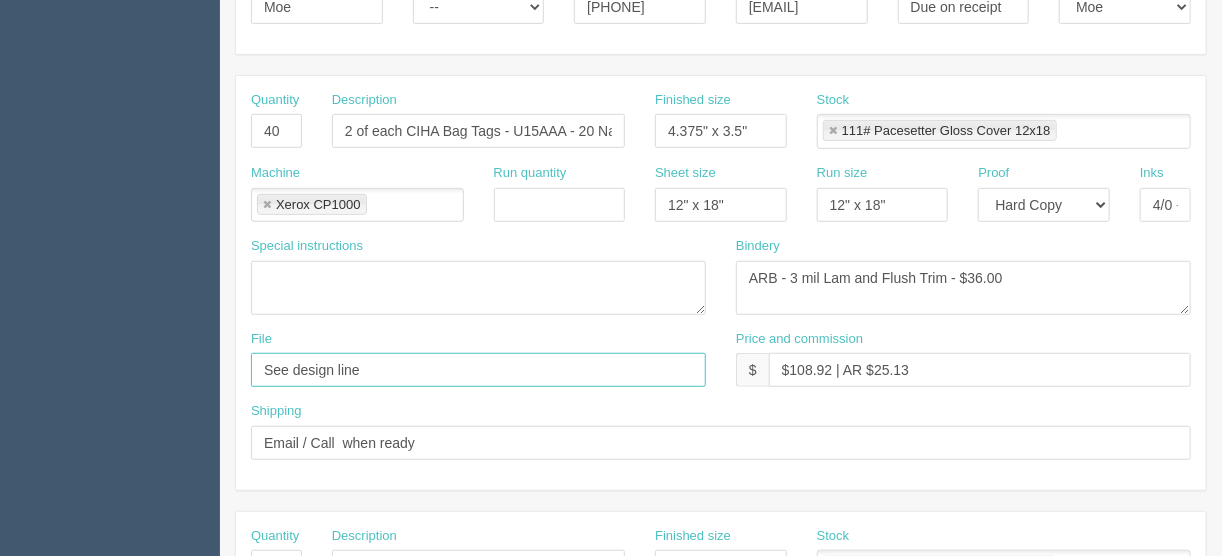 drag, startPoint x: 378, startPoint y: 366, endPoint x: 186, endPoint y: 371, distance: 192.0651 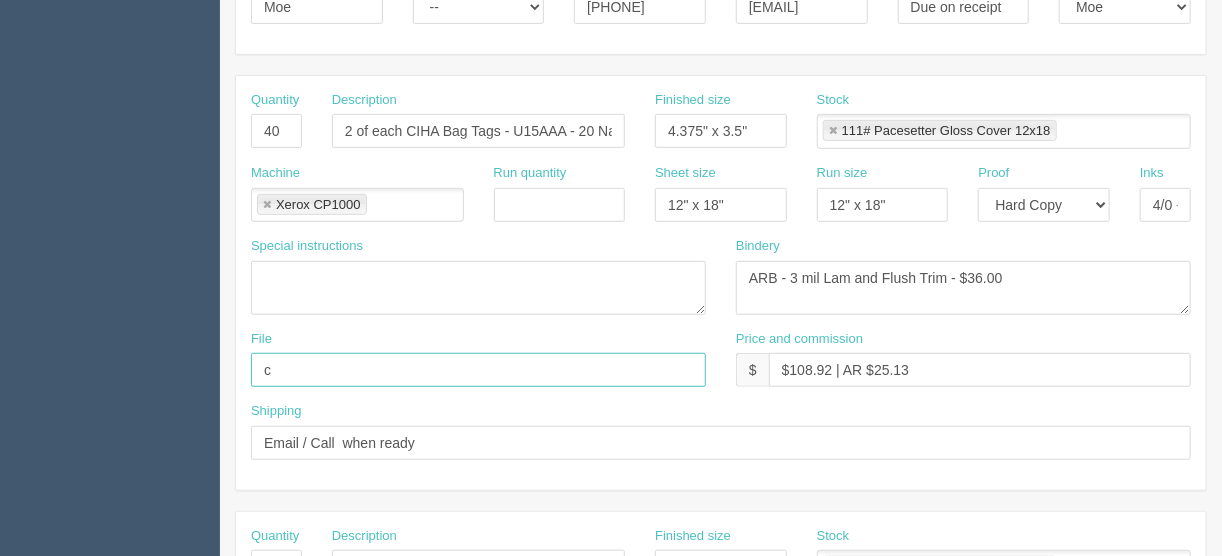 type on "Client files" 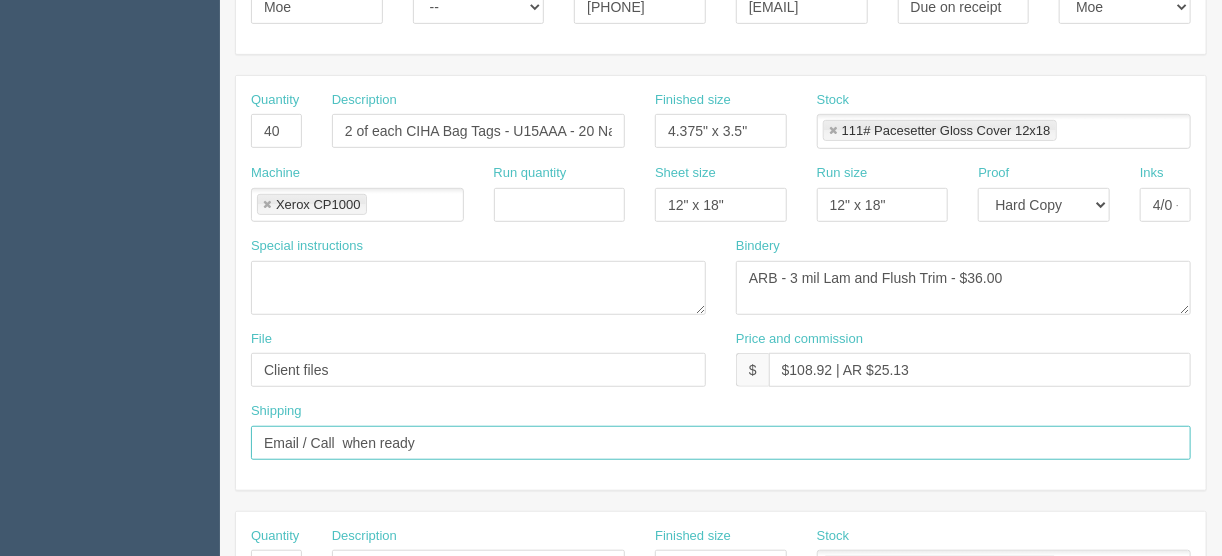 drag, startPoint x: 372, startPoint y: 442, endPoint x: 153, endPoint y: 446, distance: 219.03653 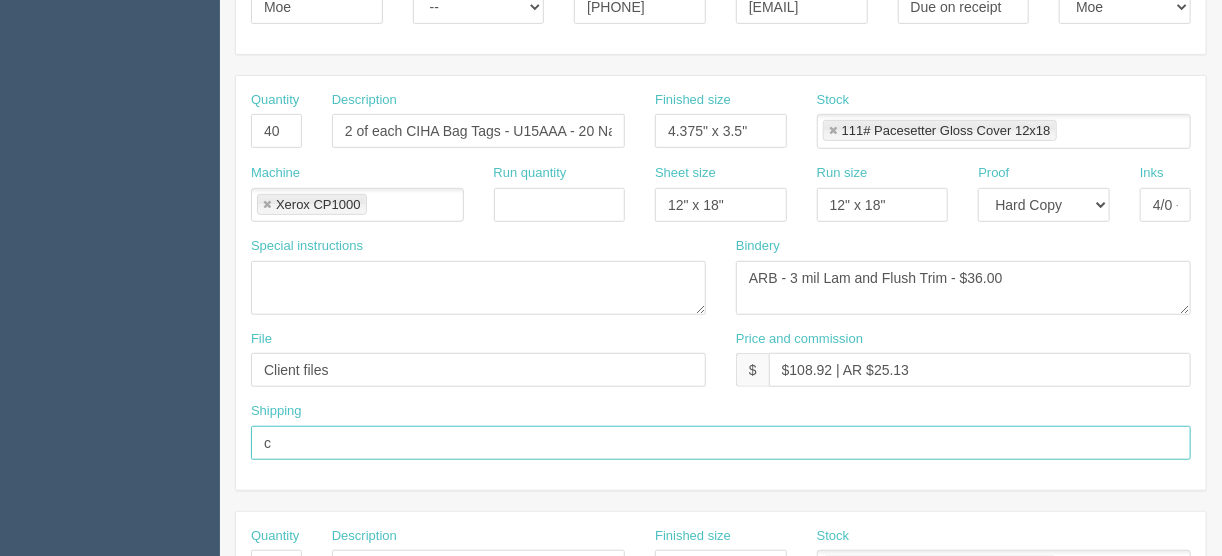 type on "Call/email when ready" 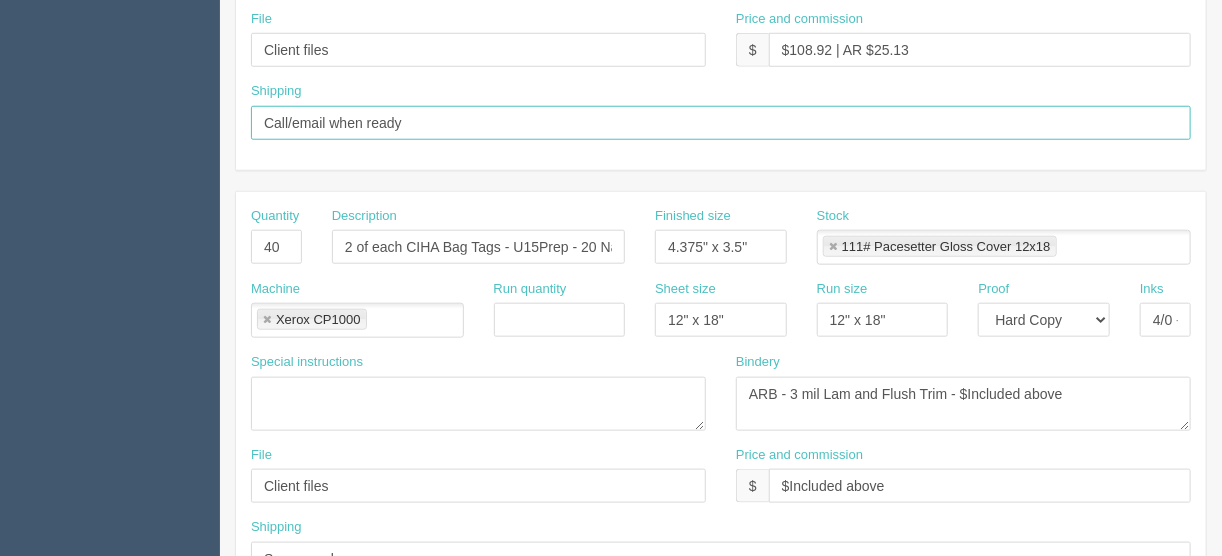 scroll, scrollTop: 929, scrollLeft: 0, axis: vertical 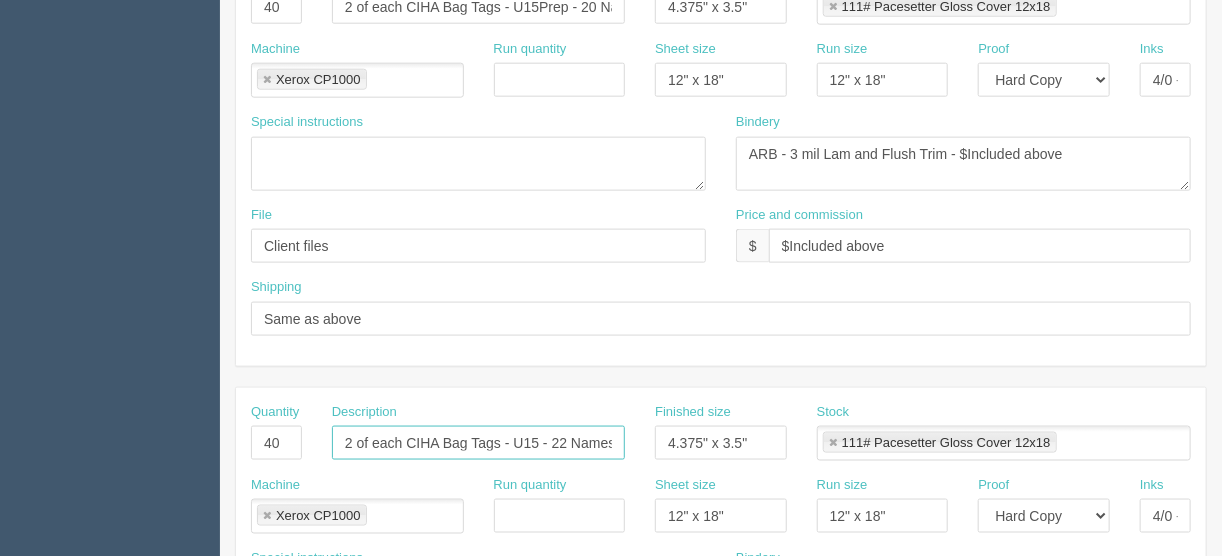 click on "2 of each CIHA Bag Tags - U15 - 22 Names" at bounding box center (478, 443) 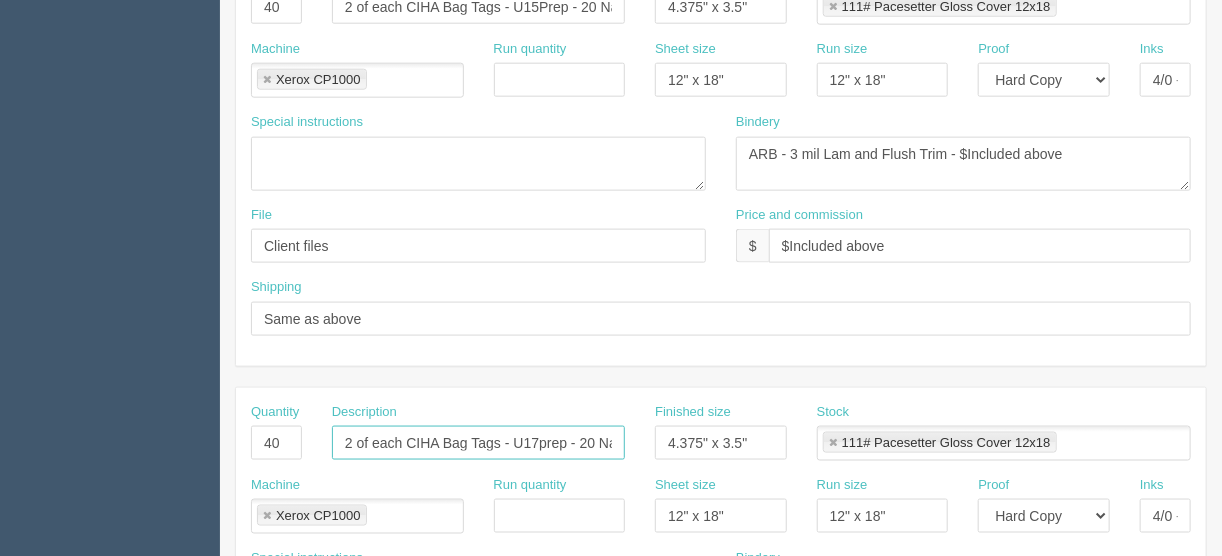 type on "2 of each CIHA Bag Tags - U17prep - 20 Names" 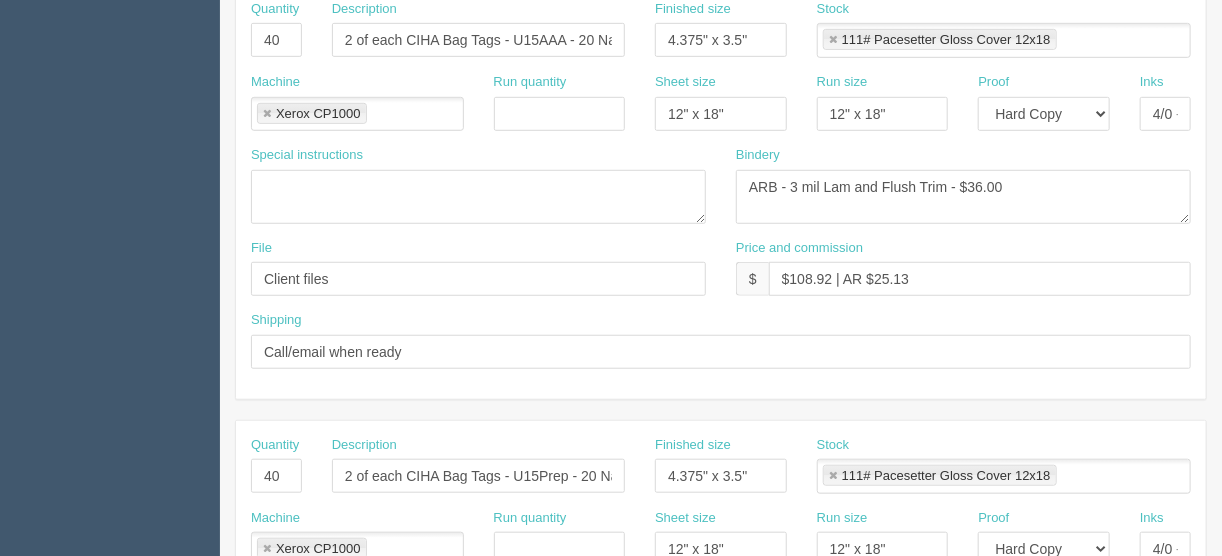 scroll, scrollTop: 369, scrollLeft: 0, axis: vertical 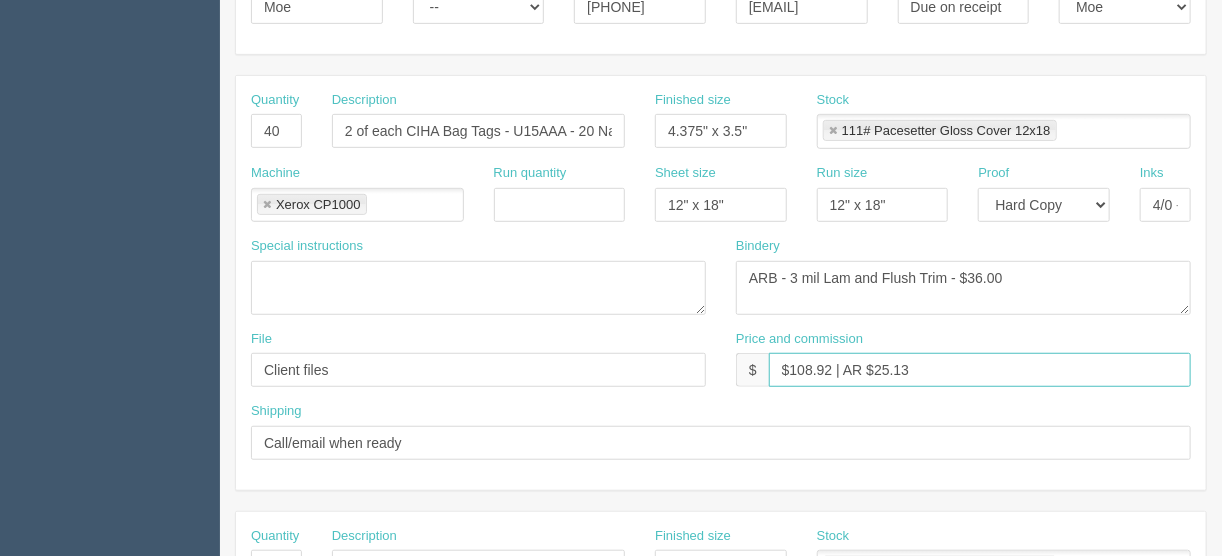 drag, startPoint x: 833, startPoint y: 364, endPoint x: 795, endPoint y: 362, distance: 38.052597 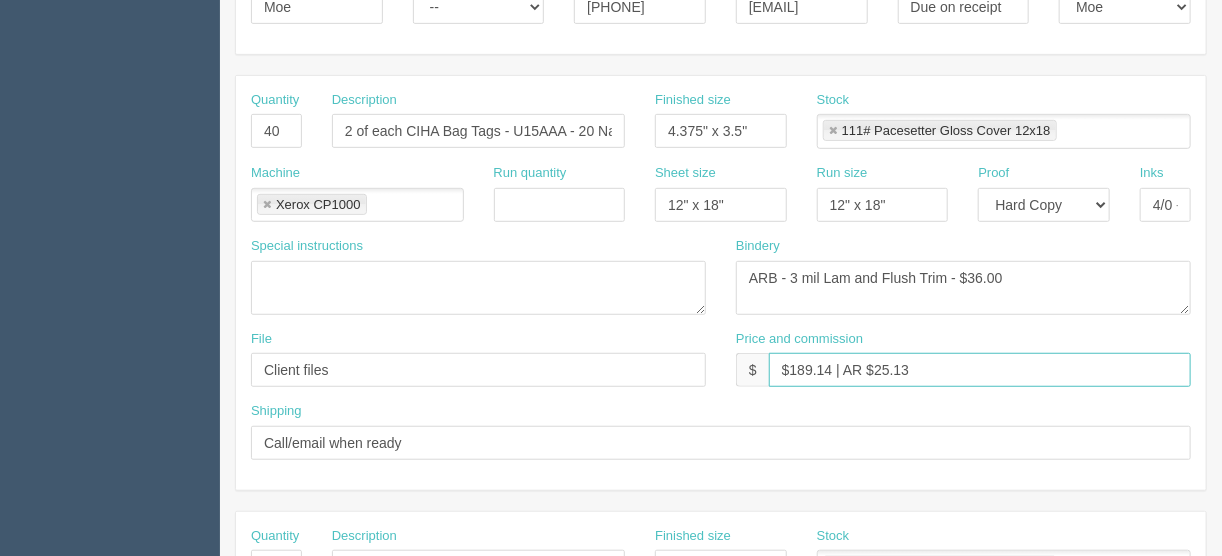 drag, startPoint x: 917, startPoint y: 367, endPoint x: 871, endPoint y: 365, distance: 46.043457 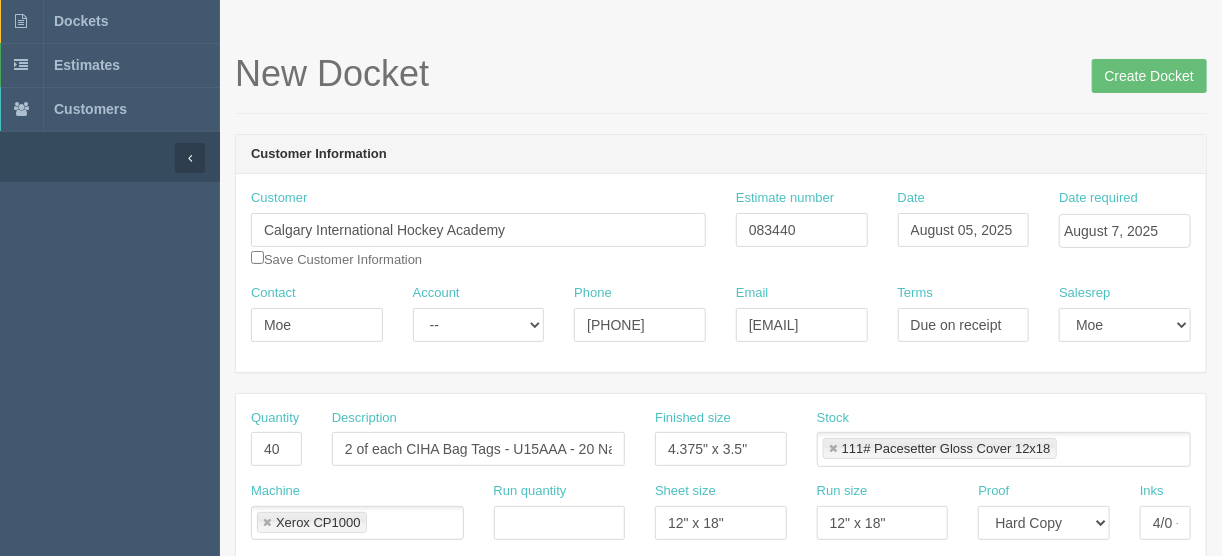 scroll, scrollTop: 49, scrollLeft: 0, axis: vertical 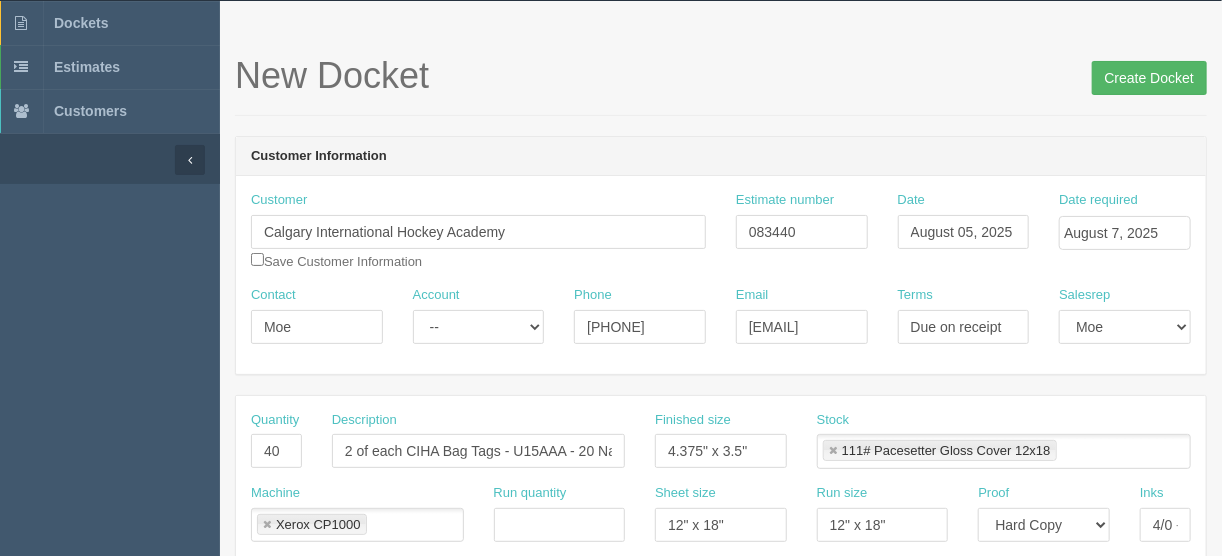 type on "$189.14 | AR $63.05" 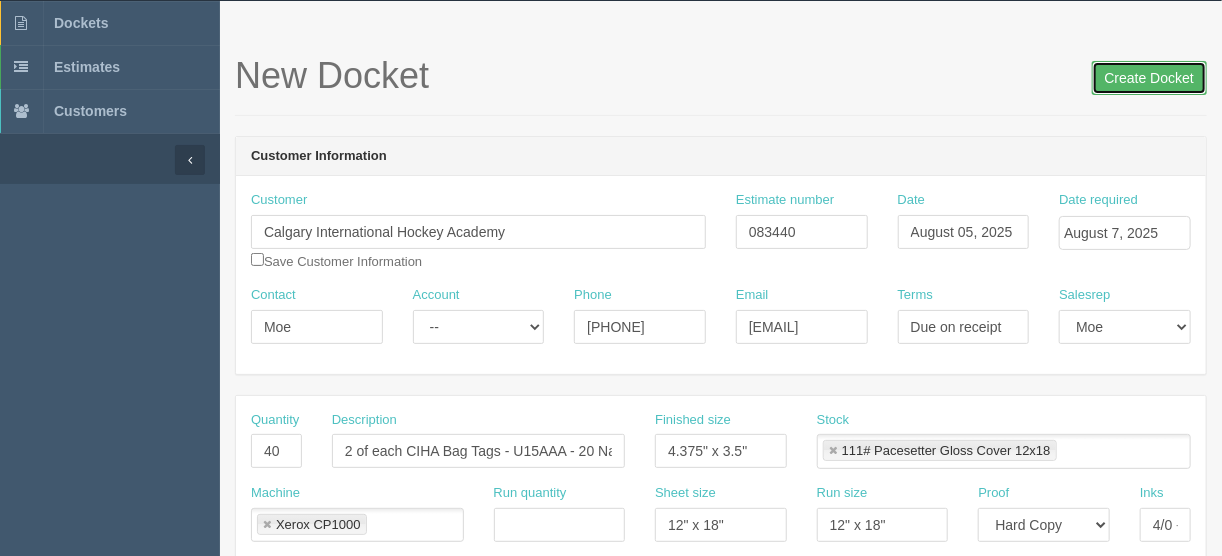 click on "Create Docket" at bounding box center [1149, 78] 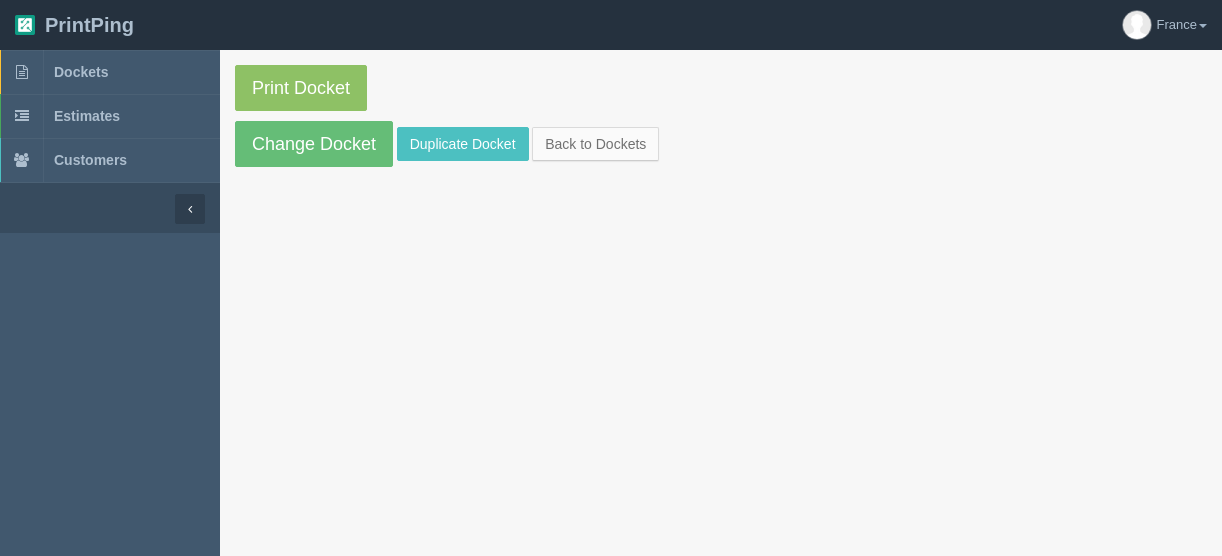 scroll, scrollTop: 0, scrollLeft: 0, axis: both 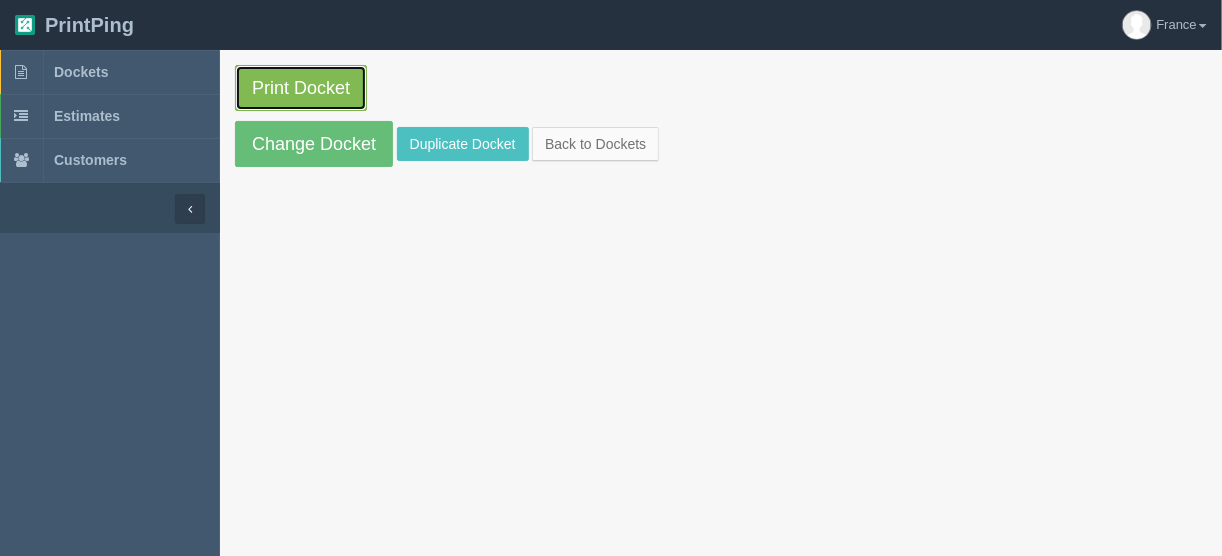 click on "Print Docket" at bounding box center [301, 88] 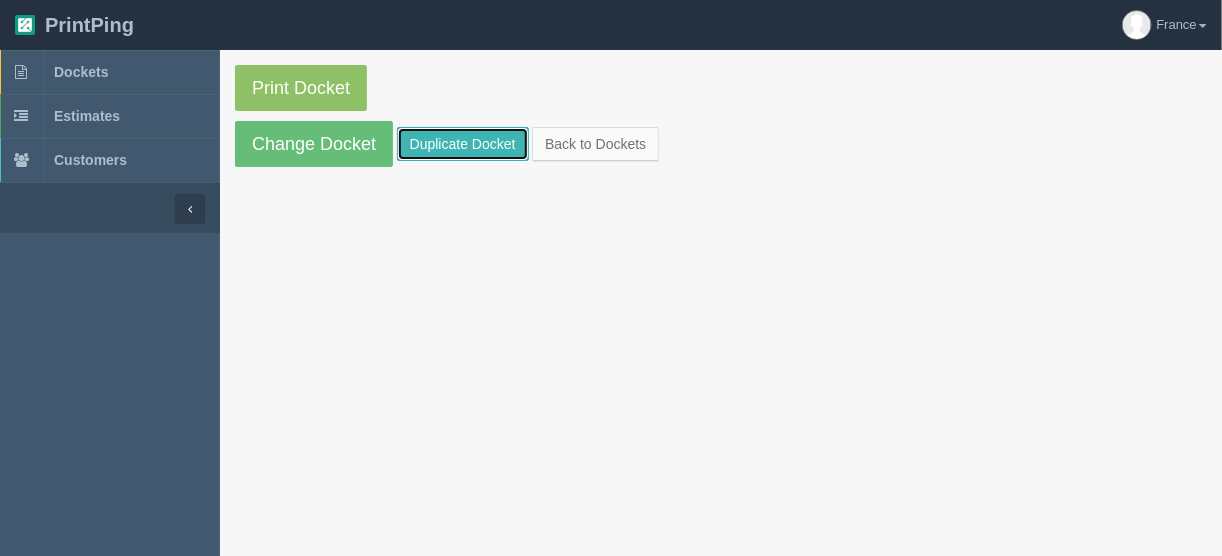 click on "Duplicate Docket" at bounding box center (463, 144) 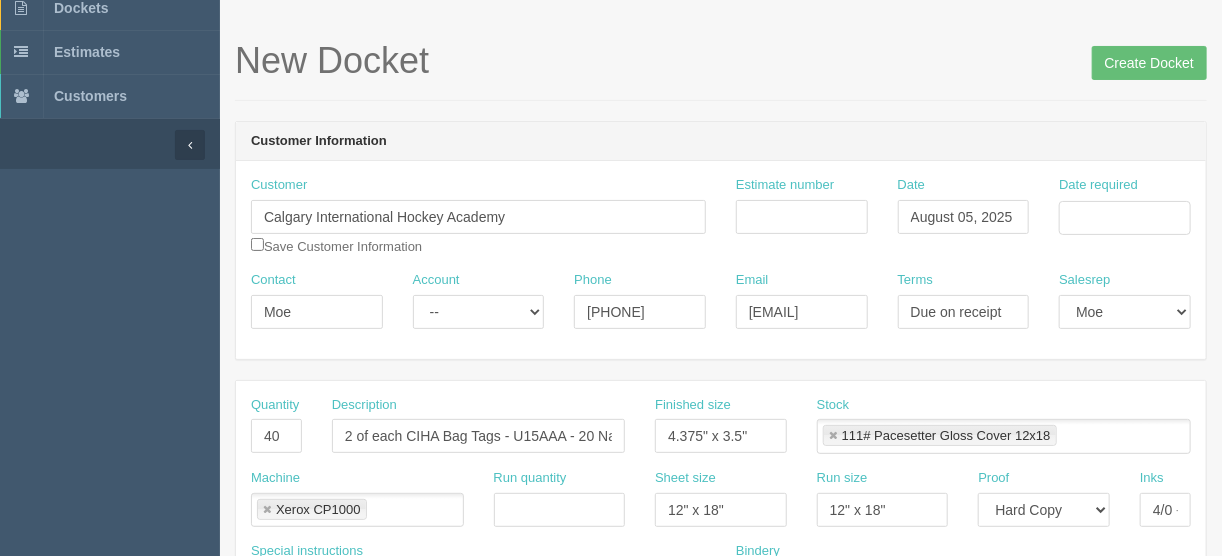 scroll, scrollTop: 240, scrollLeft: 0, axis: vertical 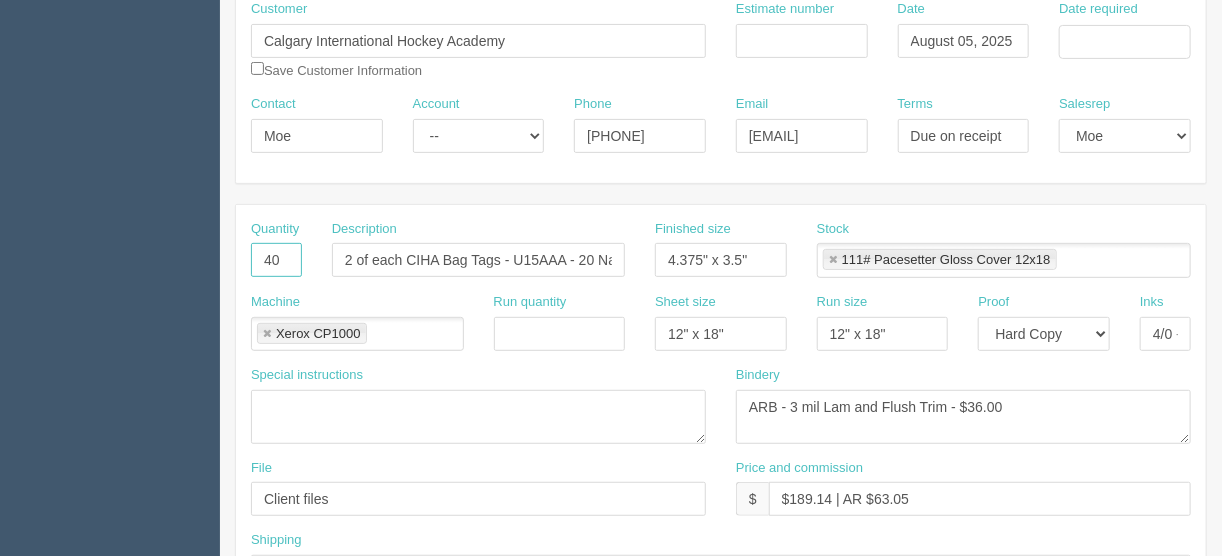 drag, startPoint x: 284, startPoint y: 250, endPoint x: 190, endPoint y: 263, distance: 94.89468 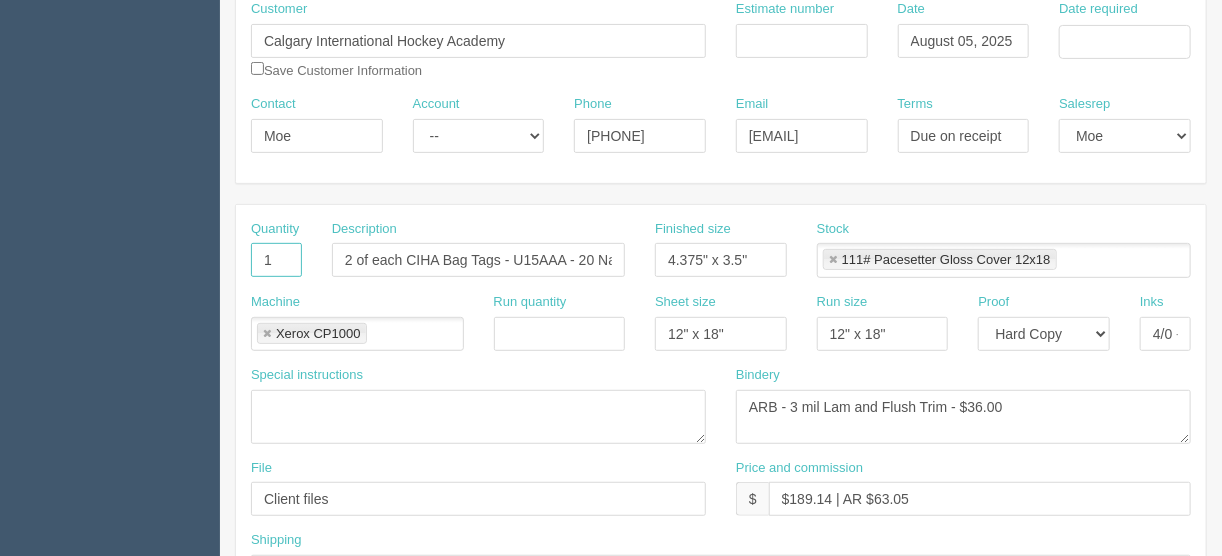 type on "1" 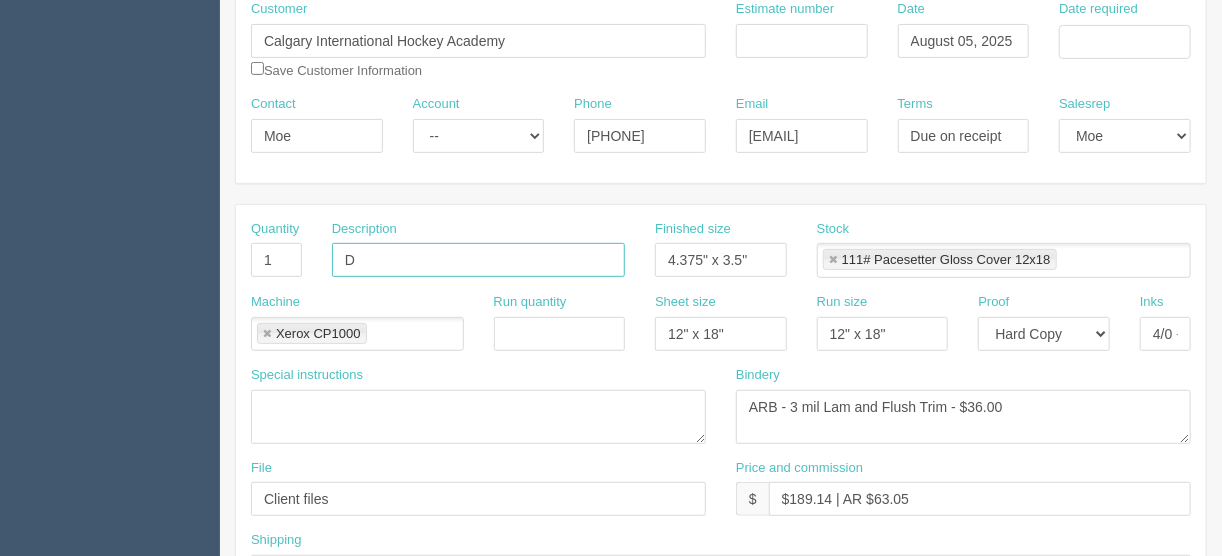 type on "Design - create artwork" 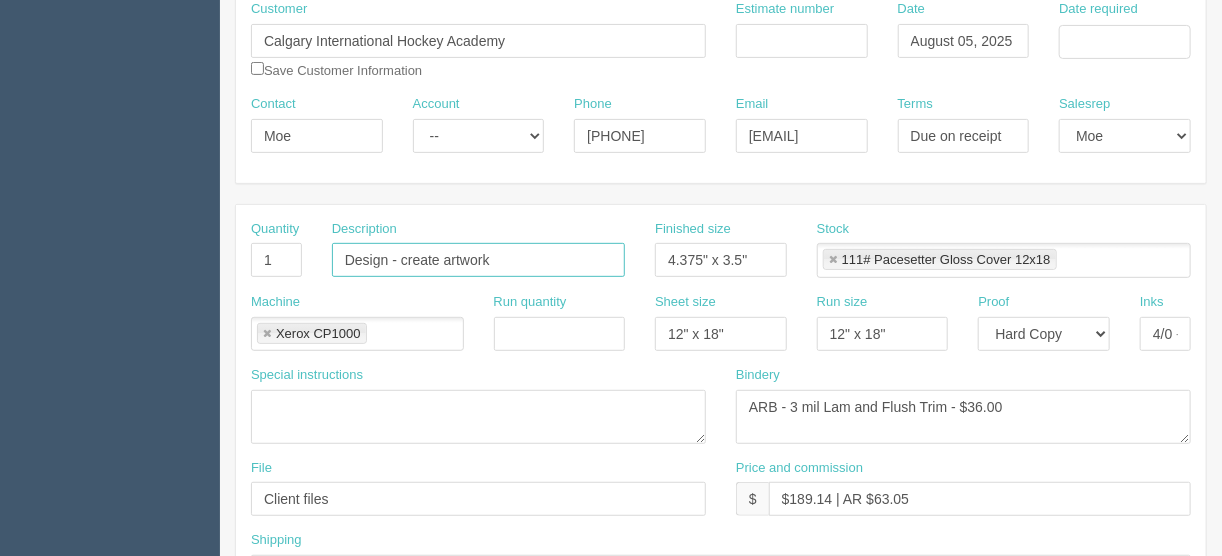 drag, startPoint x: 830, startPoint y: 257, endPoint x: 842, endPoint y: 265, distance: 14.422205 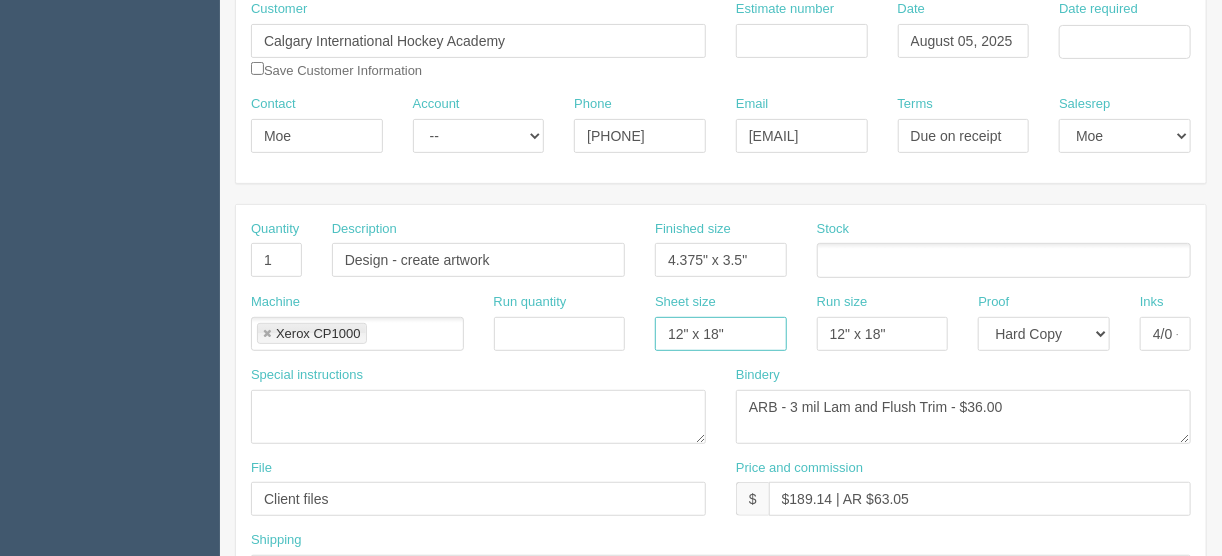 drag, startPoint x: 698, startPoint y: 333, endPoint x: 612, endPoint y: 334, distance: 86.00581 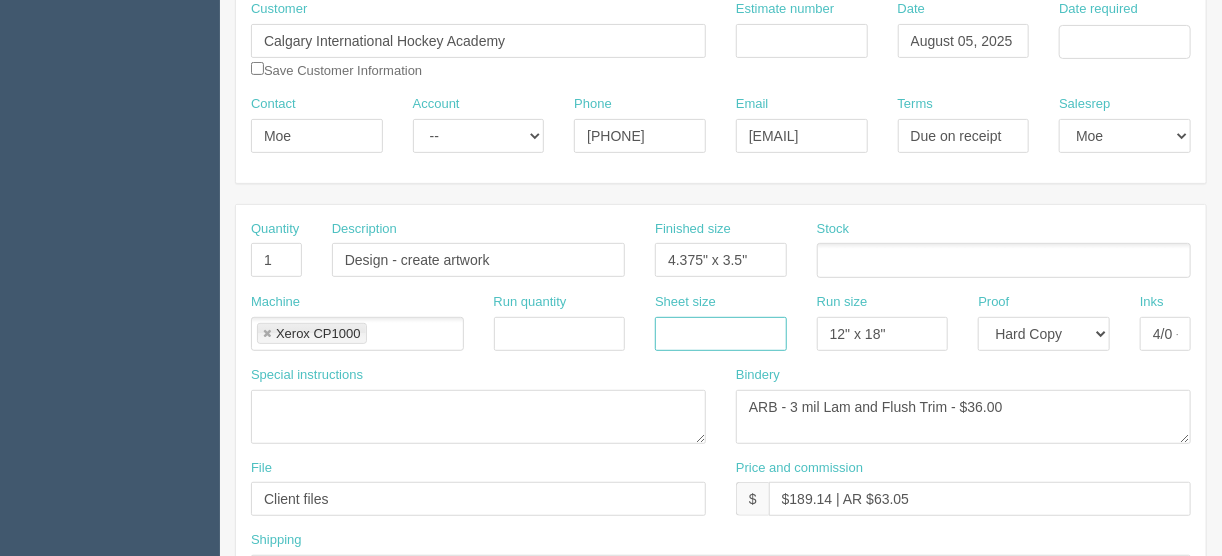 type 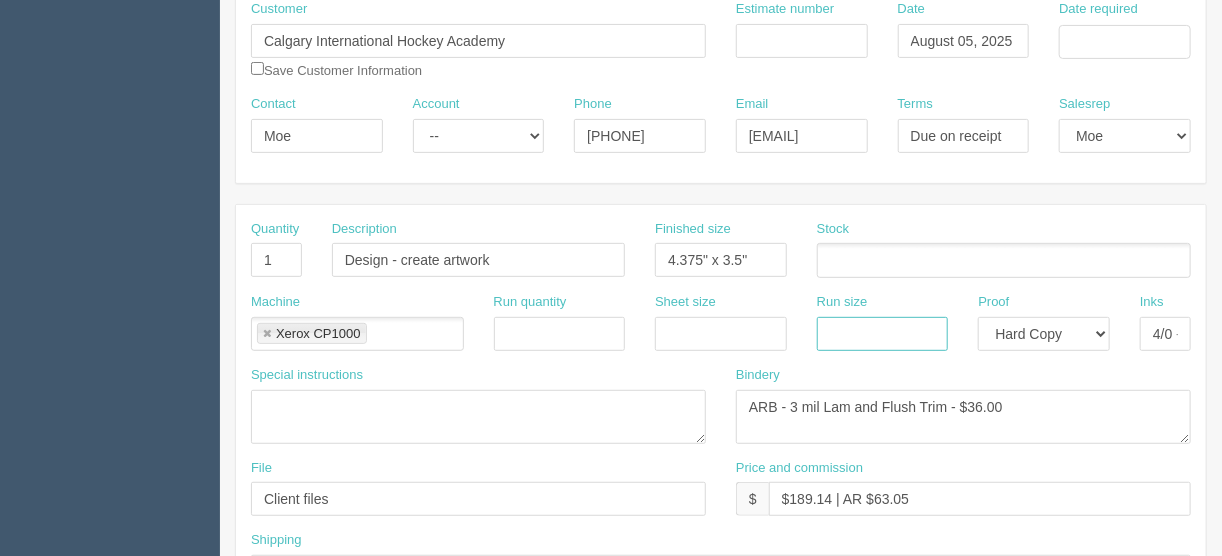 type 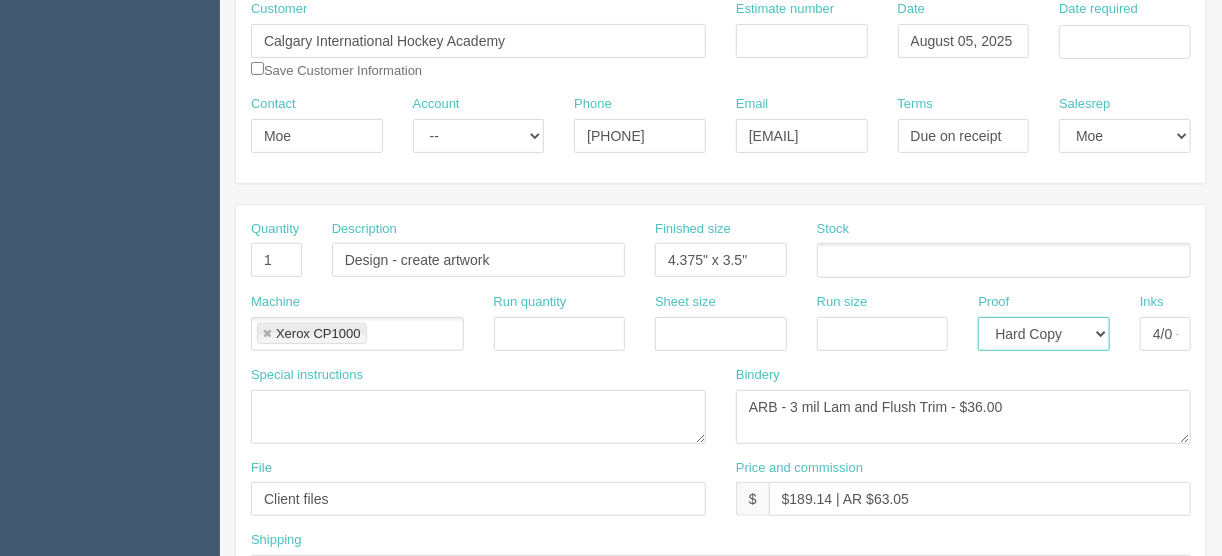 click on "--
Email
Hard Copy" at bounding box center [1044, 334] 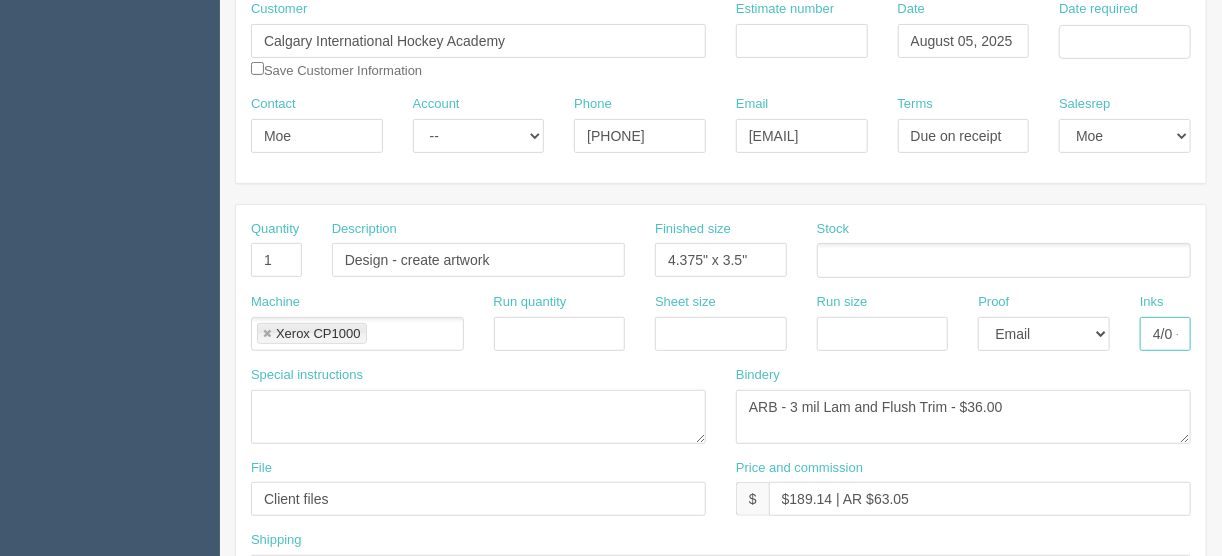 scroll, scrollTop: 0, scrollLeft: 26, axis: horizontal 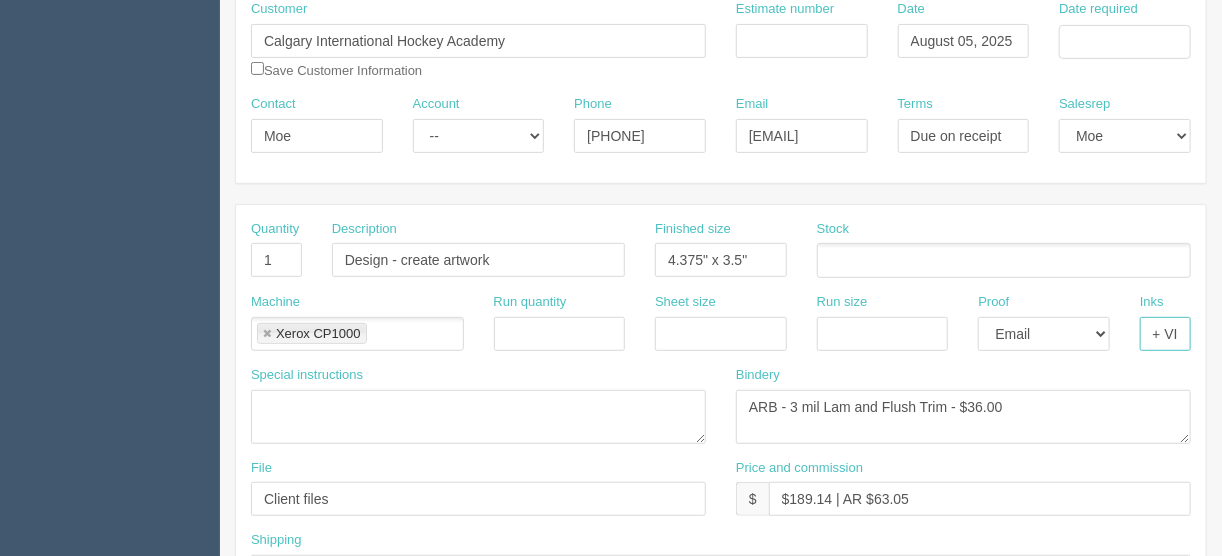 drag, startPoint x: 1148, startPoint y: 333, endPoint x: 1234, endPoint y: 323, distance: 86.579445 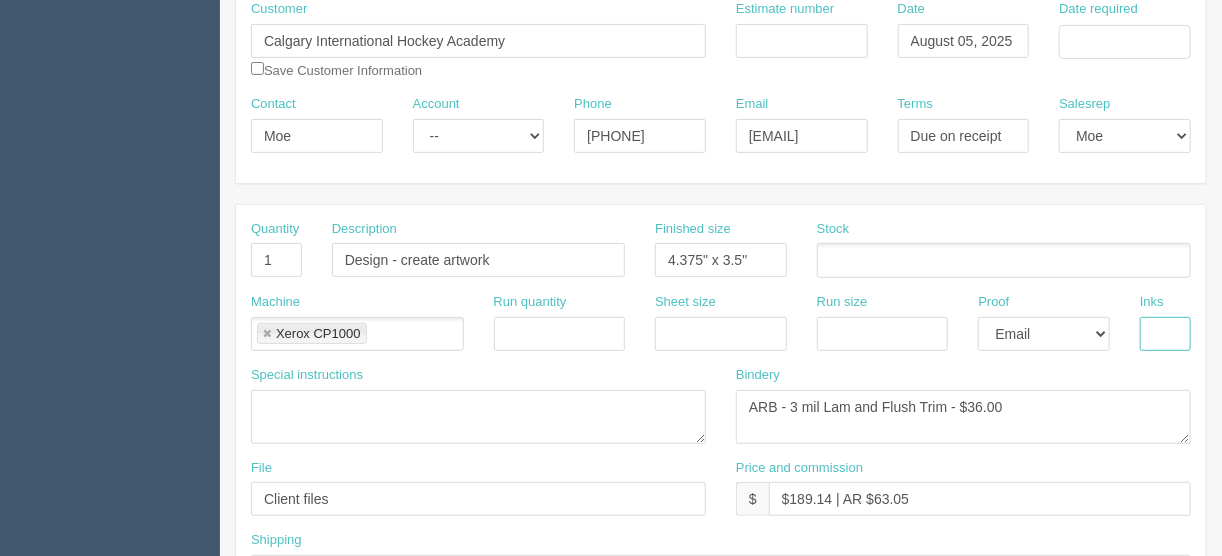 scroll, scrollTop: 0, scrollLeft: 0, axis: both 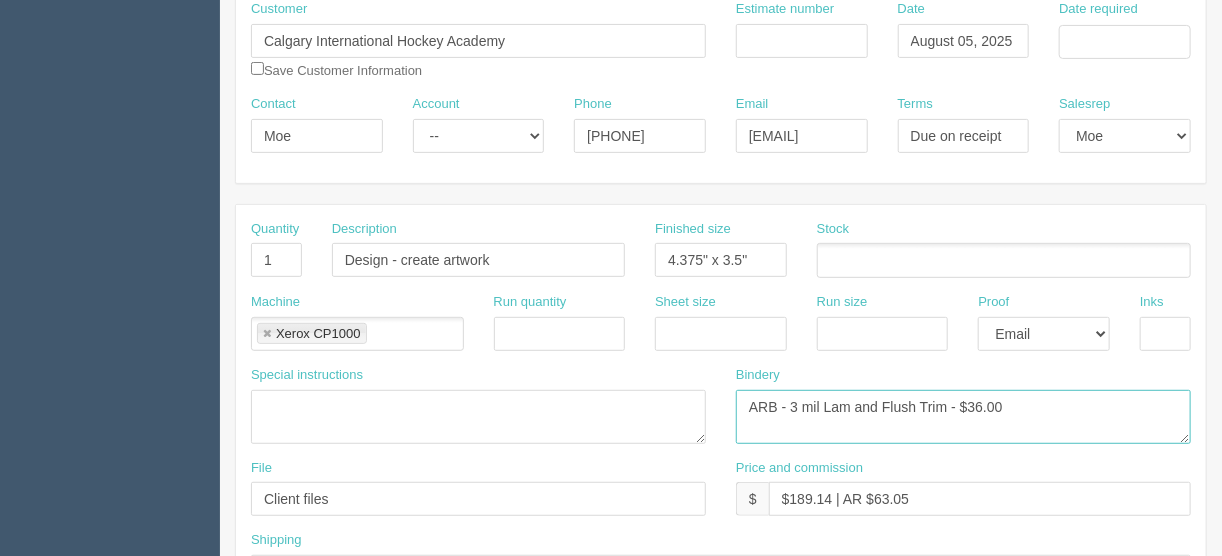 drag, startPoint x: 1038, startPoint y: 397, endPoint x: 602, endPoint y: 388, distance: 436.09286 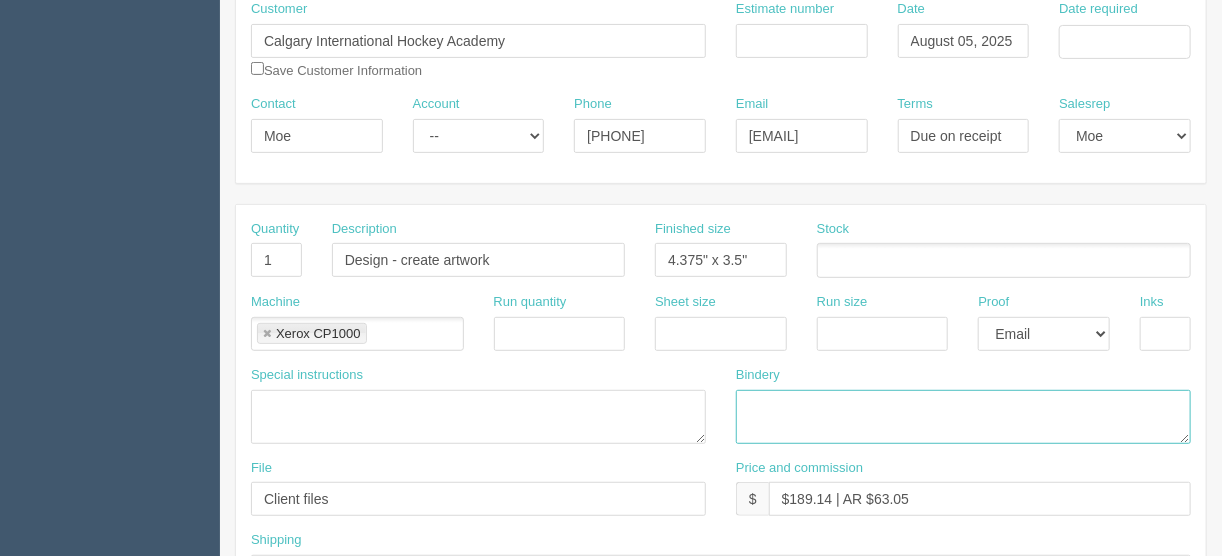 type 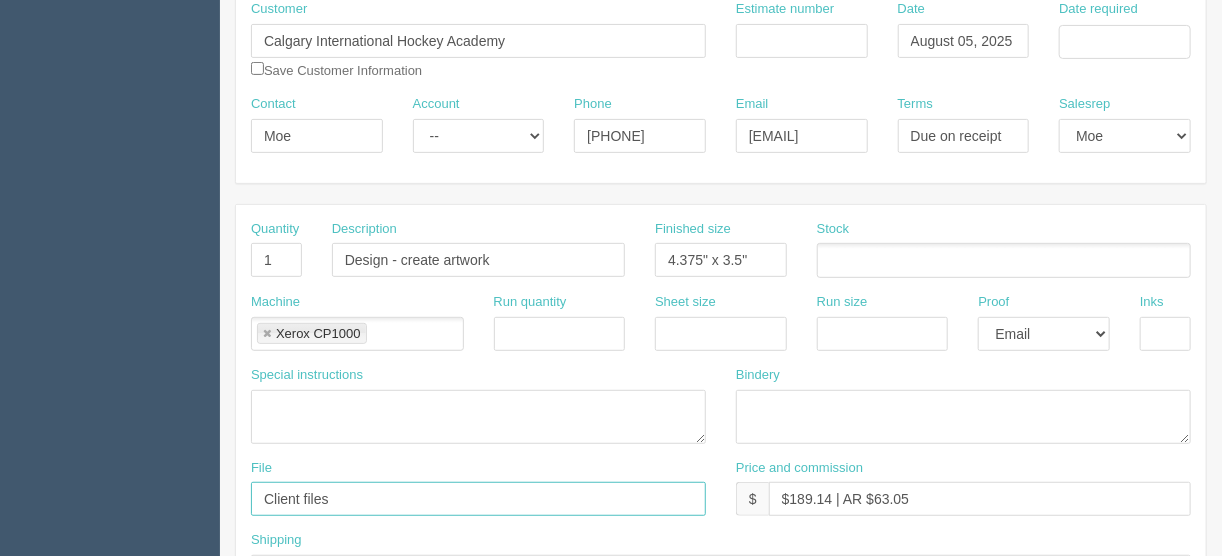 drag, startPoint x: 337, startPoint y: 500, endPoint x: 377, endPoint y: 479, distance: 45.17743 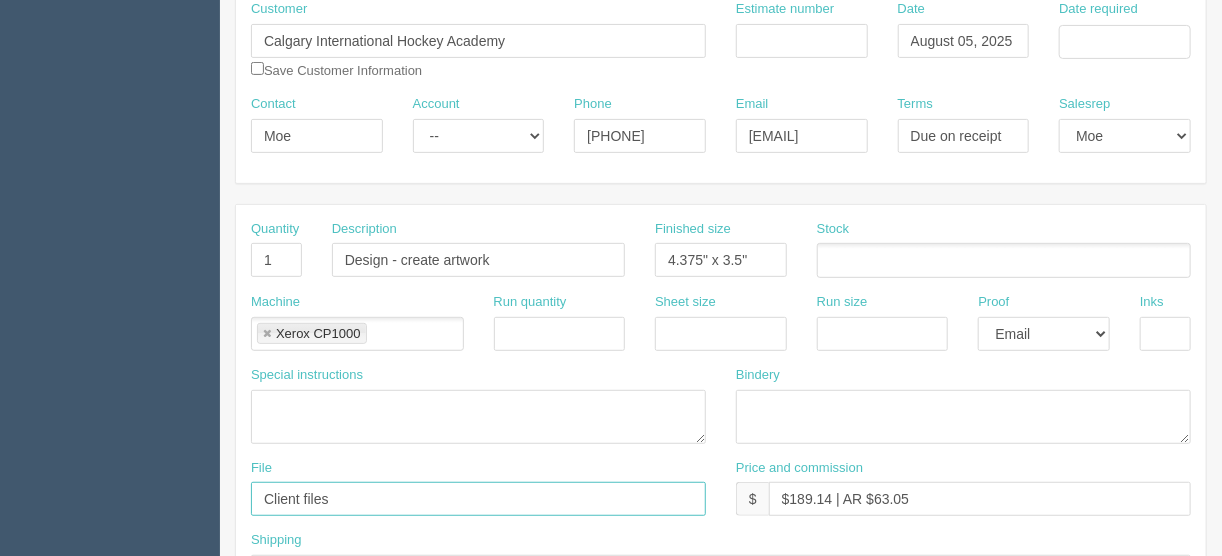 click on "Client files" at bounding box center (478, 499) 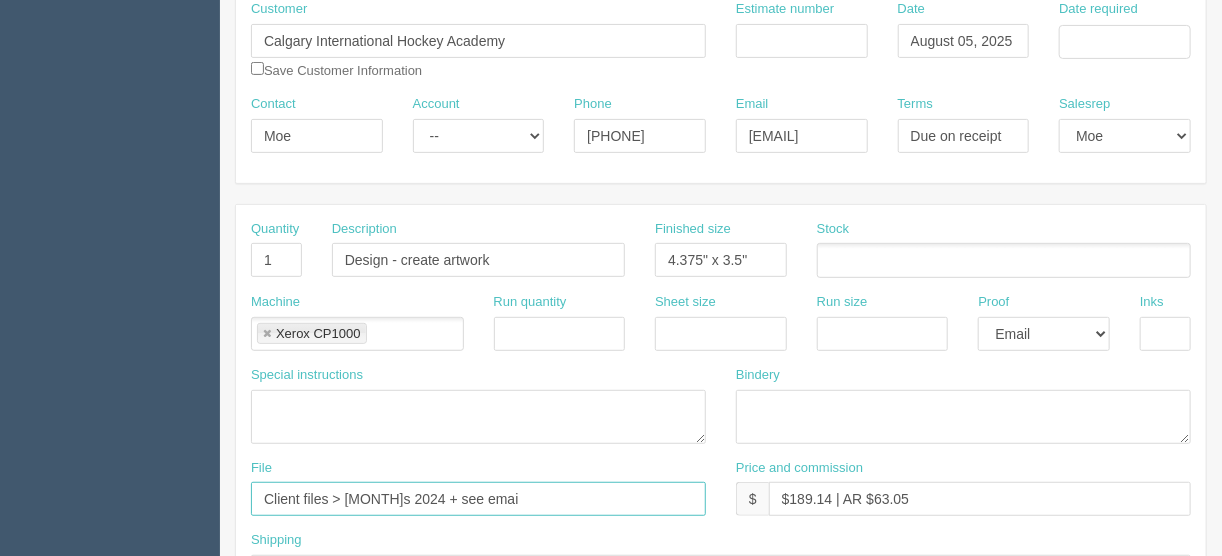 type on "Client files > Augusy 2024 + see email" 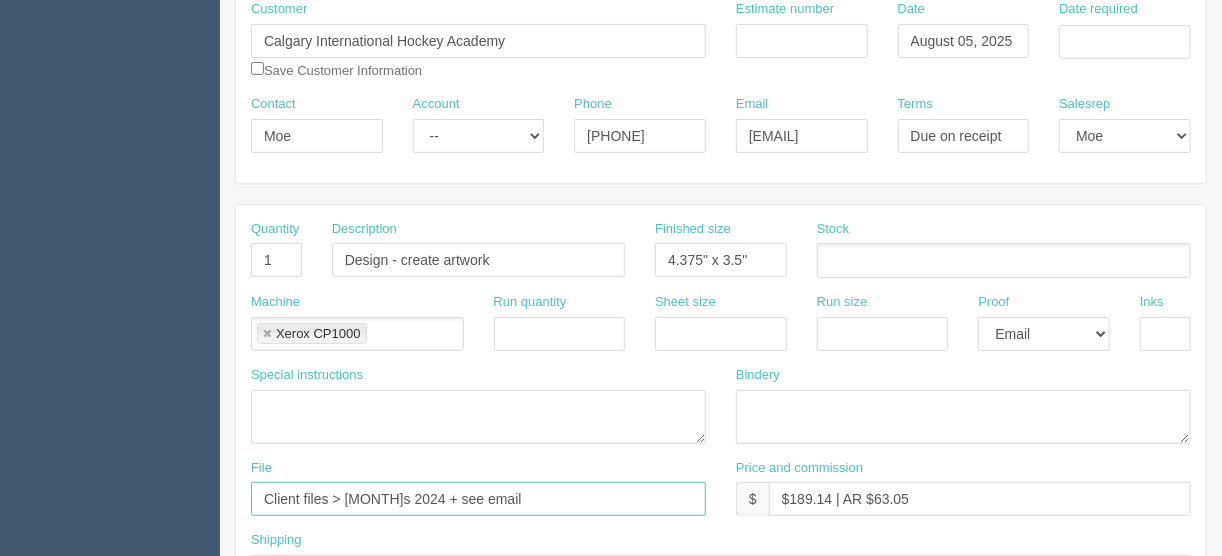 click at bounding box center [267, 334] 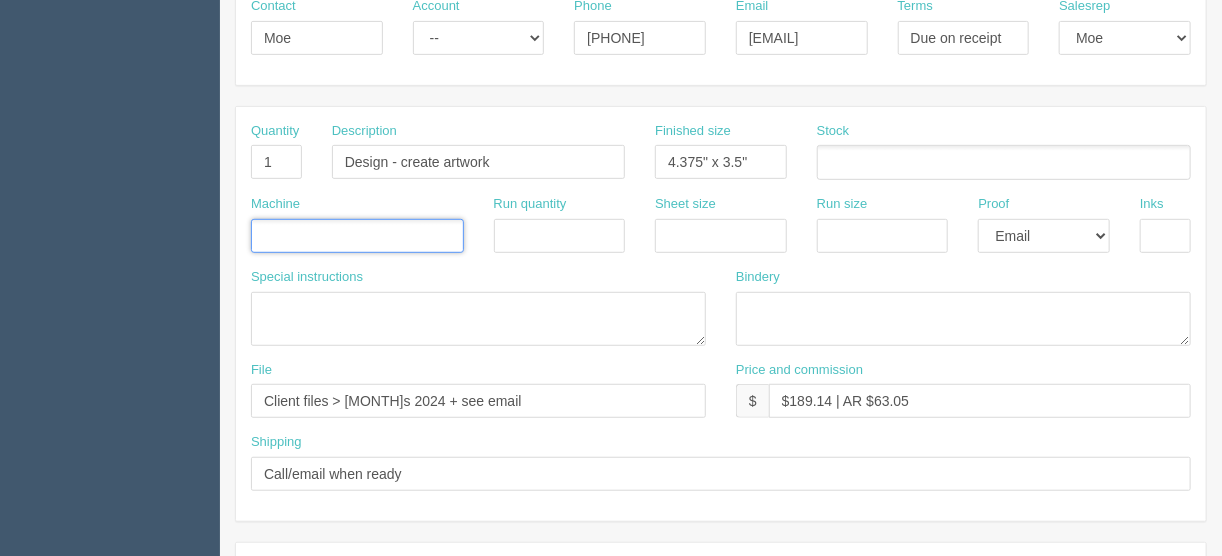 scroll, scrollTop: 480, scrollLeft: 0, axis: vertical 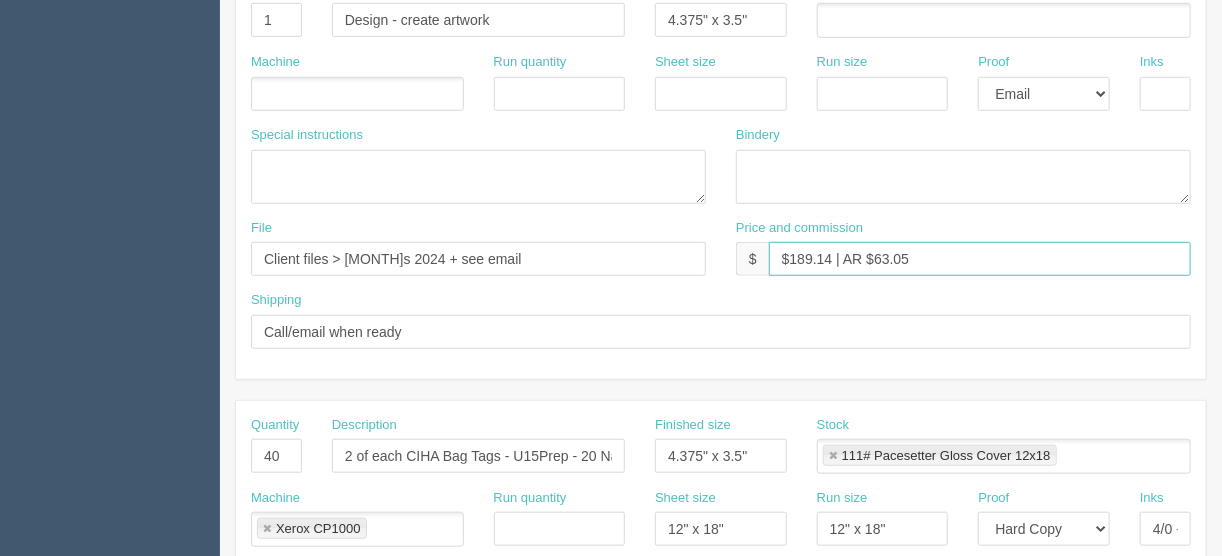 drag, startPoint x: 930, startPoint y: 251, endPoint x: 830, endPoint y: 267, distance: 101.27191 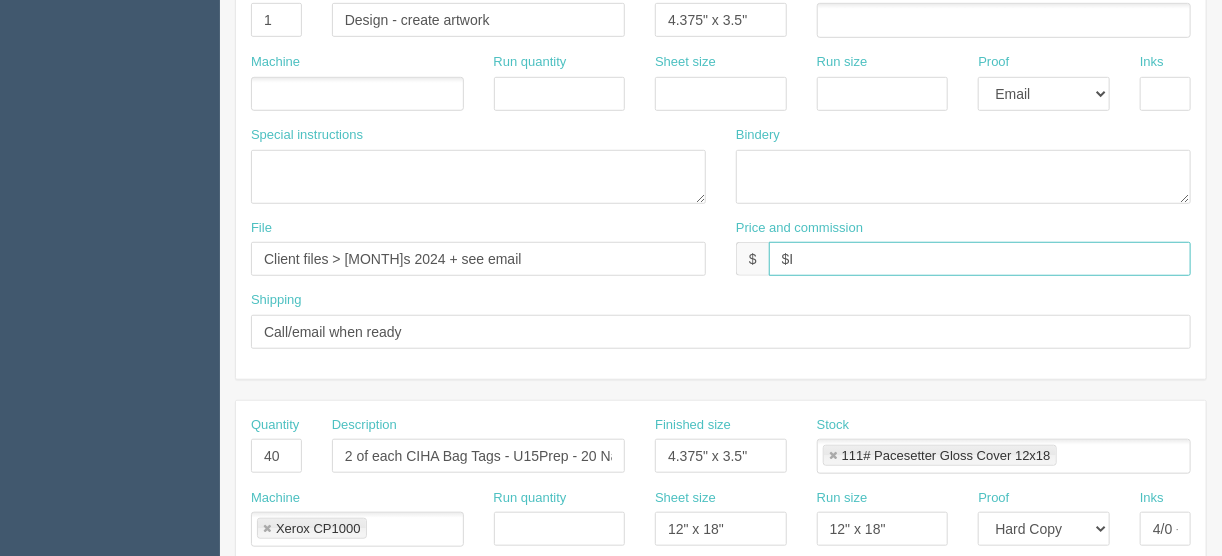type on "$included in other docket" 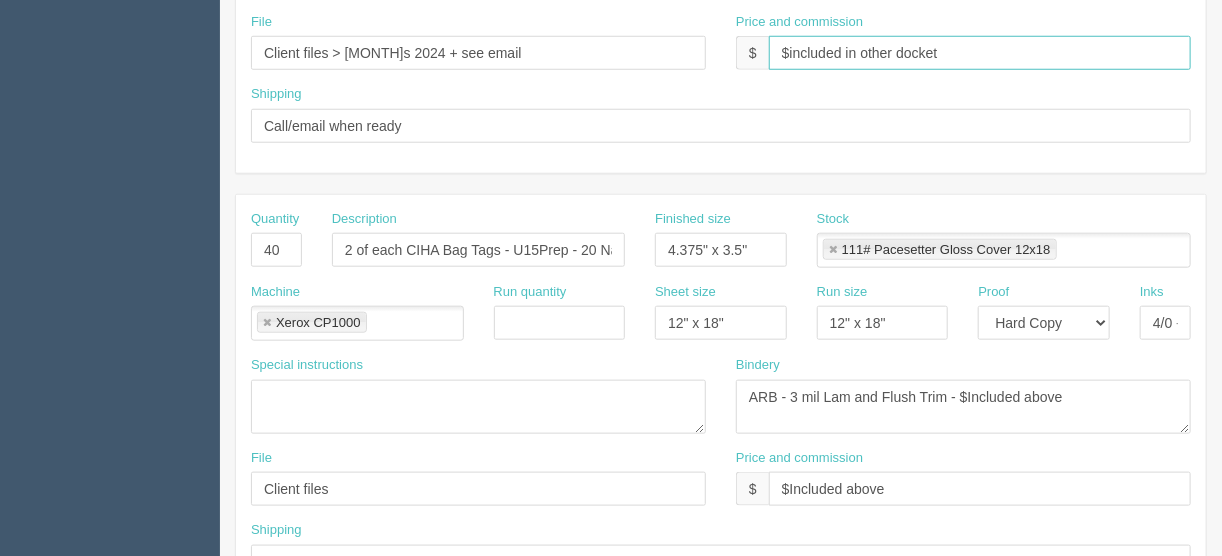 scroll, scrollTop: 800, scrollLeft: 0, axis: vertical 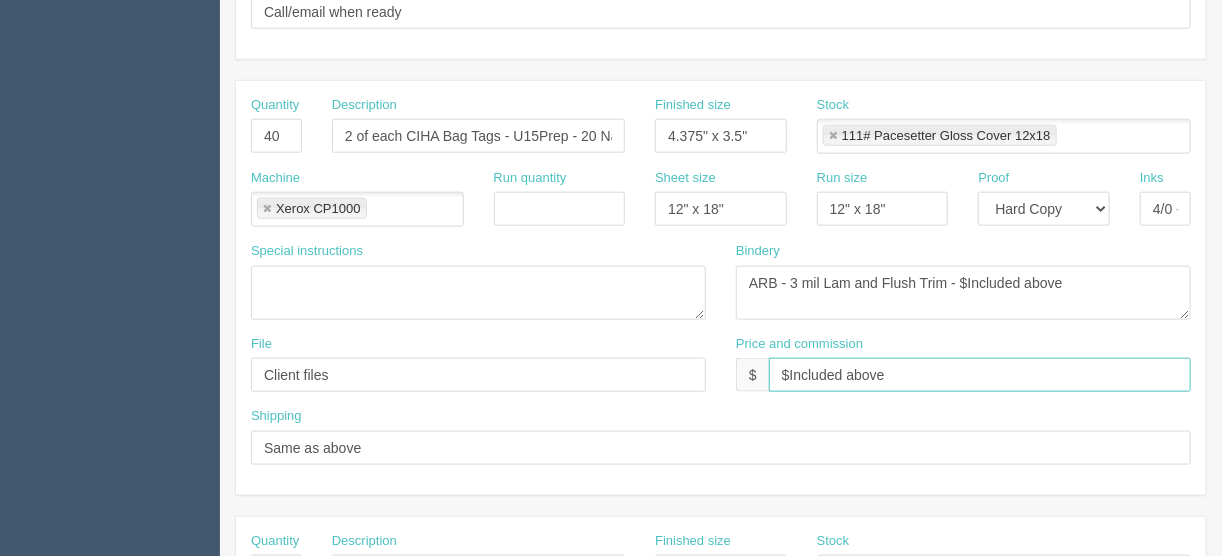 drag, startPoint x: 906, startPoint y: 369, endPoint x: 858, endPoint y: 366, distance: 48.09366 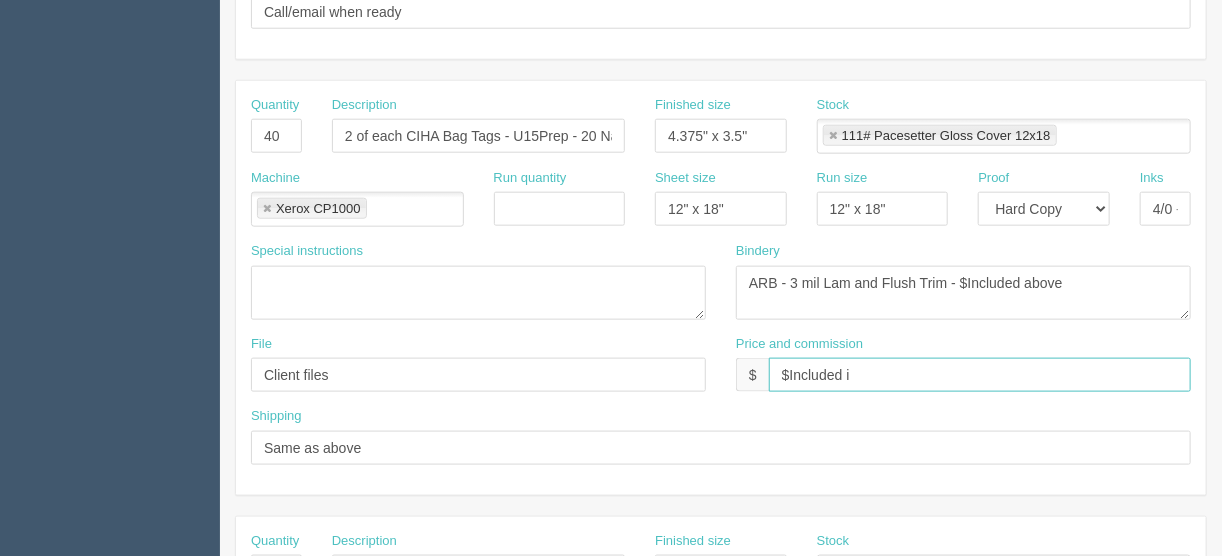 type on "$Included in other docket" 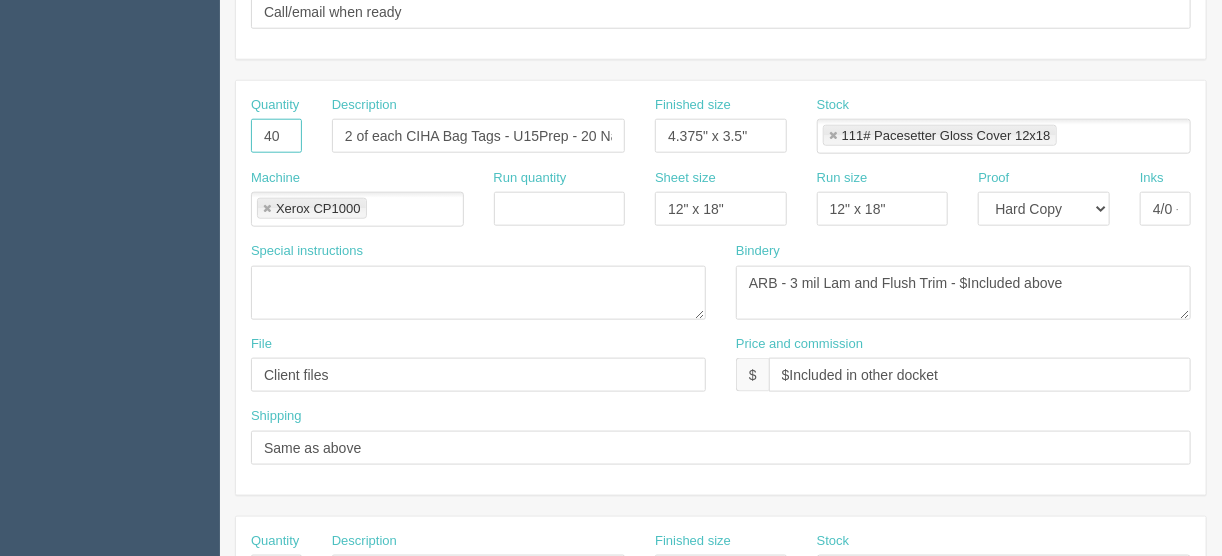 drag, startPoint x: 288, startPoint y: 131, endPoint x: 204, endPoint y: 119, distance: 84.85281 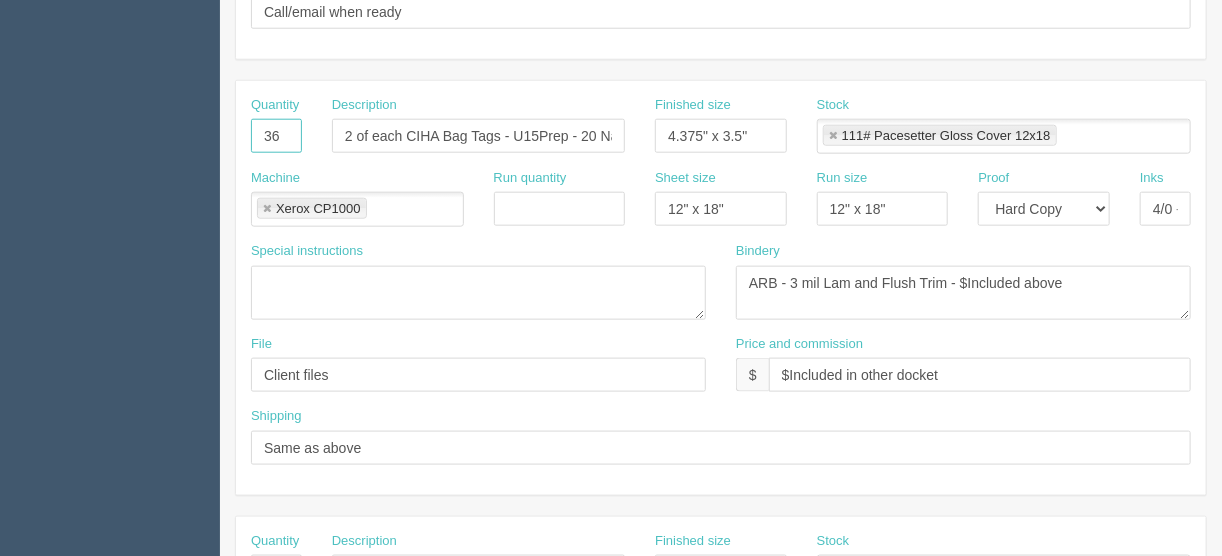 type on "36" 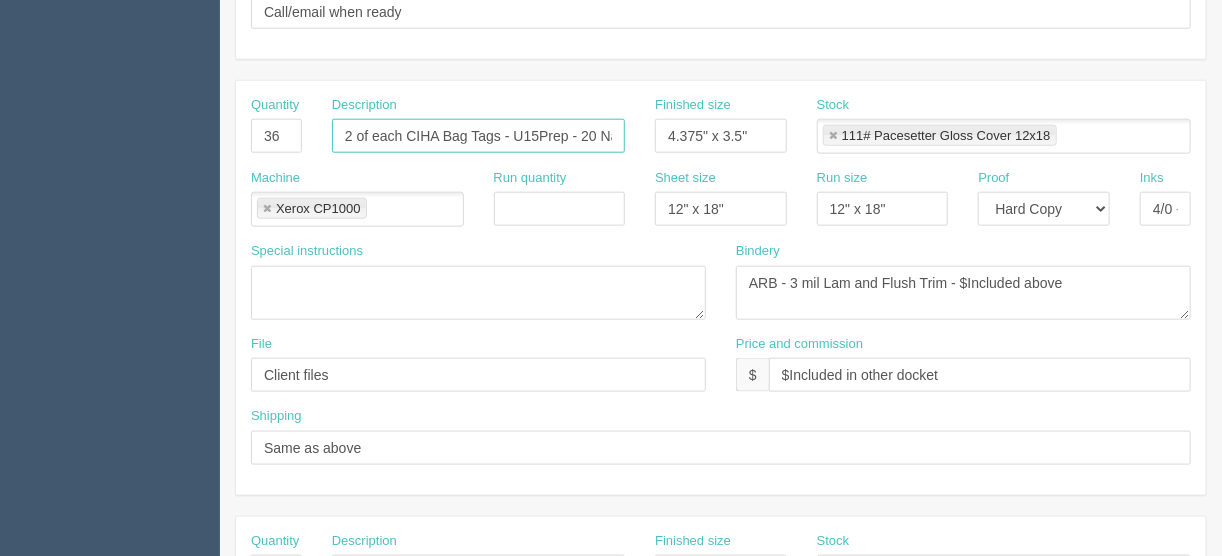 click on "2 of each CIHA Bag Tags - U15Prep - 20 Names" at bounding box center [478, 136] 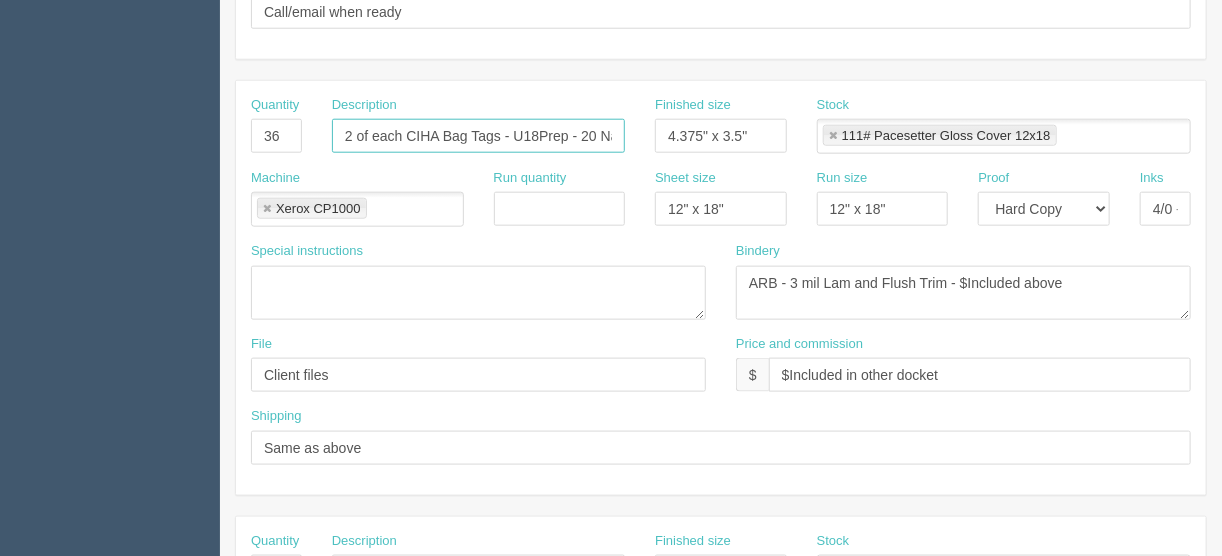 click on "2 of each CIHA Bag Tags - U18Prep - 20 Names" at bounding box center [478, 136] 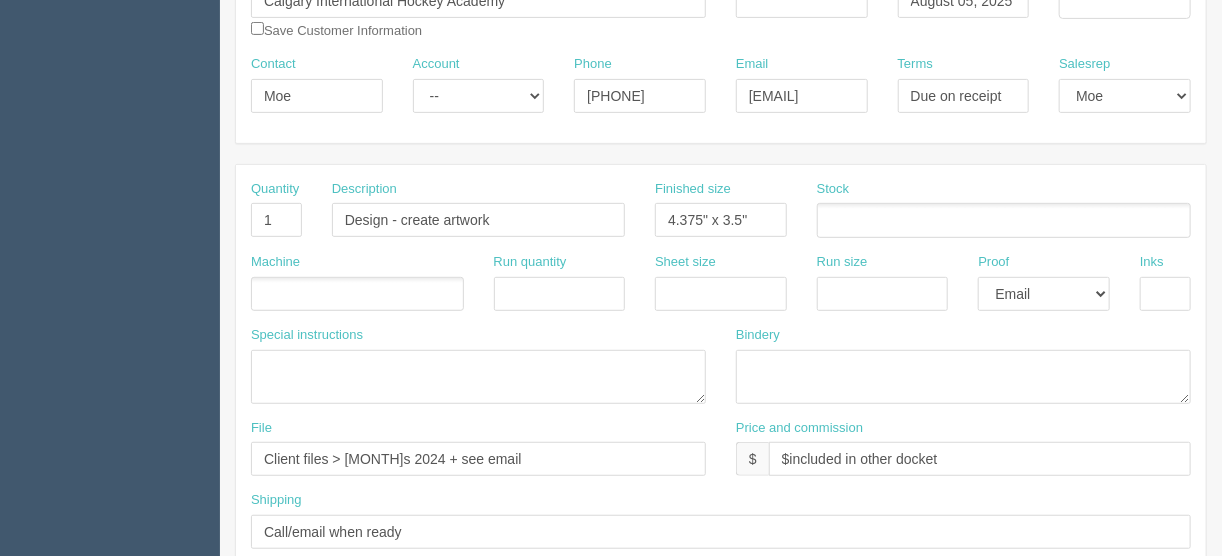 scroll, scrollTop: 320, scrollLeft: 0, axis: vertical 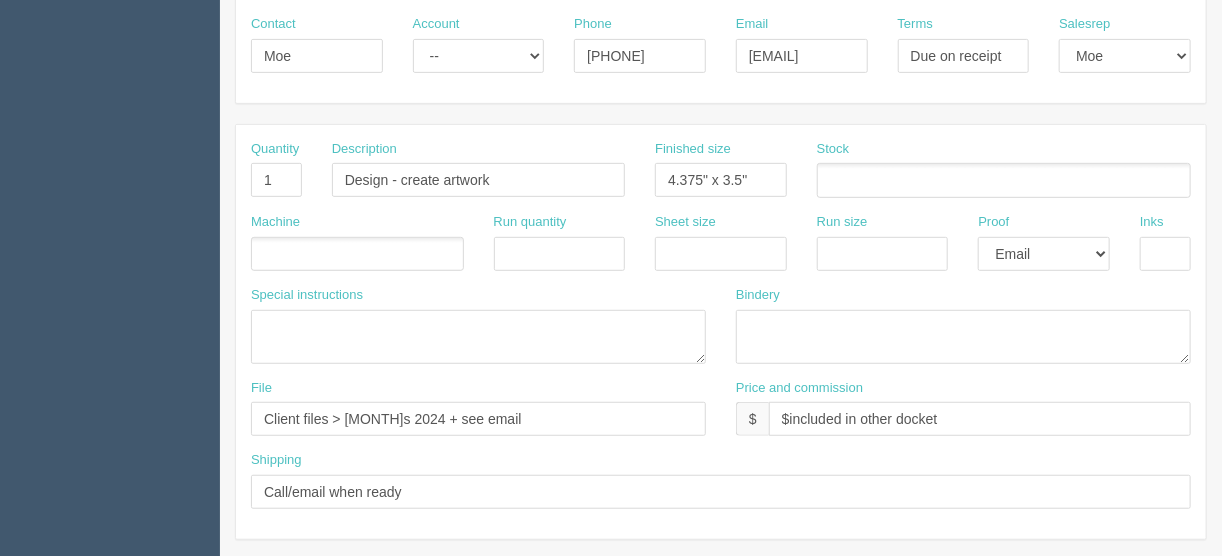 type on "2 of each CIHA Bag Tags - U18Prep - 18 Names" 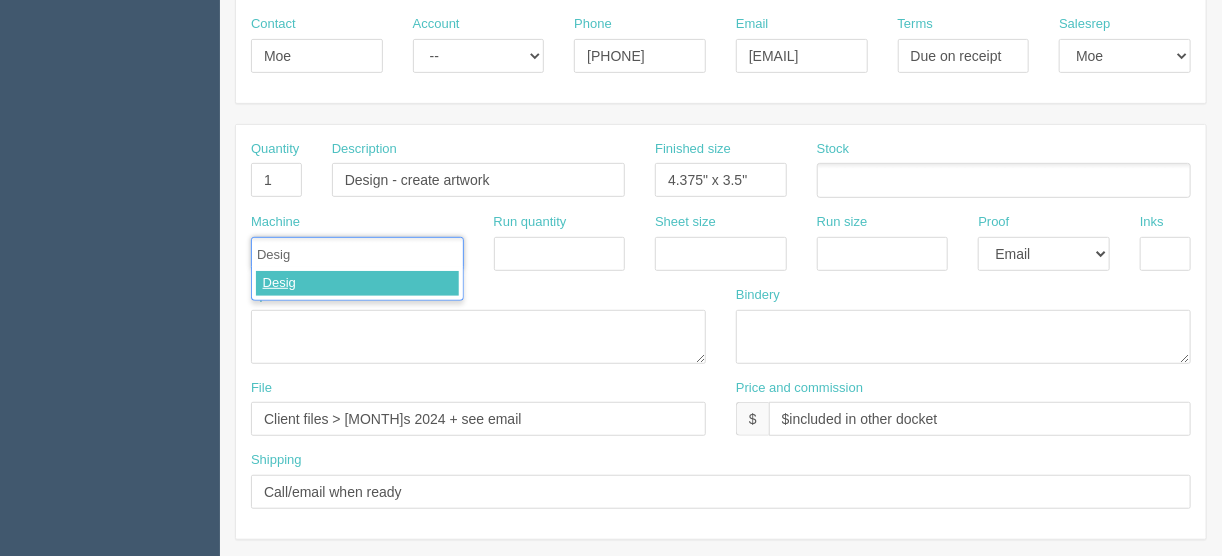 type on "Design" 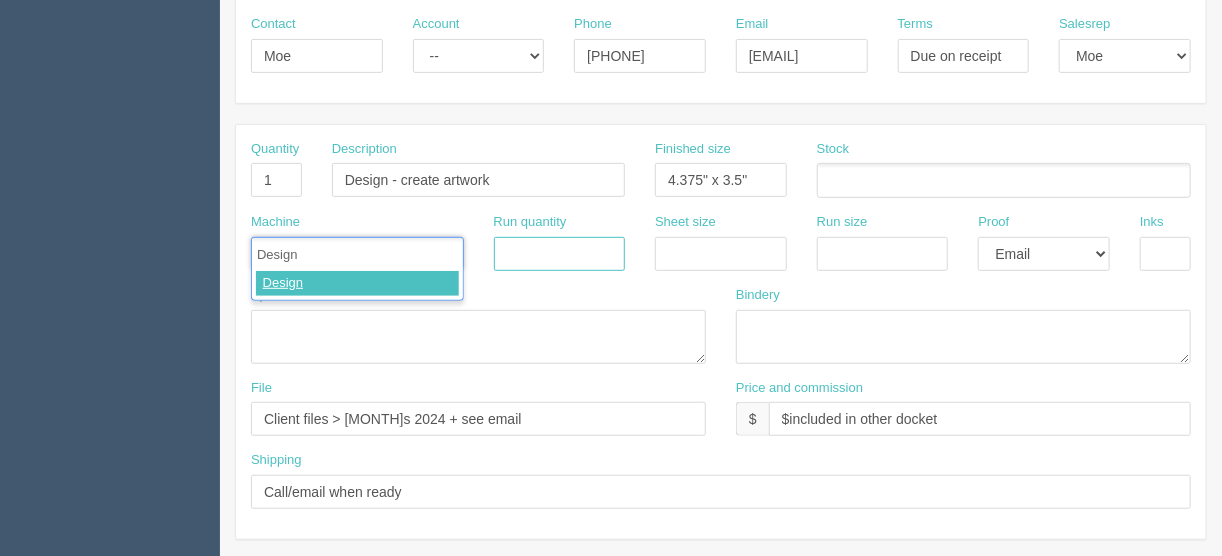 type 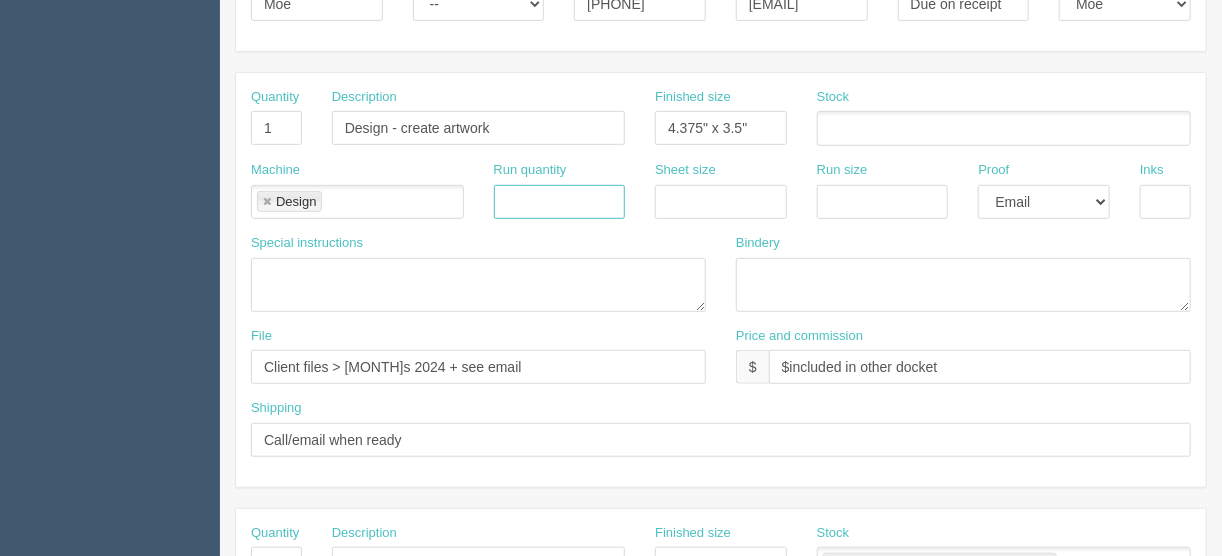 scroll, scrollTop: 400, scrollLeft: 0, axis: vertical 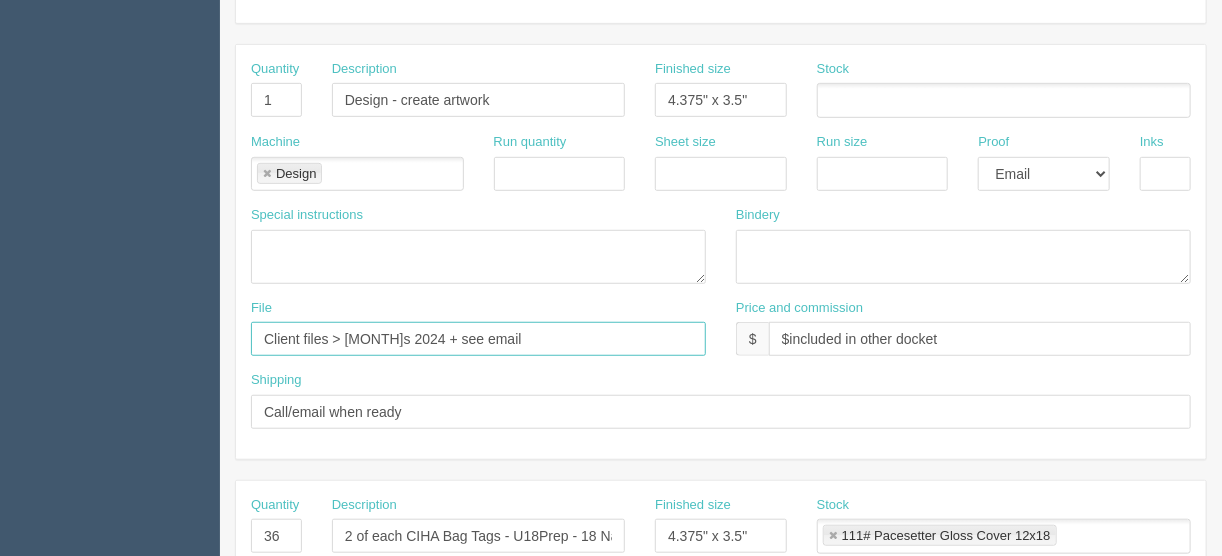 drag, startPoint x: 390, startPoint y: 334, endPoint x: 401, endPoint y: 406, distance: 72.835434 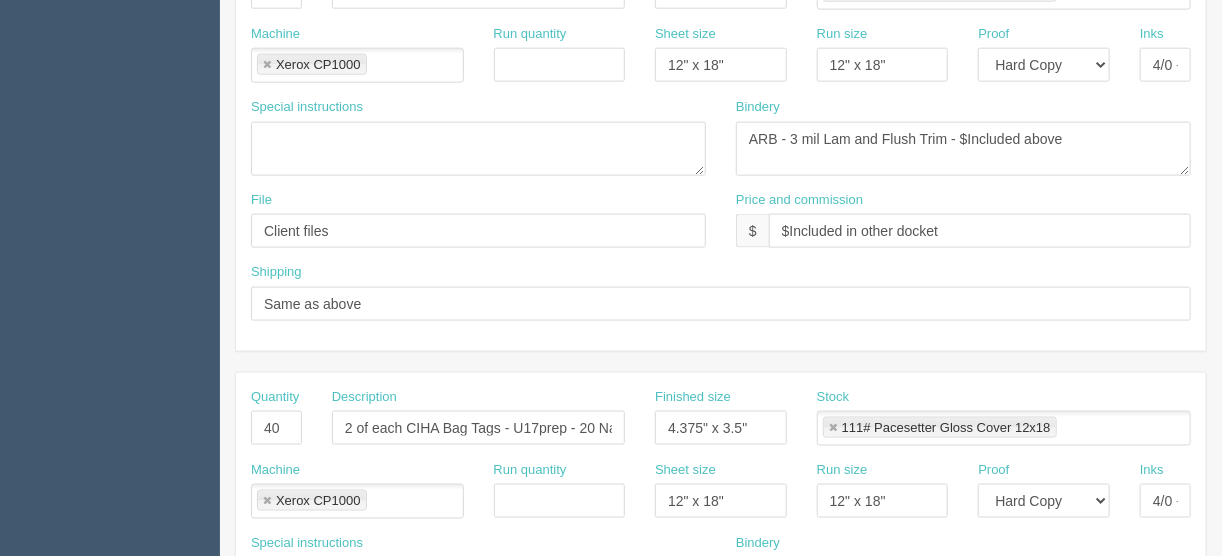 scroll, scrollTop: 1040, scrollLeft: 0, axis: vertical 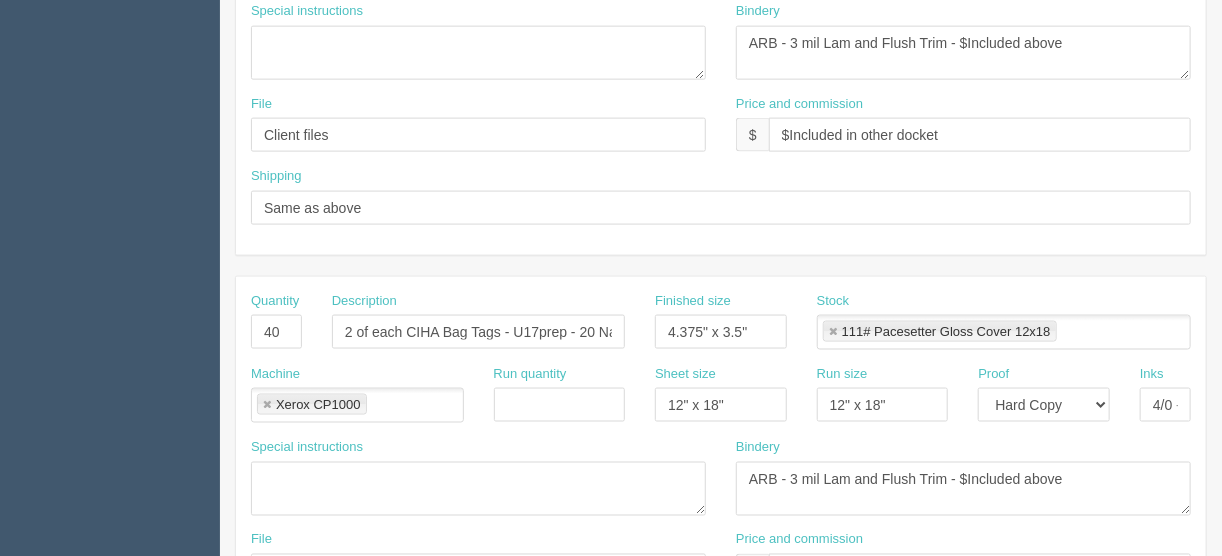 type on "Client files > August 2024 + see email" 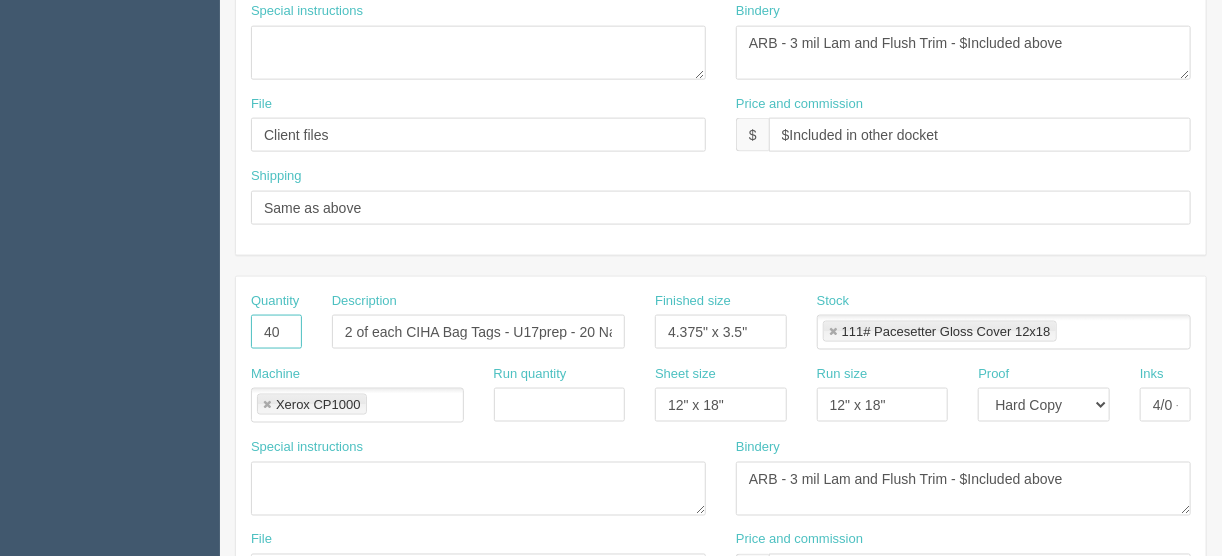 drag, startPoint x: 256, startPoint y: 323, endPoint x: 332, endPoint y: 323, distance: 76 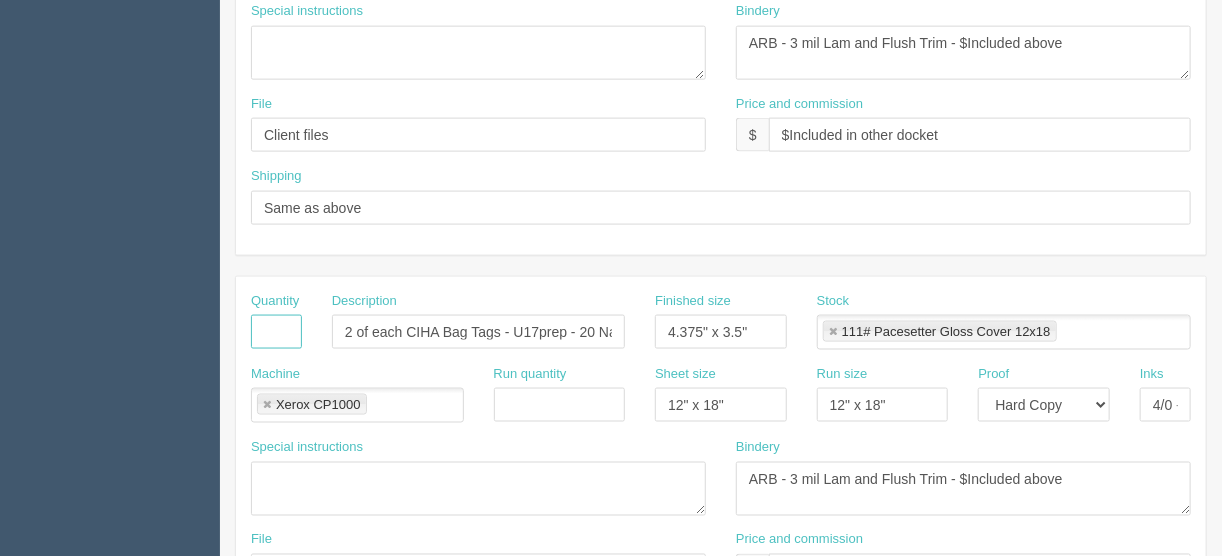 type 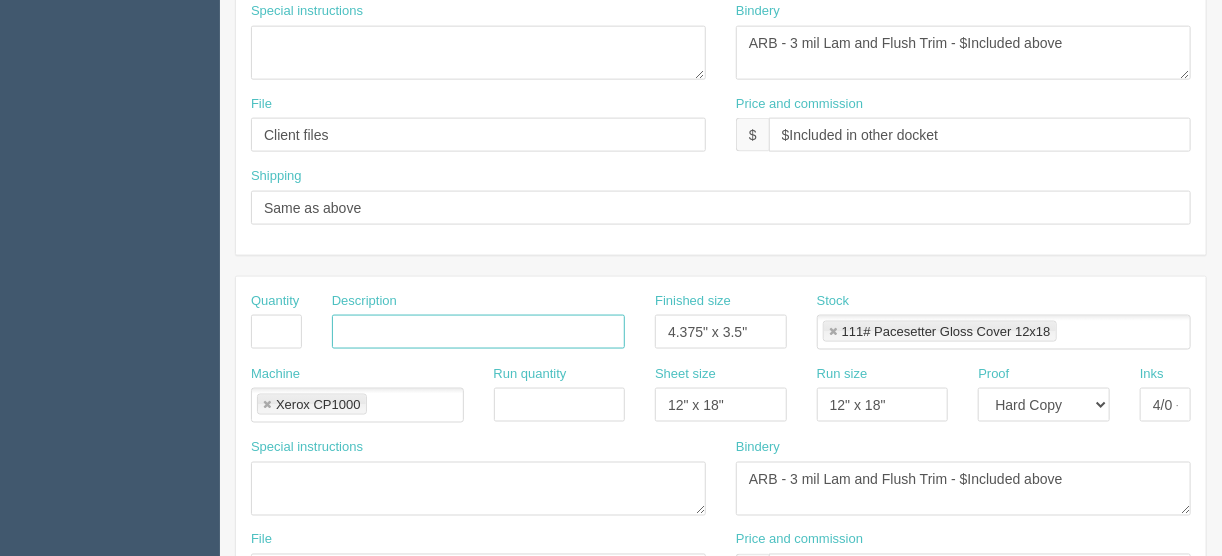type 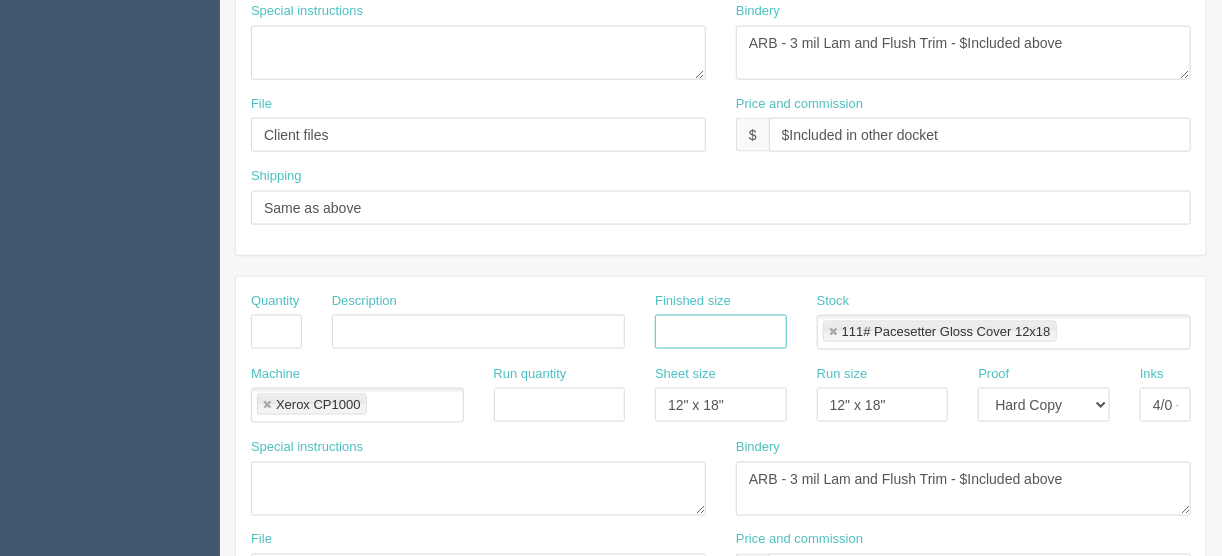 type 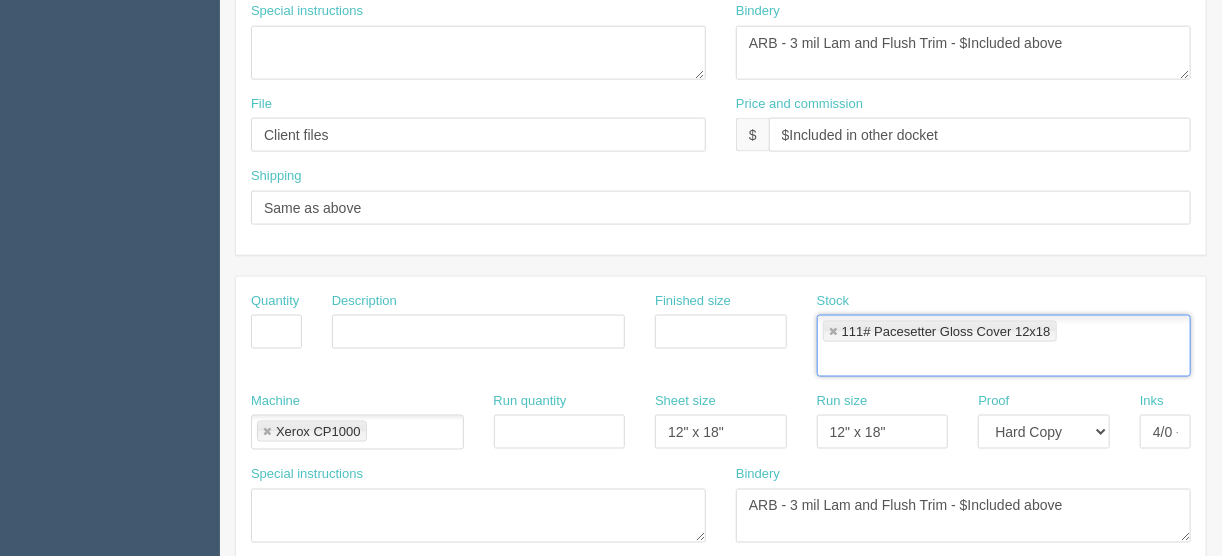 click at bounding box center [833, 332] 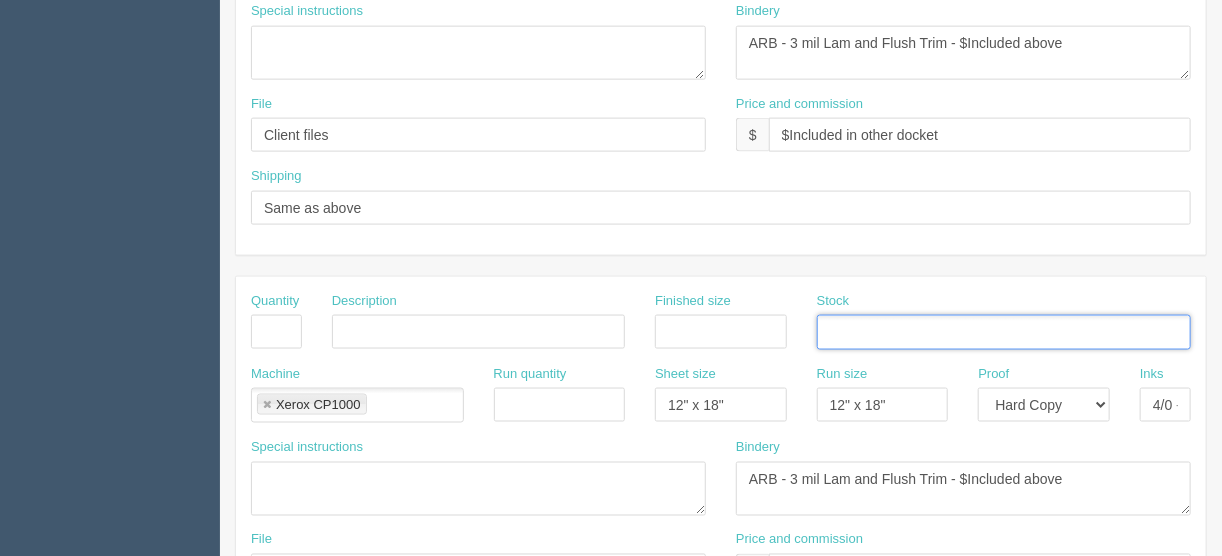click at bounding box center (267, 405) 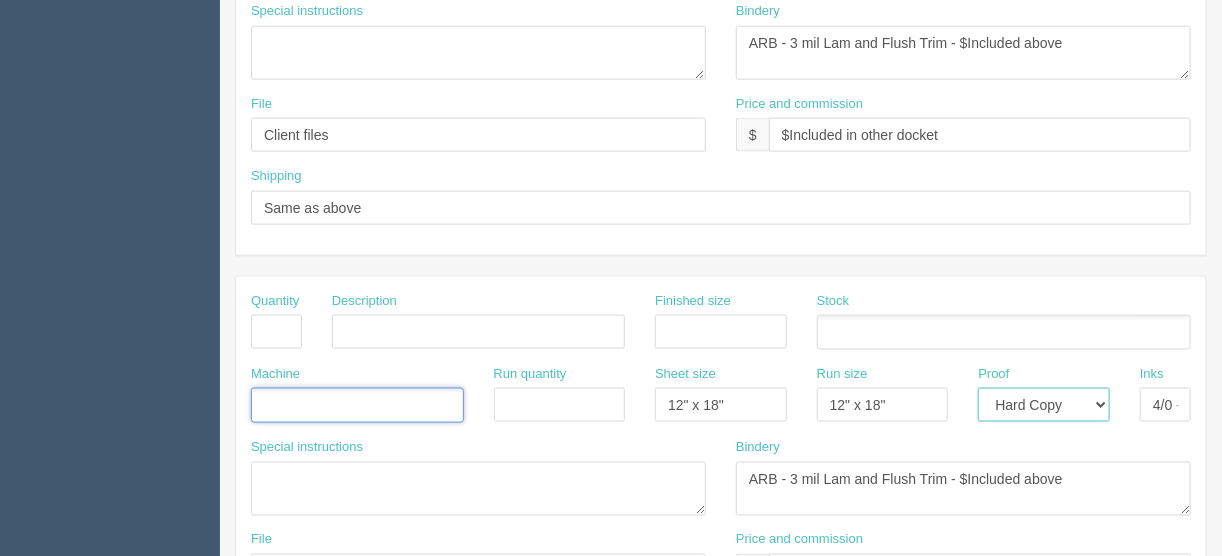 drag, startPoint x: 1105, startPoint y: 396, endPoint x: 1088, endPoint y: 406, distance: 19.723083 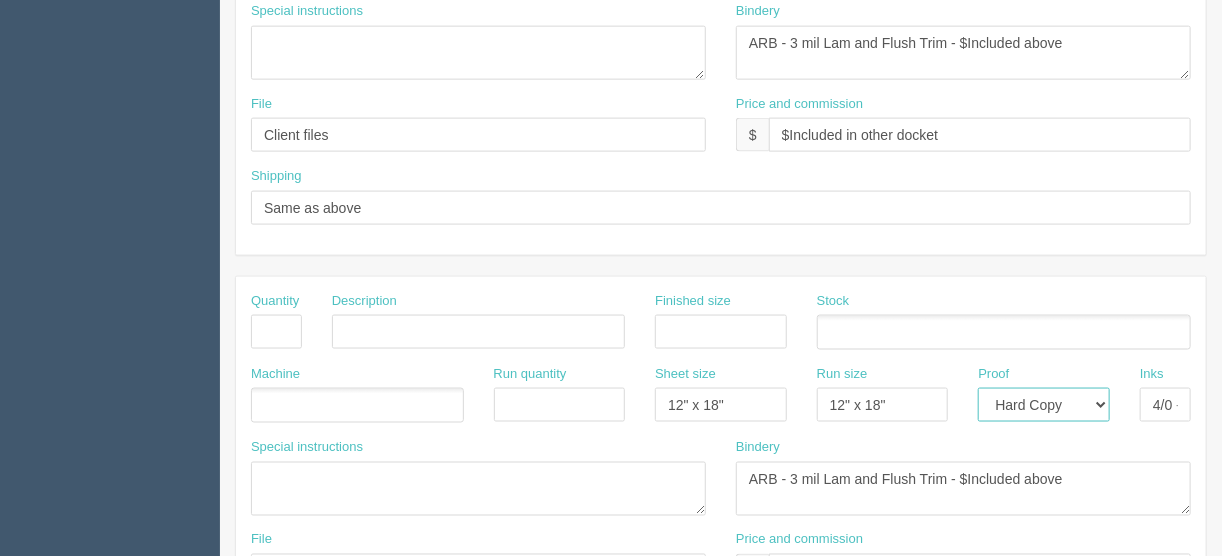 select 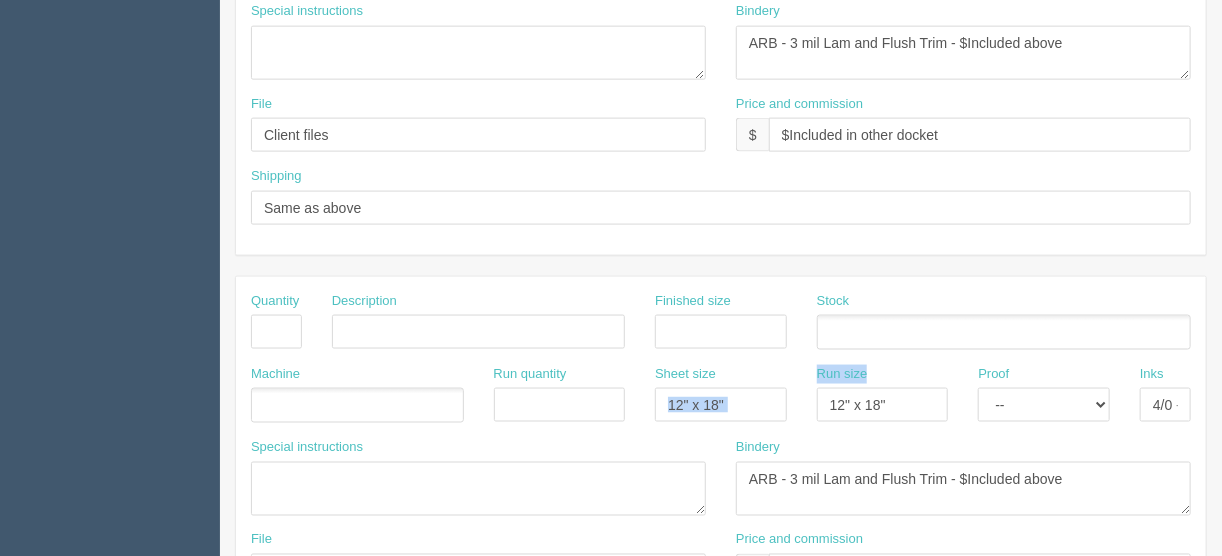 drag, startPoint x: 652, startPoint y: 400, endPoint x: 811, endPoint y: 396, distance: 159.05031 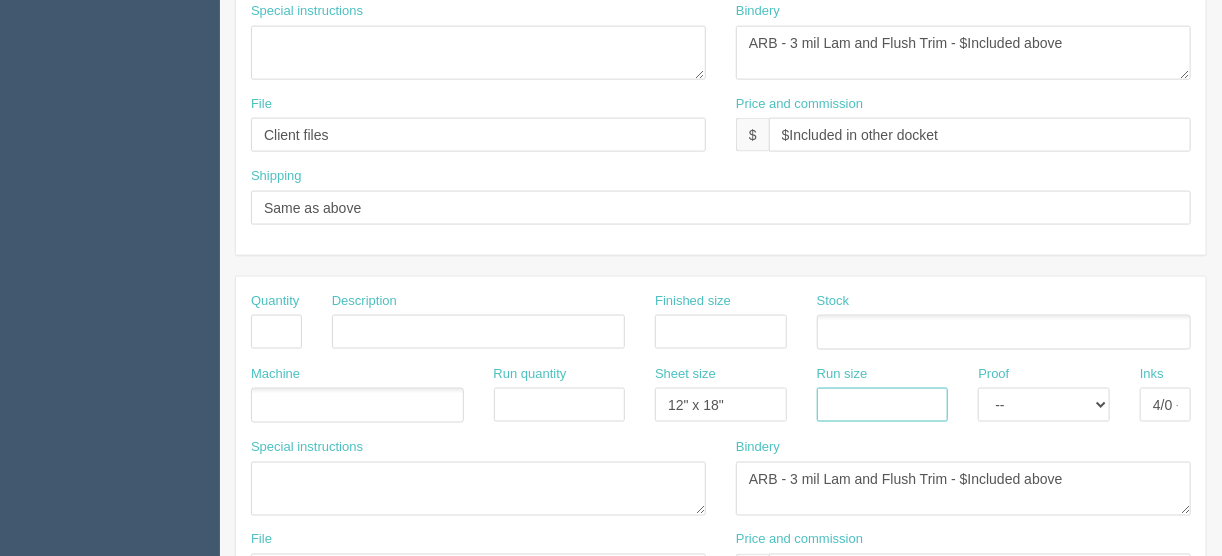 type 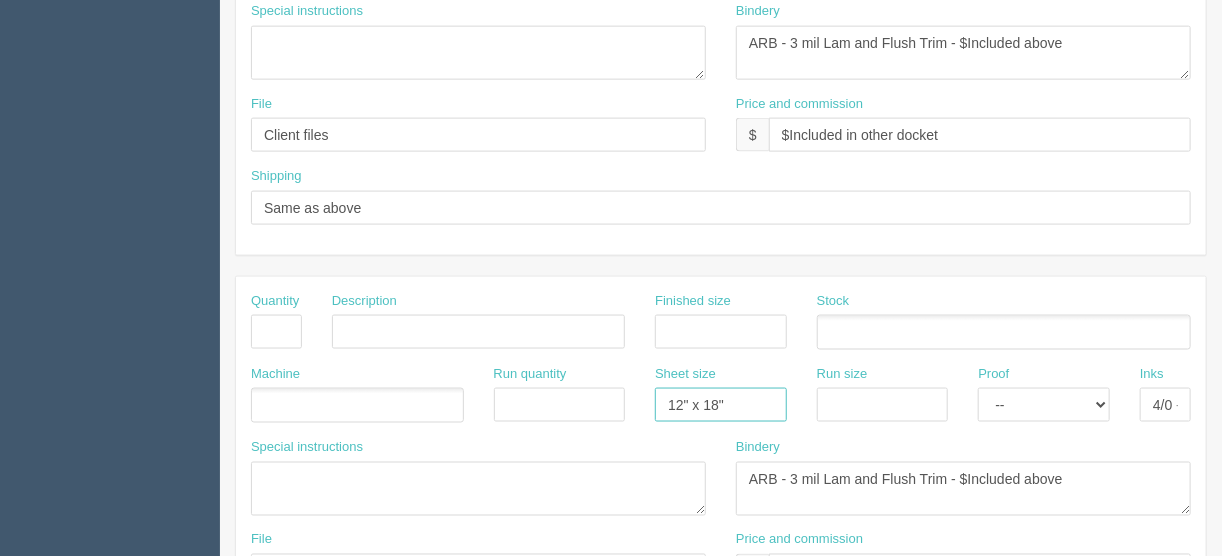drag, startPoint x: 746, startPoint y: 406, endPoint x: 595, endPoint y: 423, distance: 151.95393 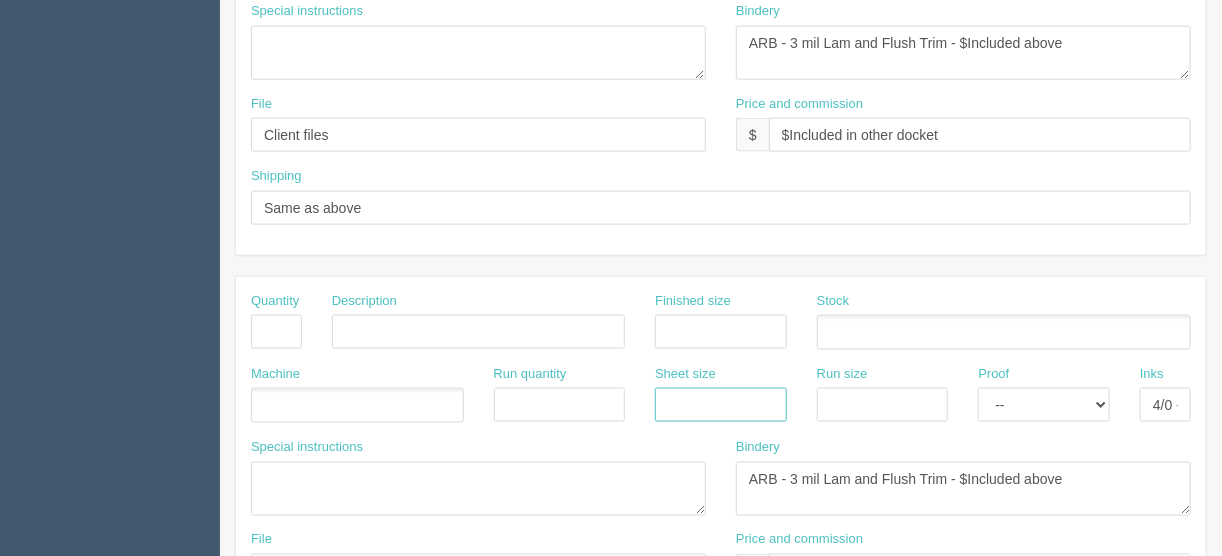 type 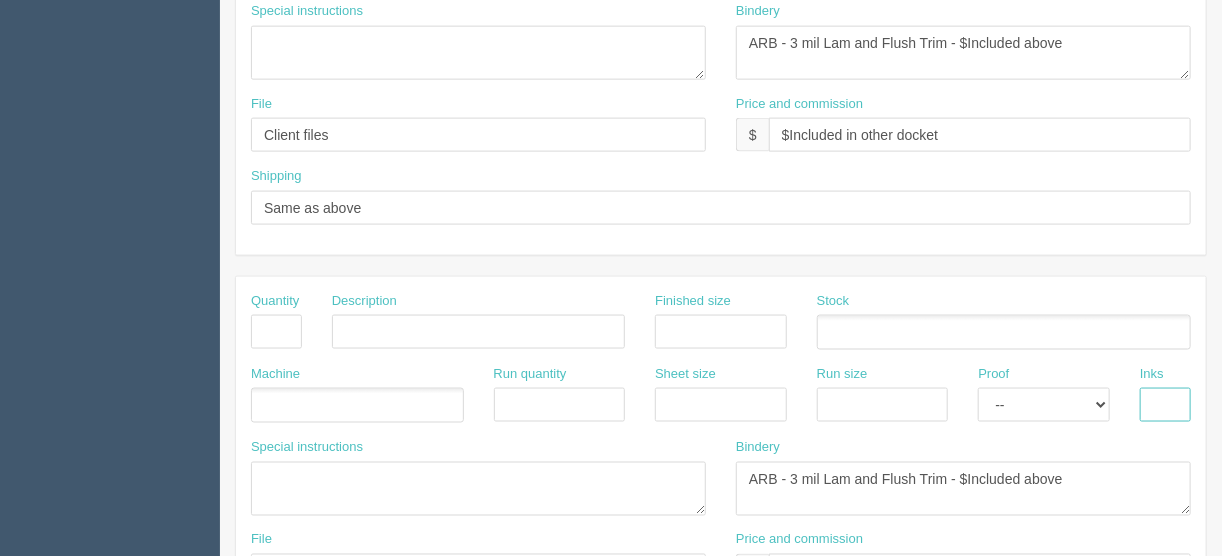 type 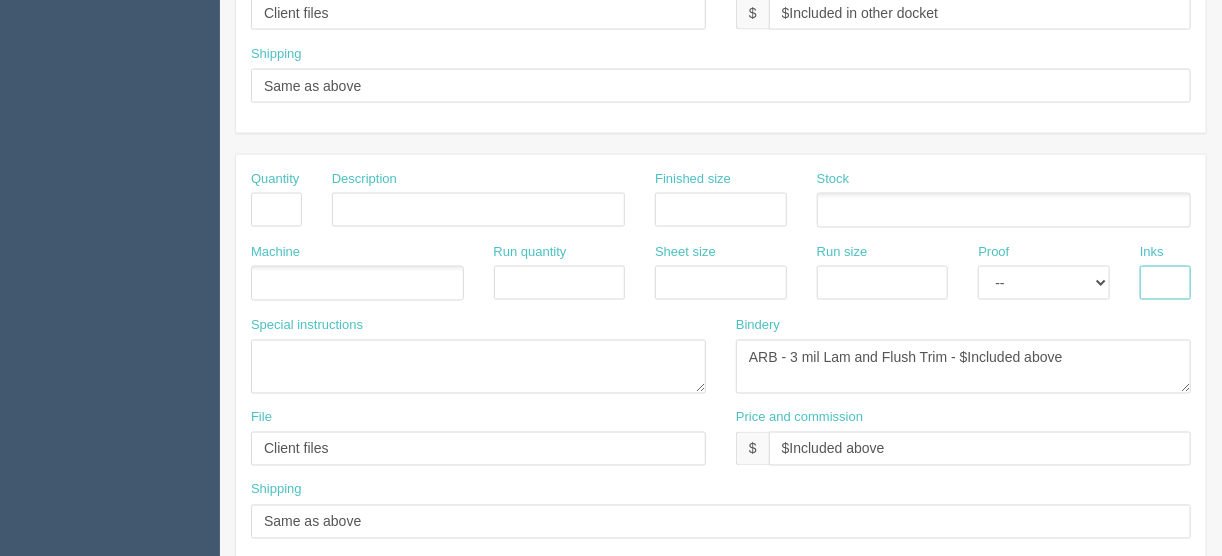 scroll, scrollTop: 1249, scrollLeft: 0, axis: vertical 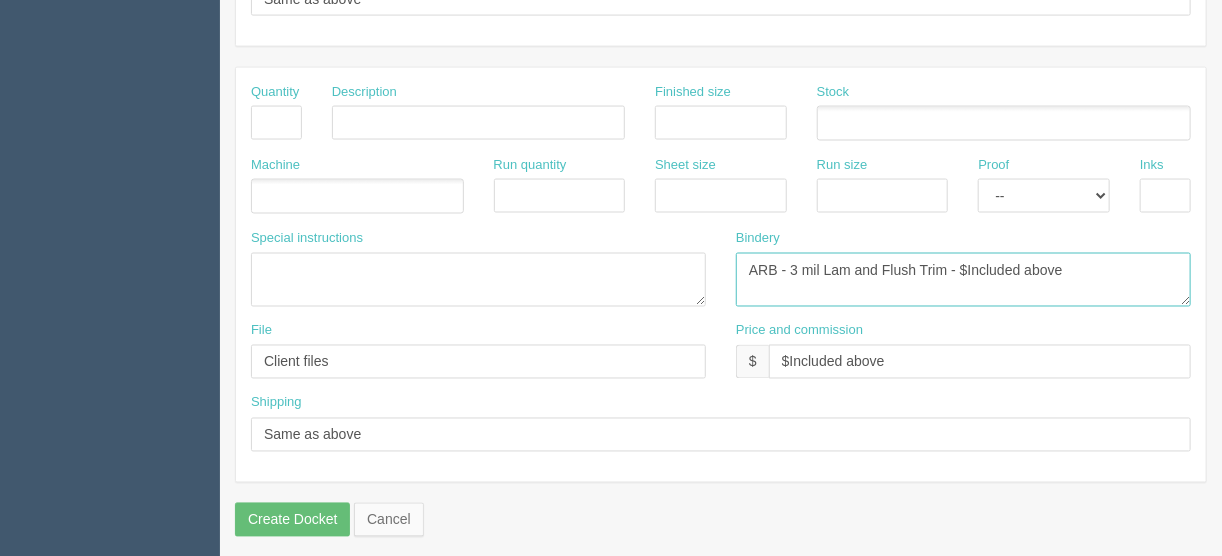 drag, startPoint x: 1114, startPoint y: 253, endPoint x: 720, endPoint y: 274, distance: 394.55923 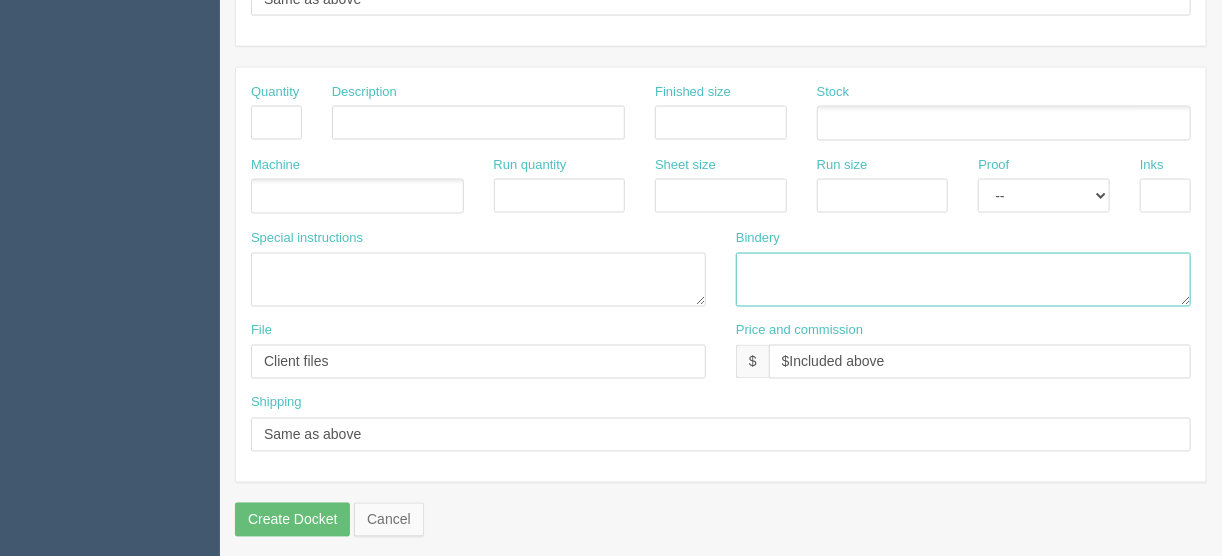 type 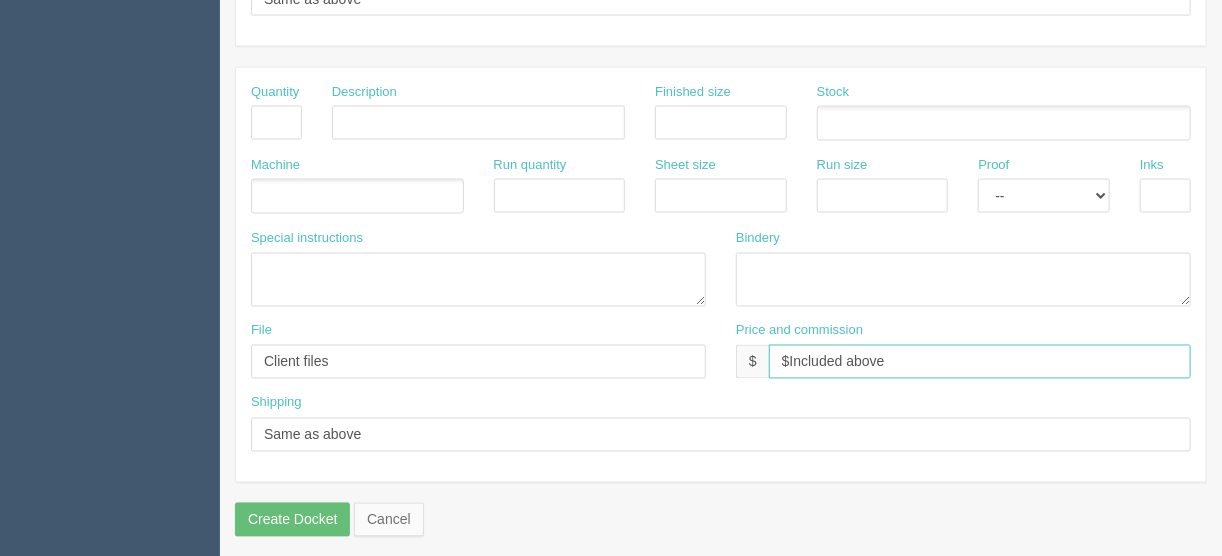 drag, startPoint x: 903, startPoint y: 361, endPoint x: 686, endPoint y: 344, distance: 217.66489 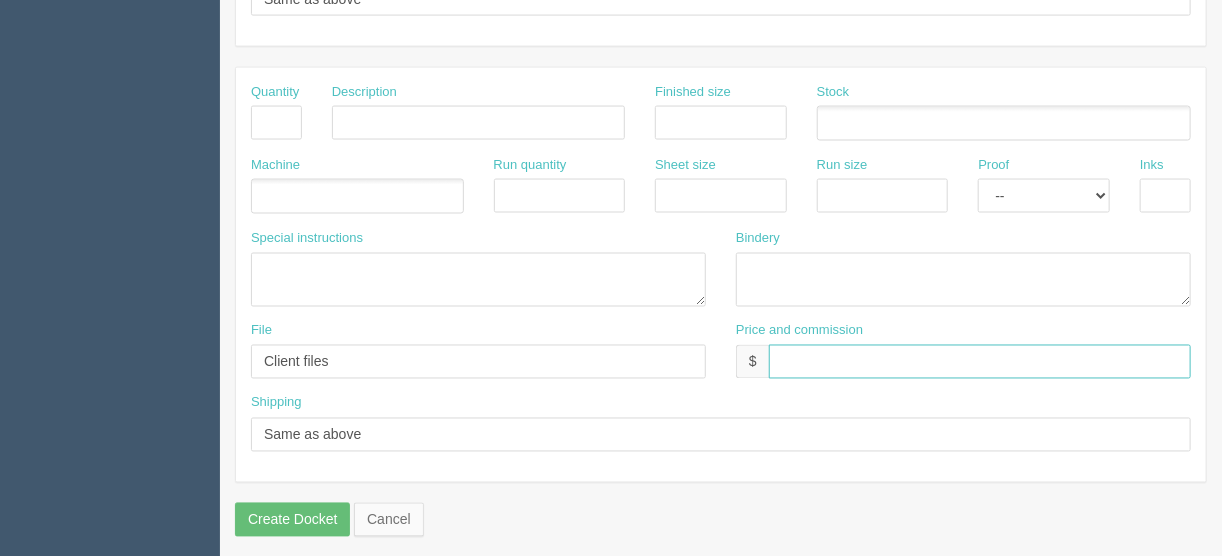 type 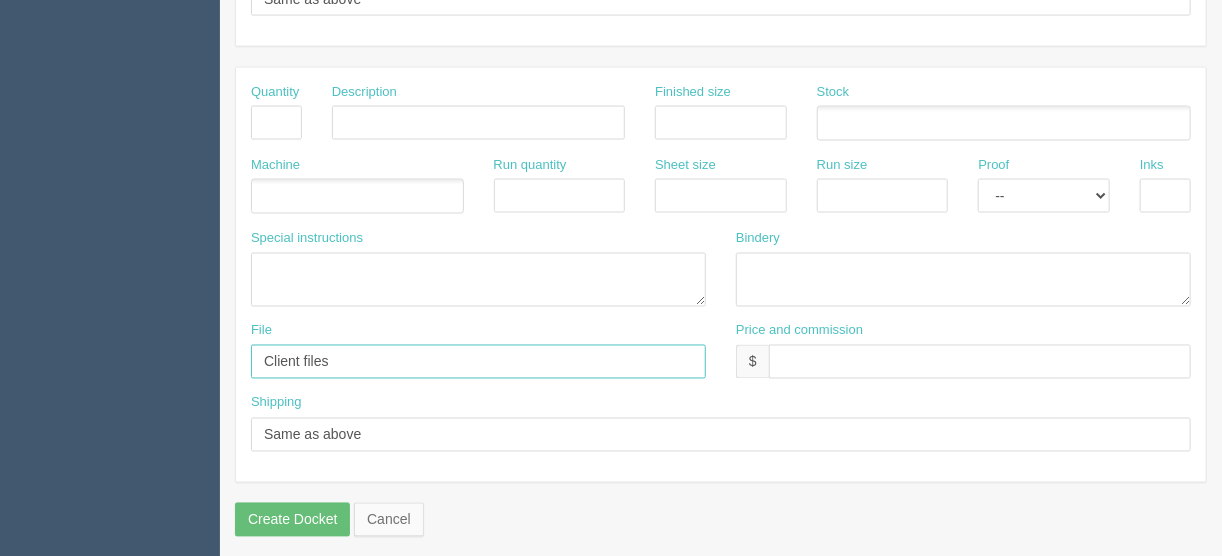 drag, startPoint x: 392, startPoint y: 356, endPoint x: 186, endPoint y: 366, distance: 206.24257 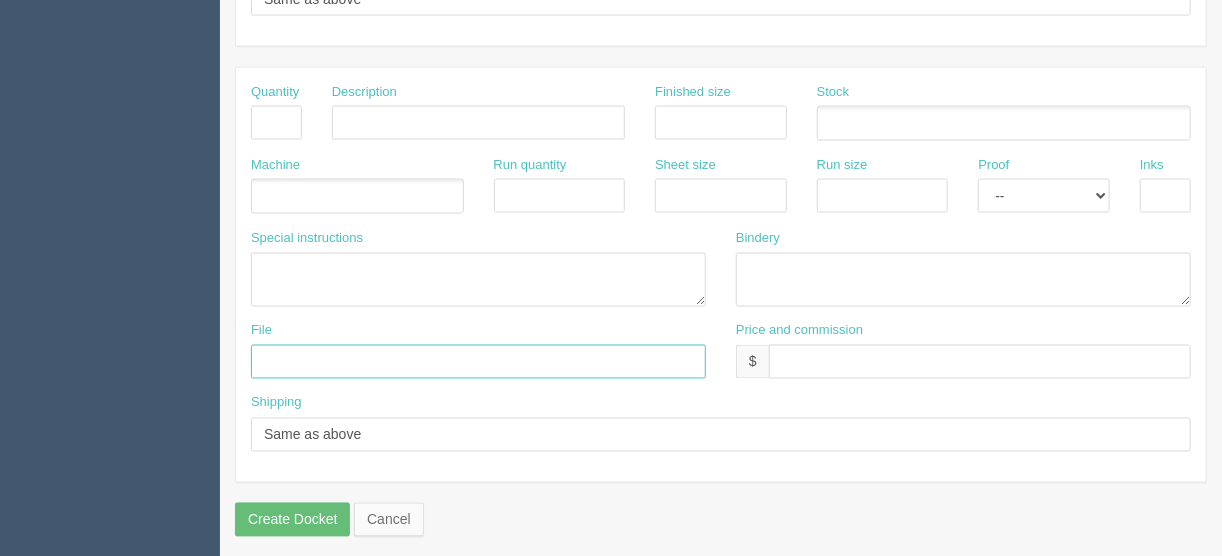 type 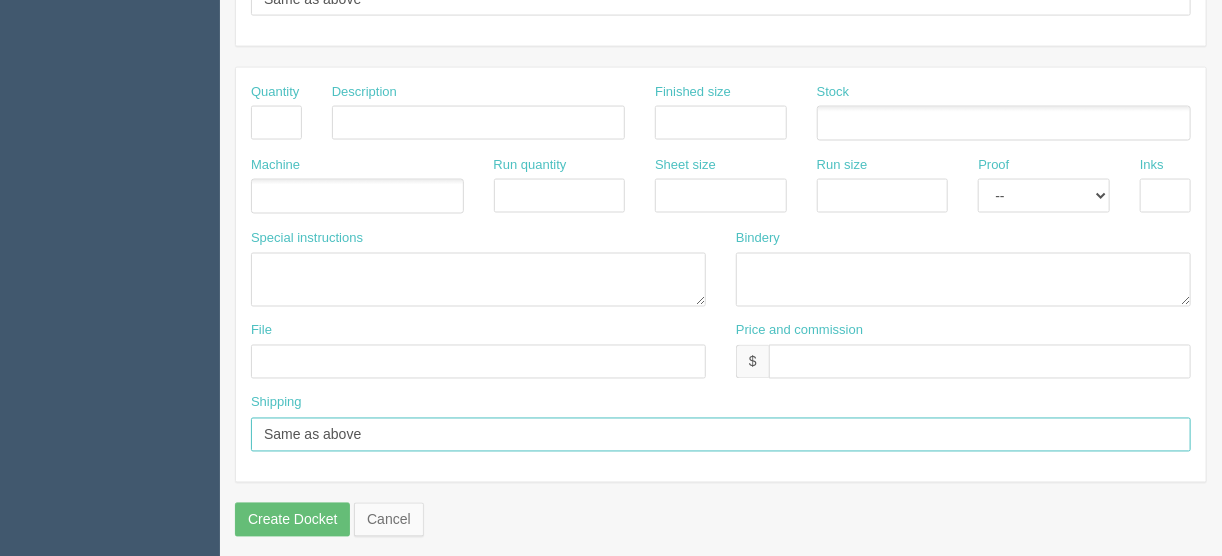drag, startPoint x: 394, startPoint y: 438, endPoint x: 158, endPoint y: 435, distance: 236.01907 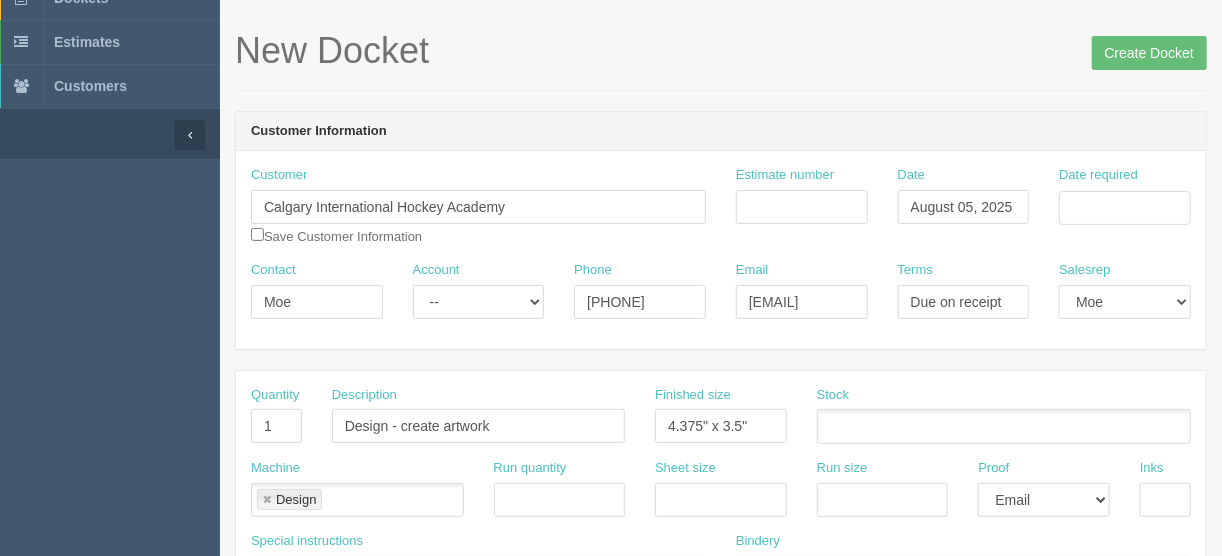 scroll, scrollTop: 49, scrollLeft: 0, axis: vertical 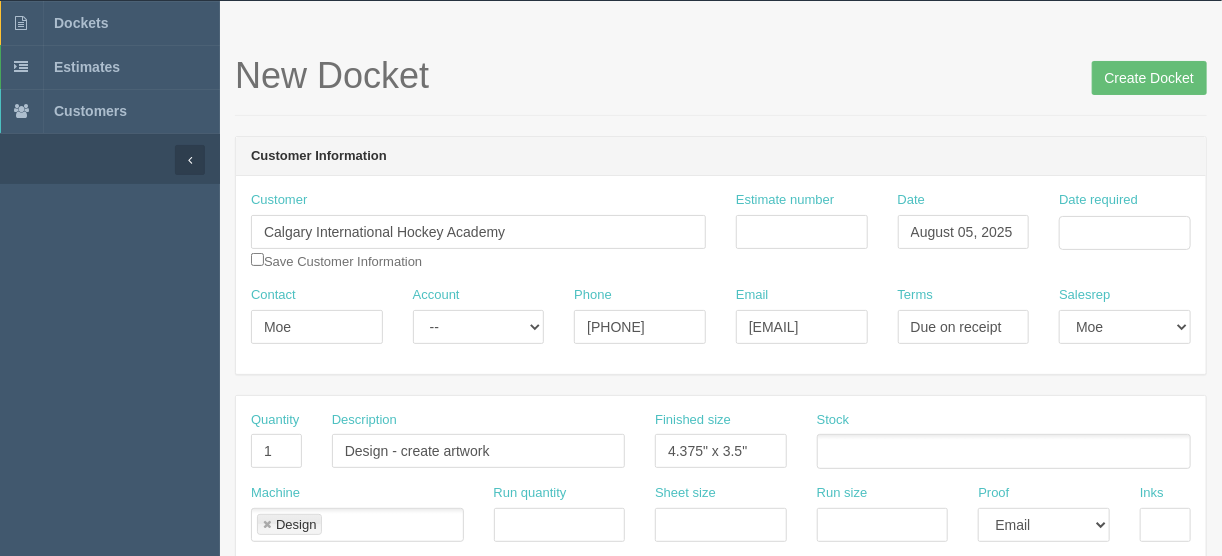 type 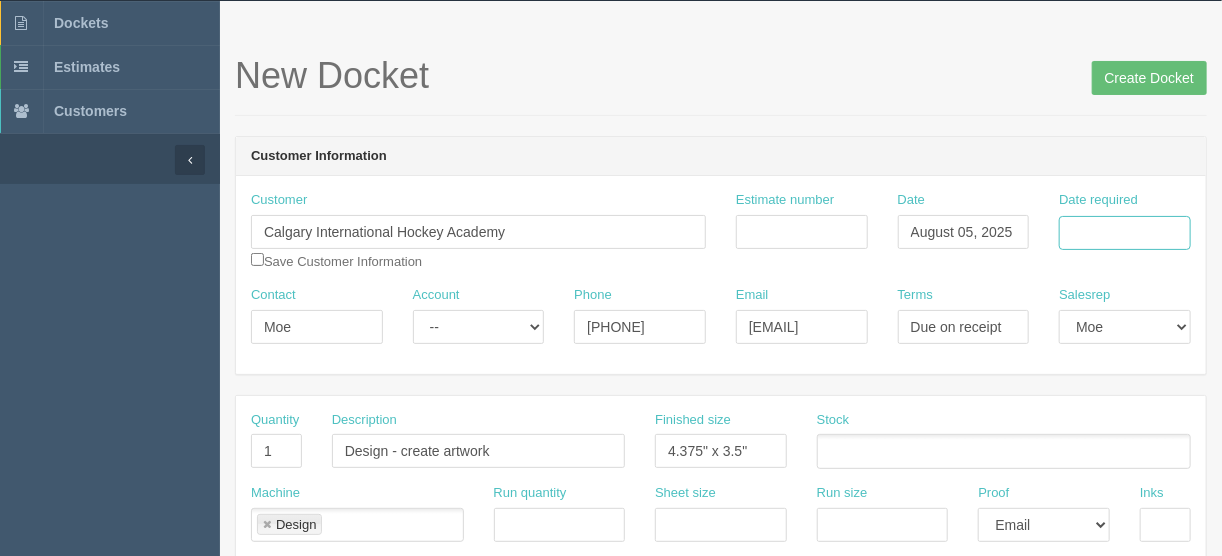 drag, startPoint x: 1074, startPoint y: 220, endPoint x: 1072, endPoint y: 231, distance: 11.18034 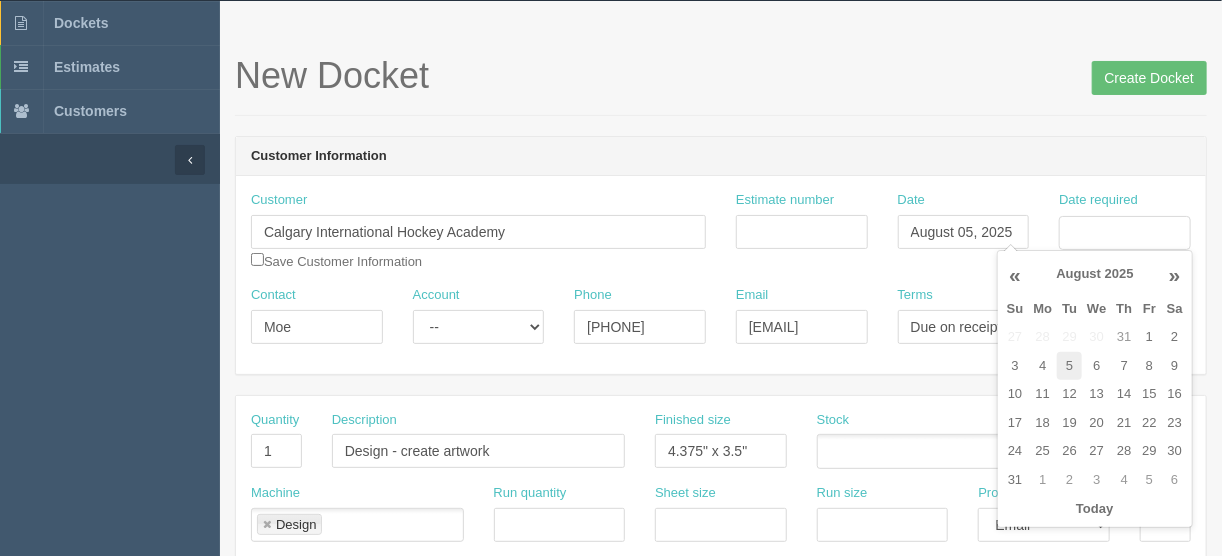 click on "5" at bounding box center [1069, 366] 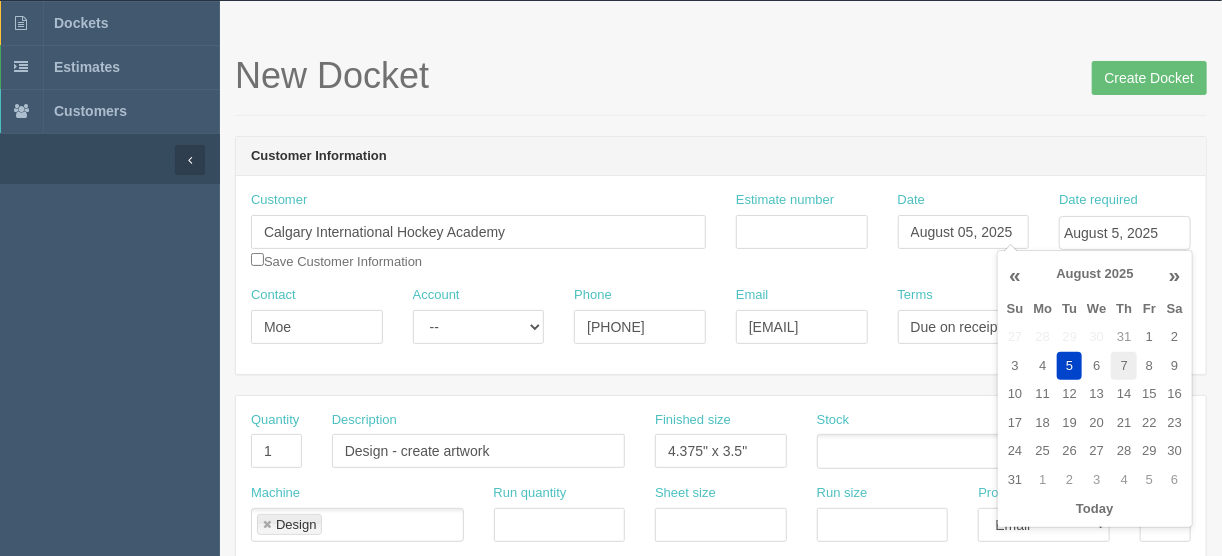 click on "7" at bounding box center [1124, 366] 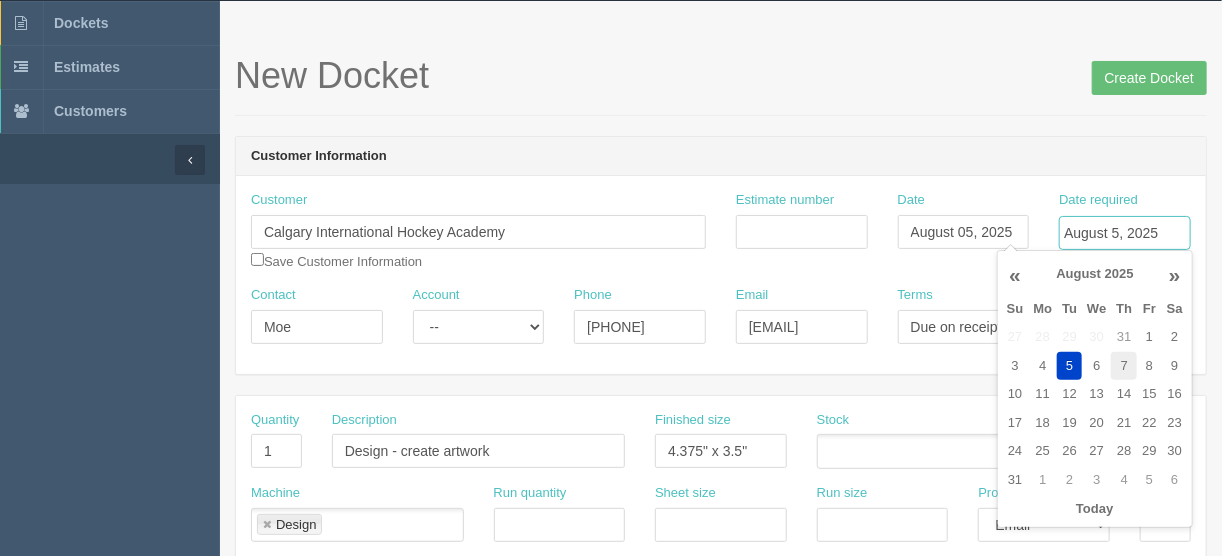 type on "August 7, 2025" 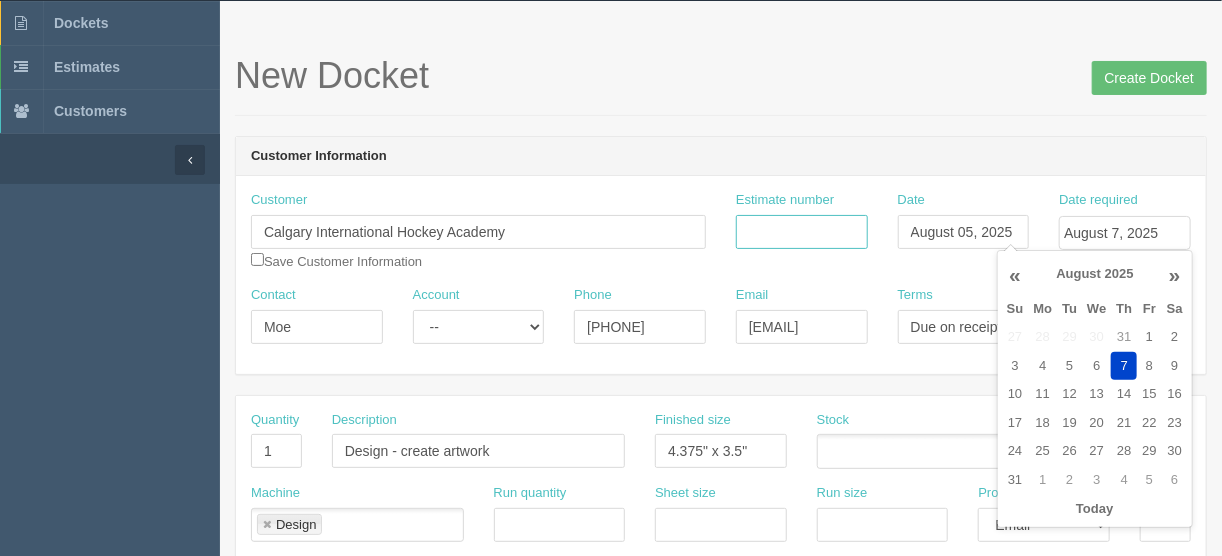click on "Estimate number" at bounding box center (802, 232) 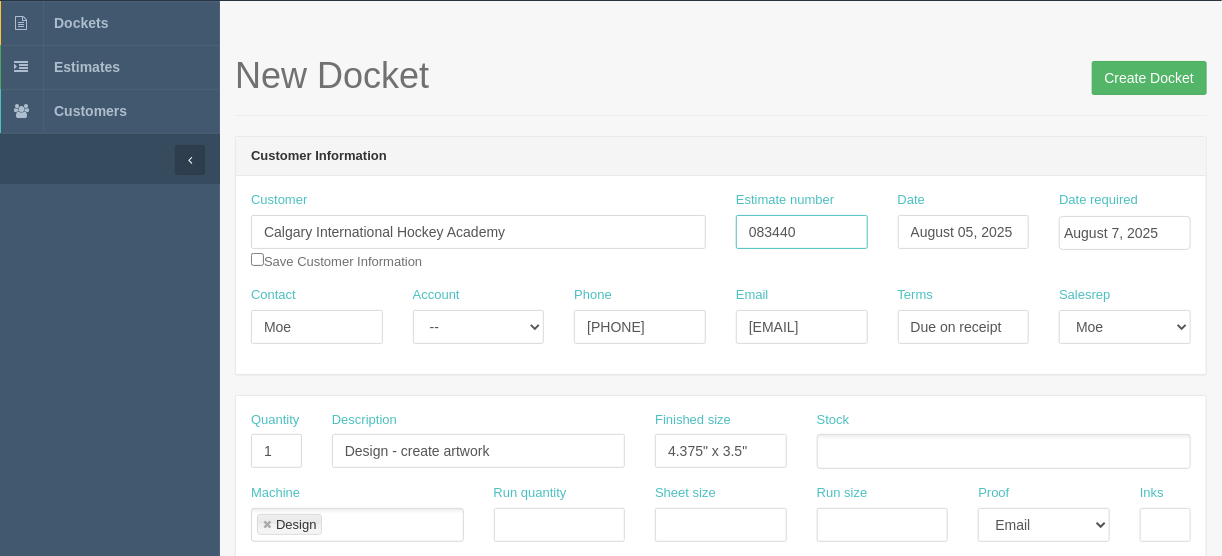 type on "083440" 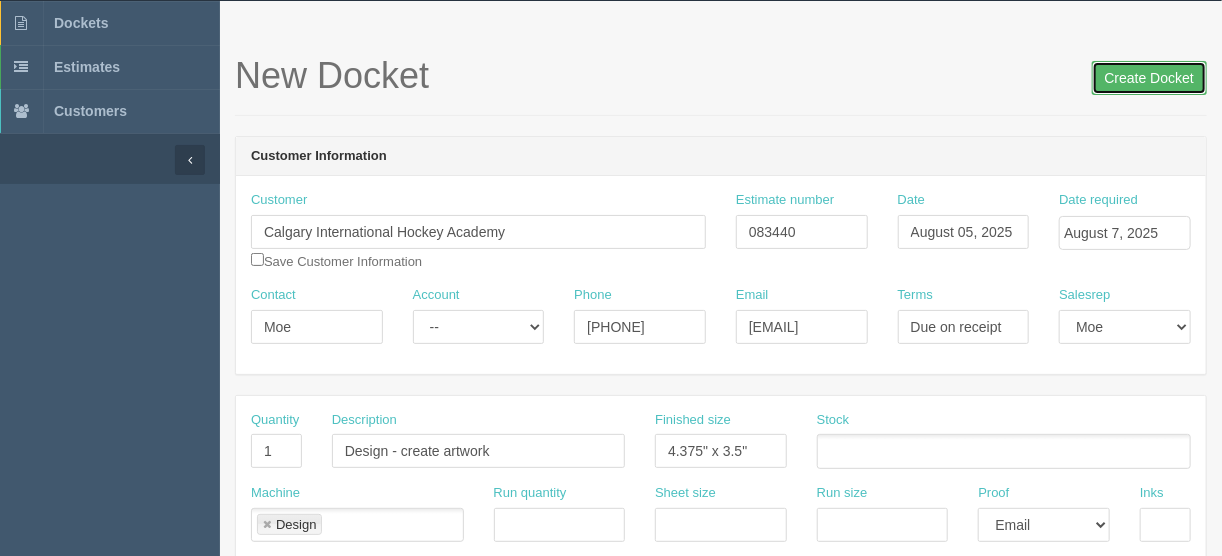 click on "Create Docket" at bounding box center (1149, 78) 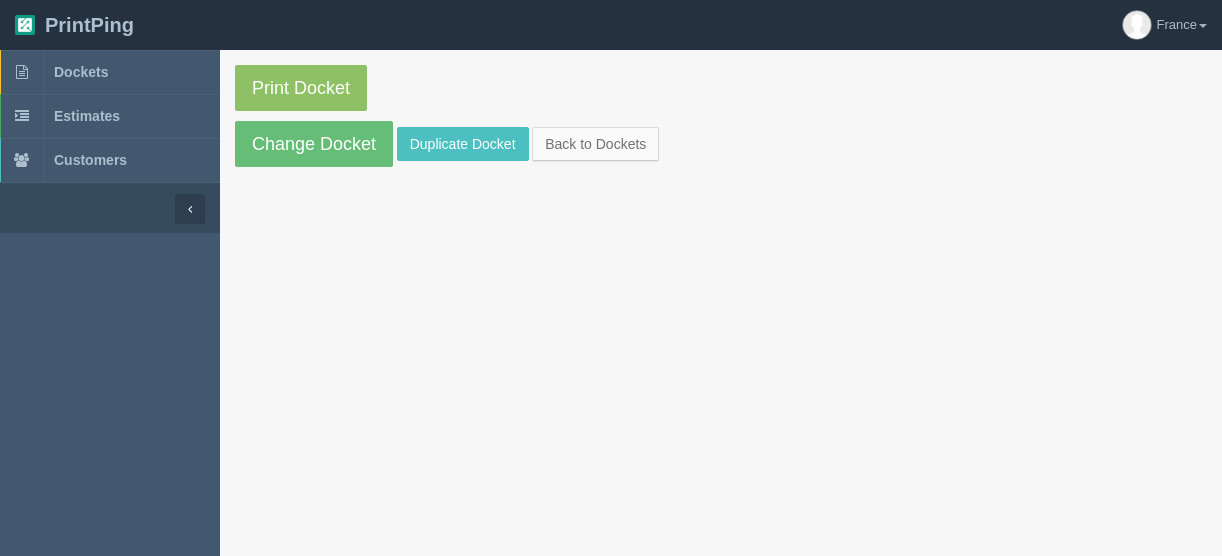 scroll, scrollTop: 0, scrollLeft: 0, axis: both 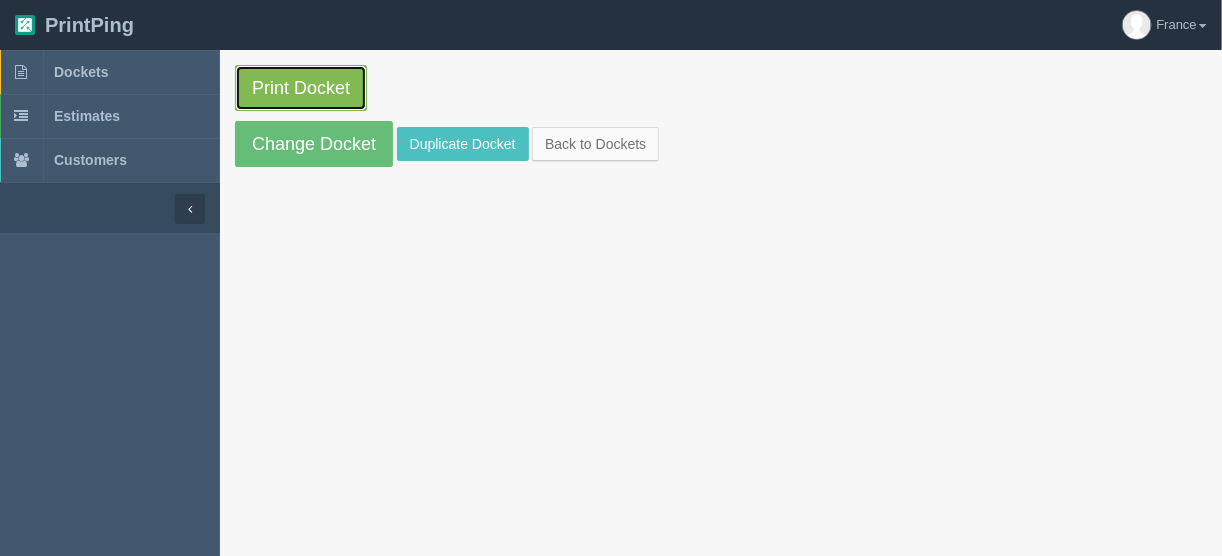 click on "Print Docket" at bounding box center [301, 88] 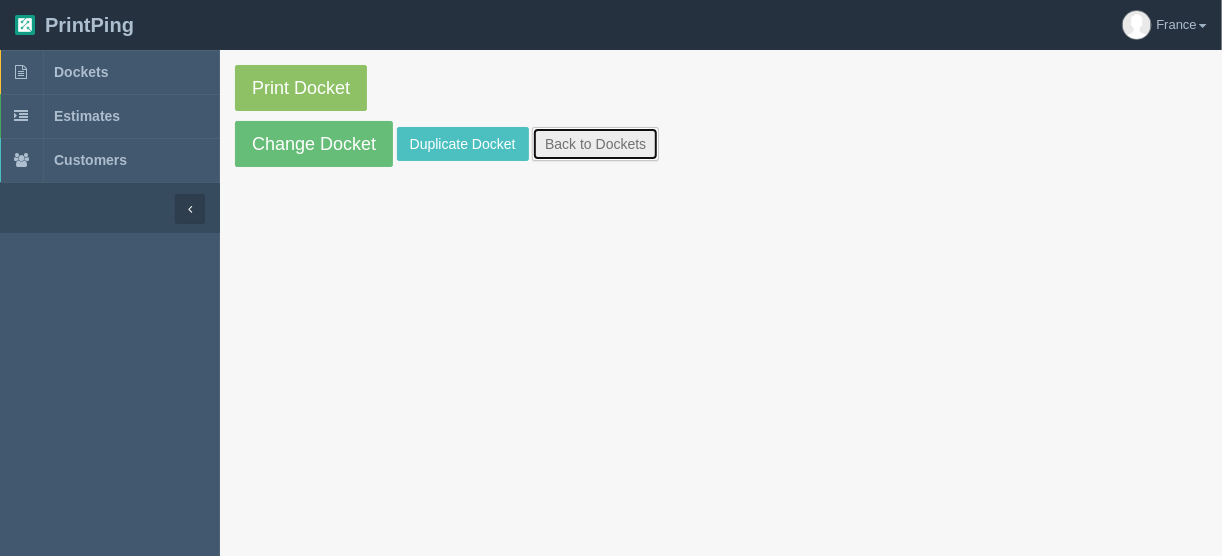 click on "Back to Dockets" at bounding box center [595, 144] 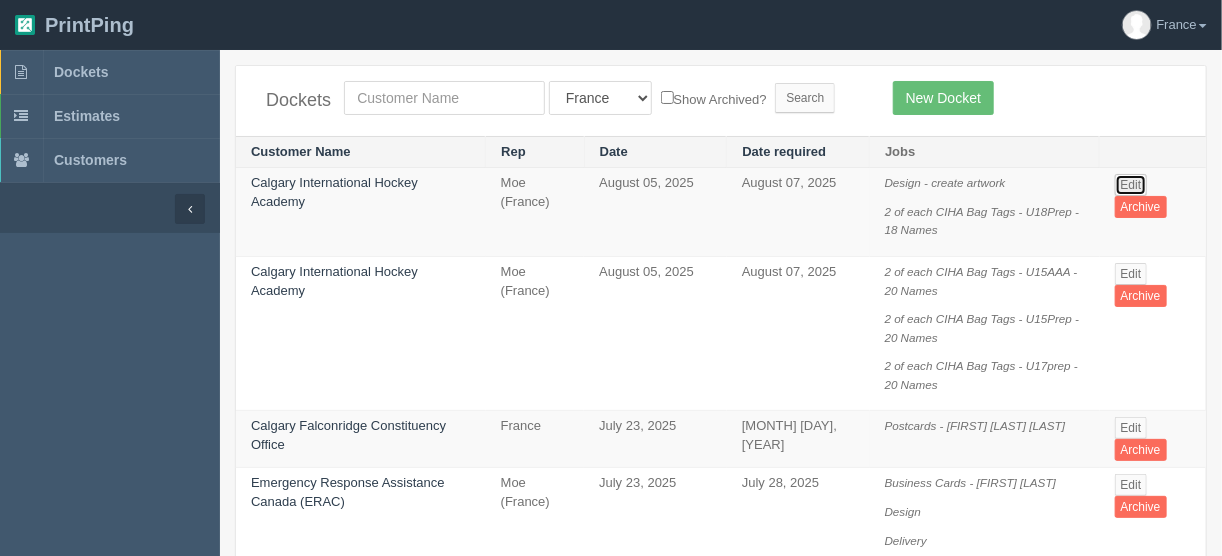 click on "Edit" at bounding box center (1131, 185) 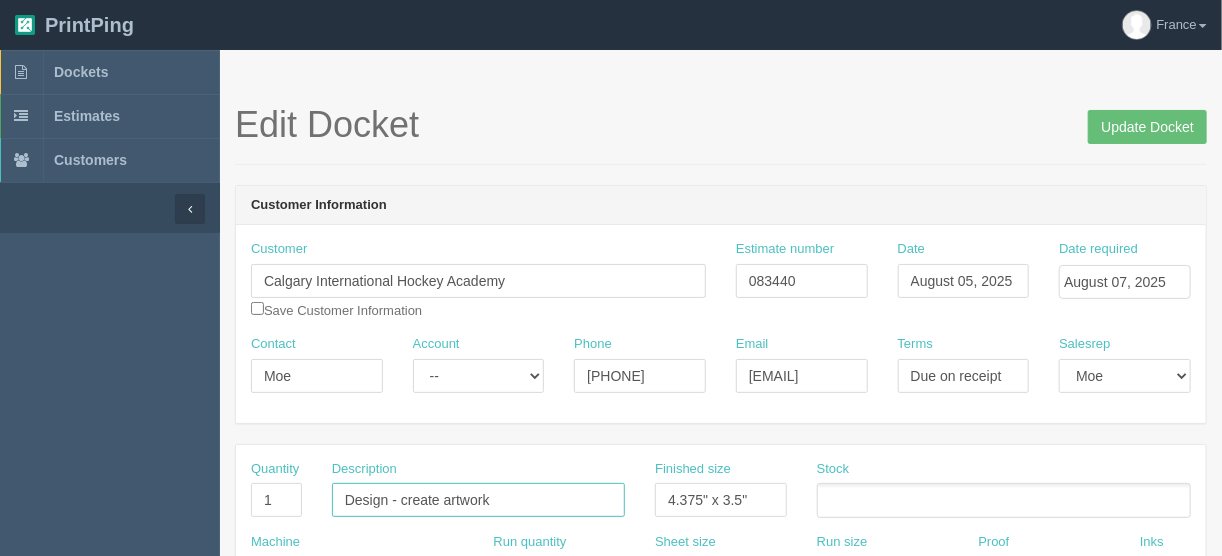 drag, startPoint x: 513, startPoint y: 499, endPoint x: 529, endPoint y: 503, distance: 16.492422 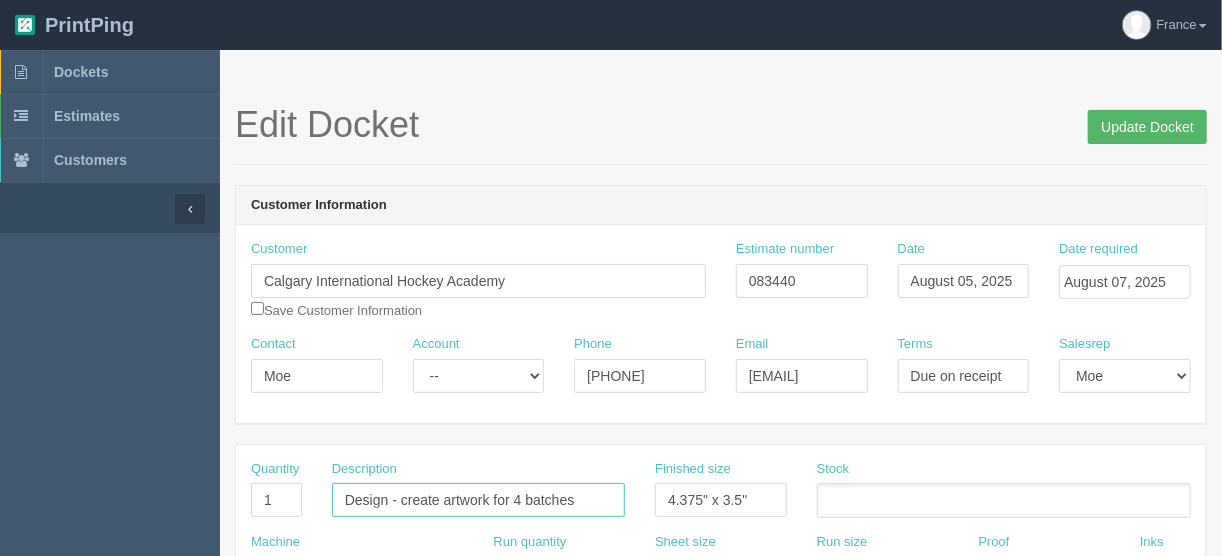 type on "Design - create artwork for 4 batches" 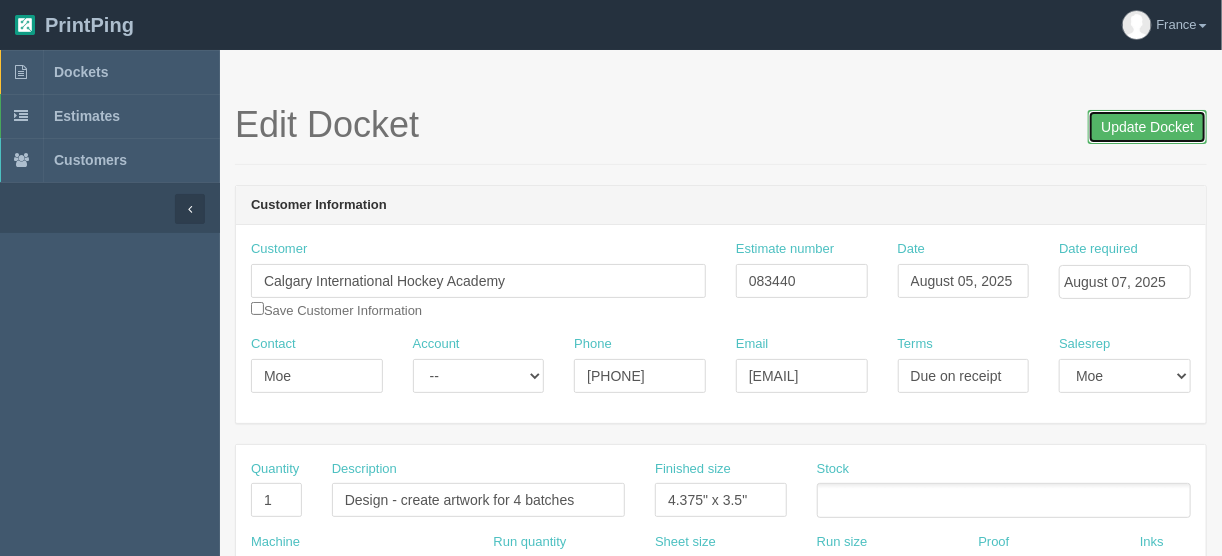 click on "Update Docket" at bounding box center [1147, 127] 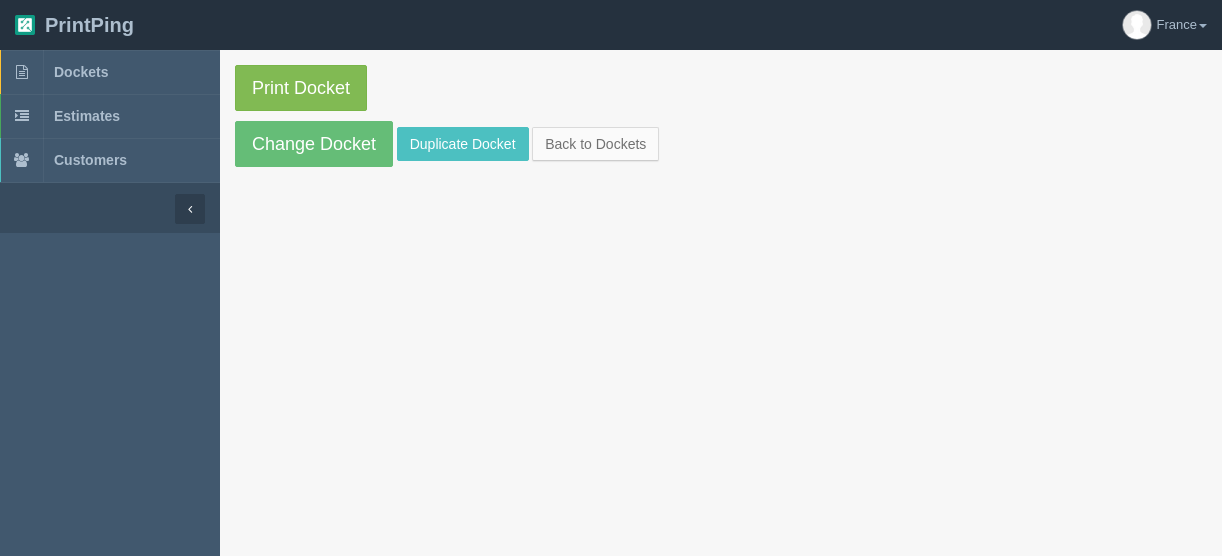 scroll, scrollTop: 0, scrollLeft: 0, axis: both 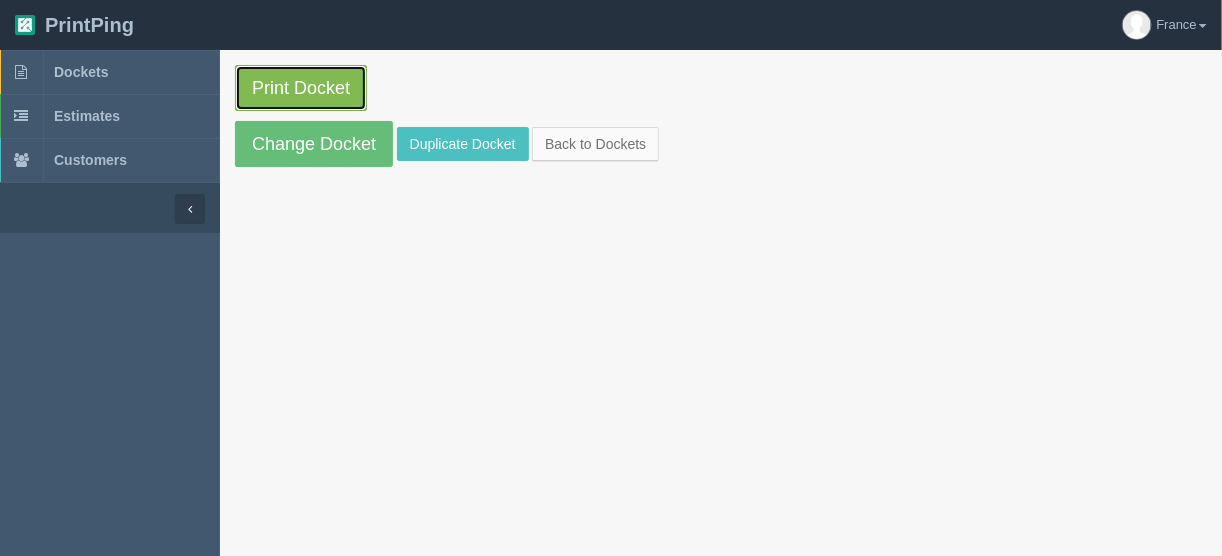 click on "Print Docket" at bounding box center [301, 88] 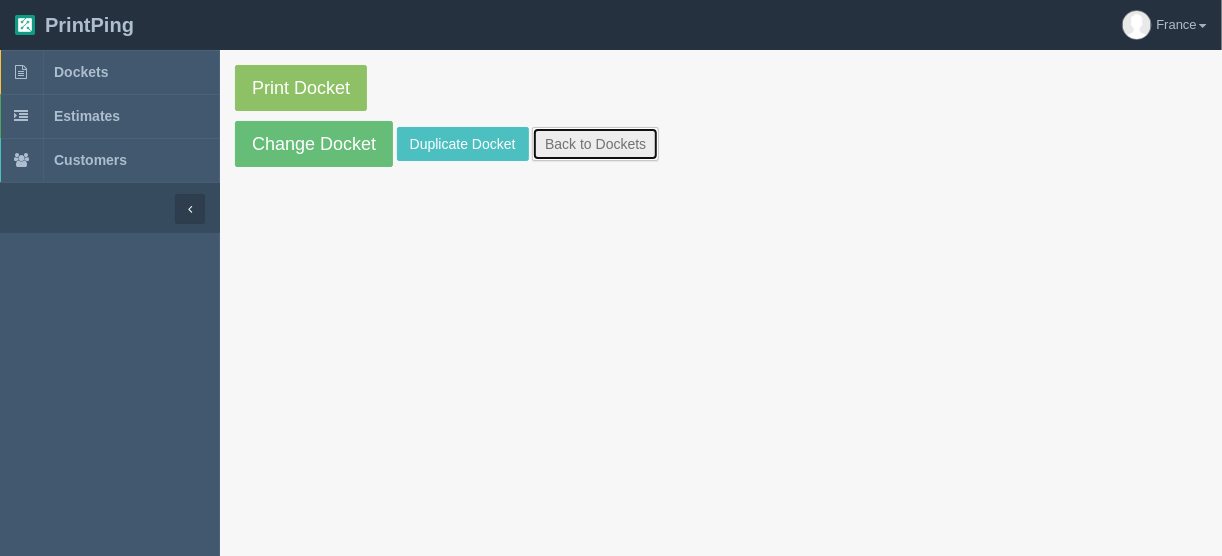 click on "Back to Dockets" at bounding box center [595, 144] 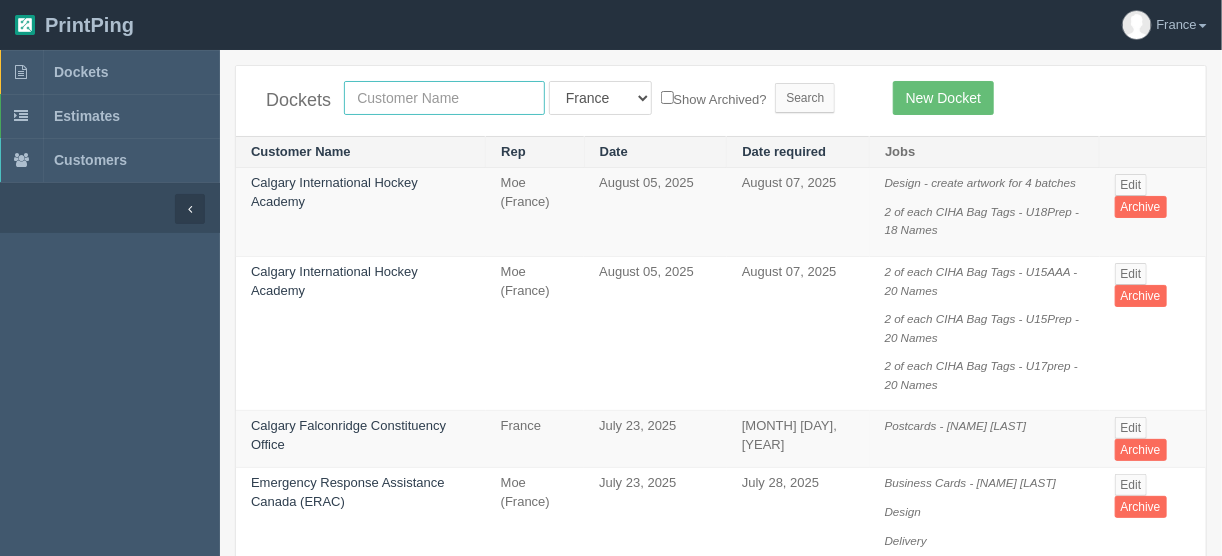 click at bounding box center [444, 98] 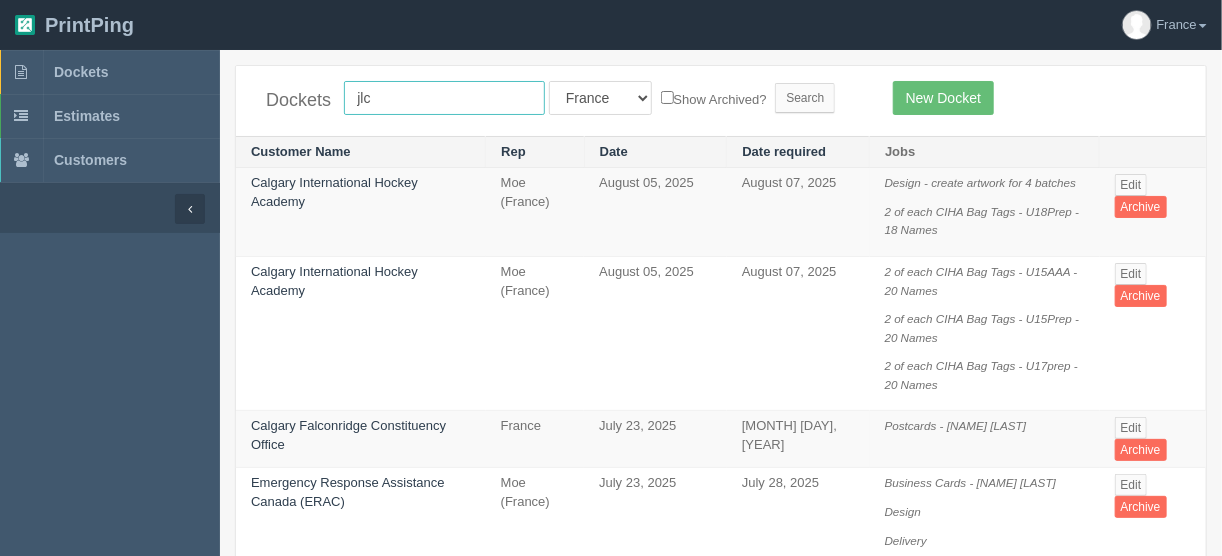 type on "jlc" 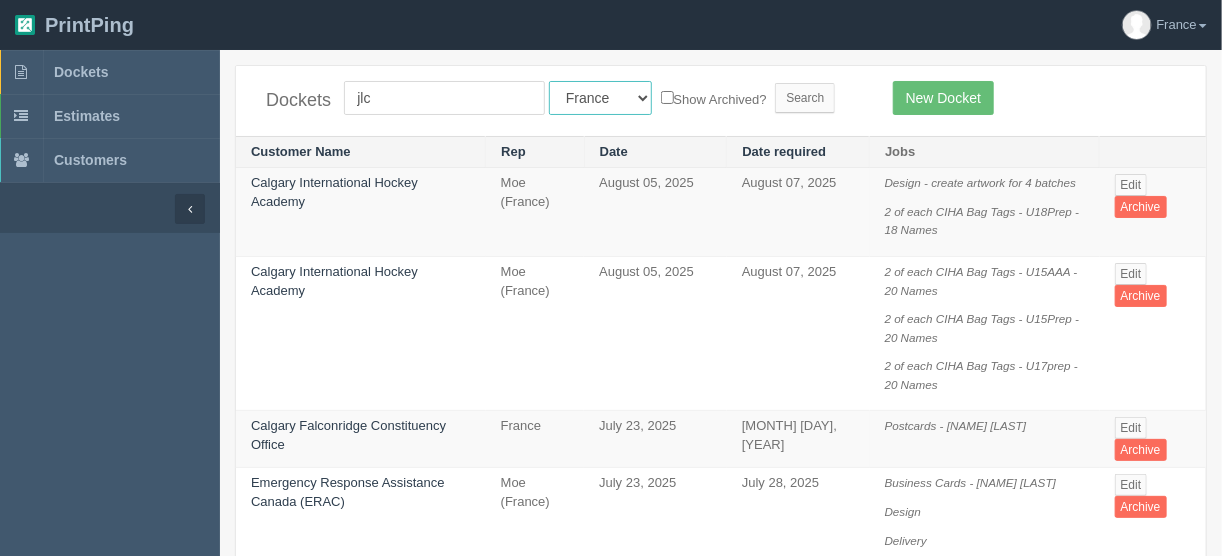 click on "All Users
Ali
Ali Test 1
Aly
Amy
Ankit
Arif
Brandon
Dan
France
Greg
Jim
Mark
Matthew
Mehmud
Mikayla
Moe
Phil
Rebecca
Sam
Stacy
Steve
Viki
Zach
Zack
Zunaid" at bounding box center (600, 98) 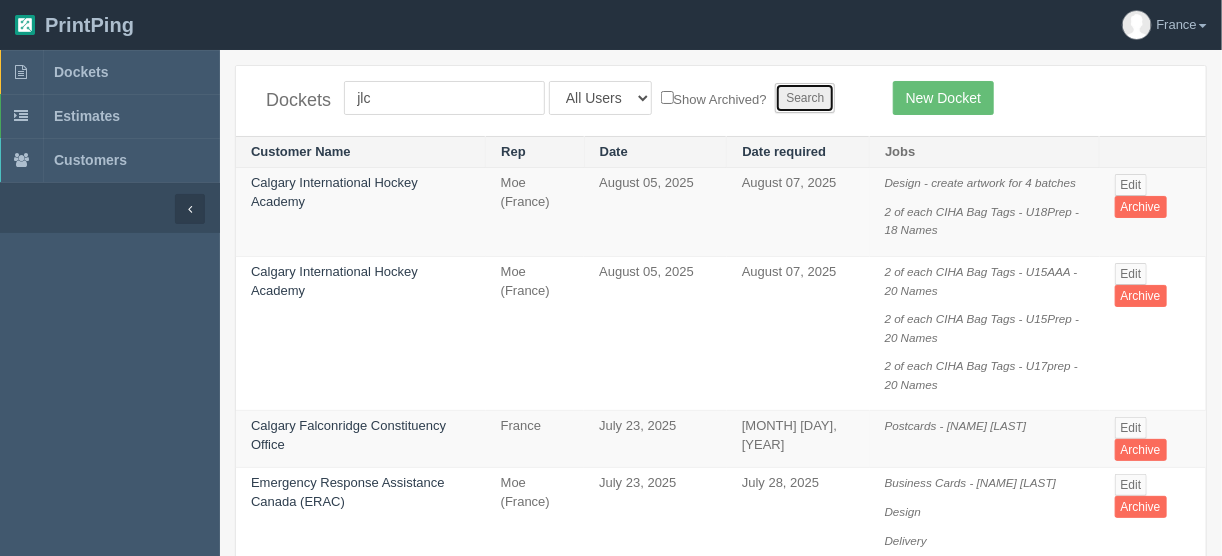 click on "Search" at bounding box center [805, 98] 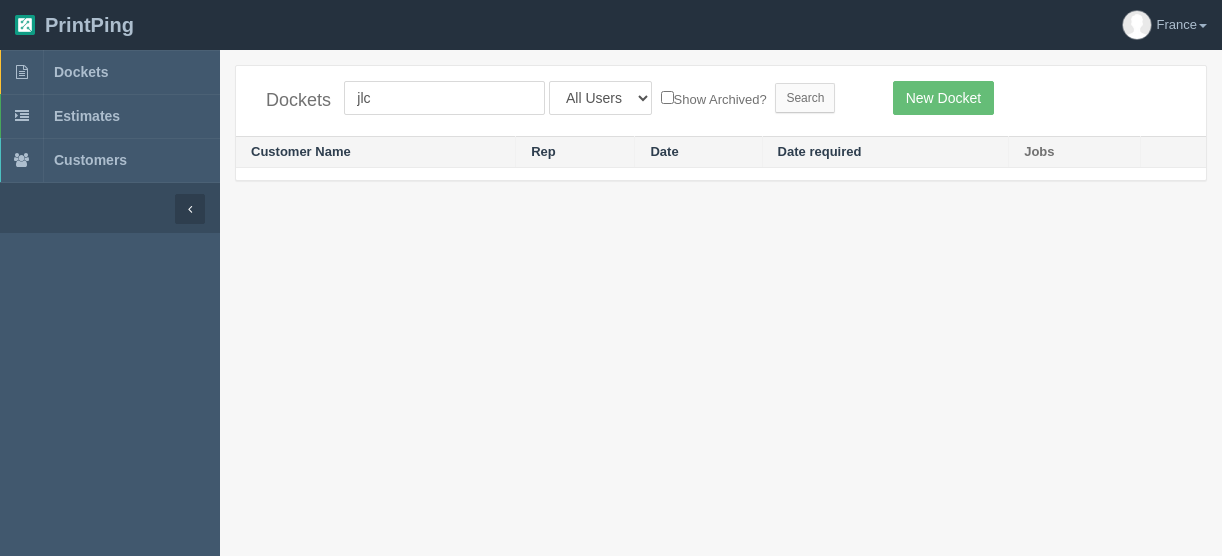 scroll, scrollTop: 0, scrollLeft: 0, axis: both 